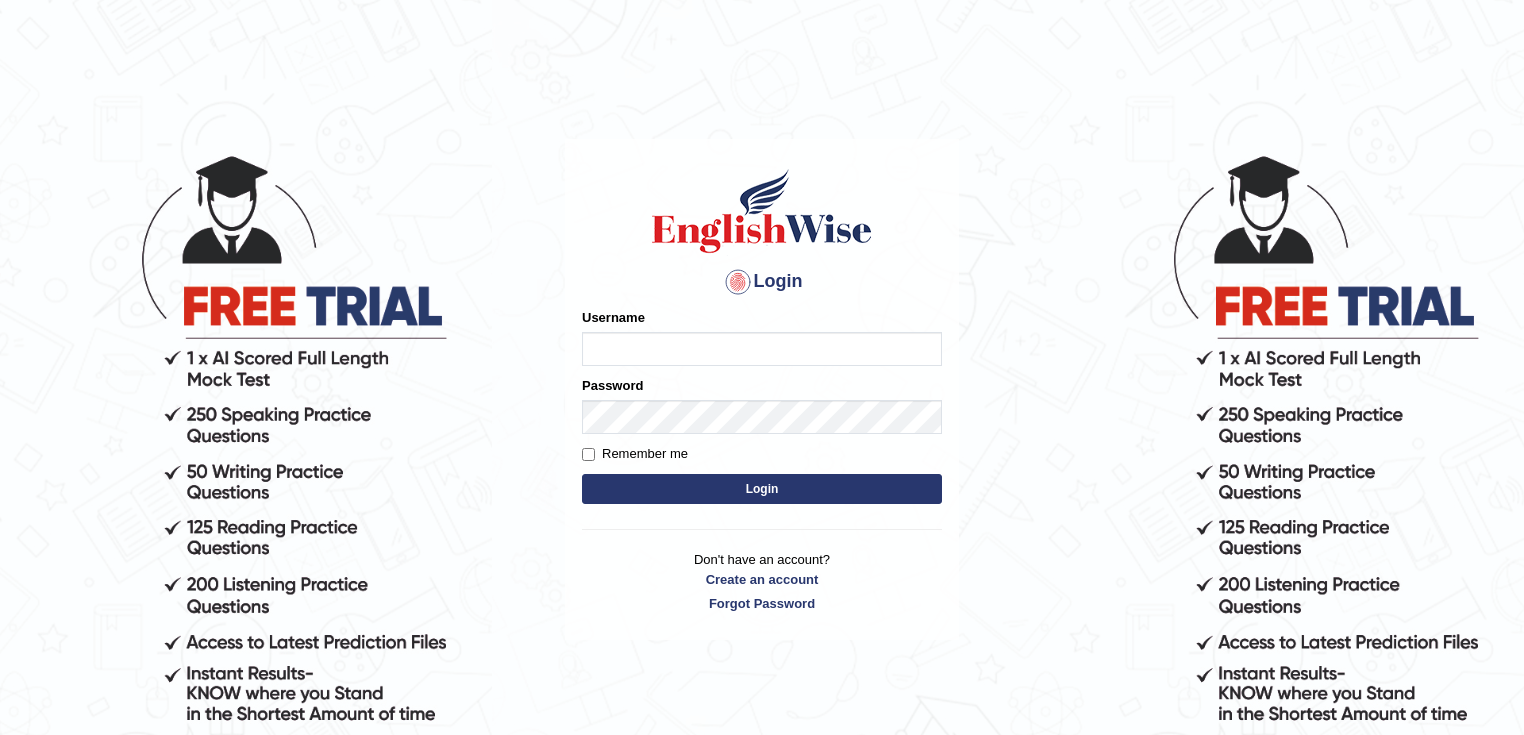 scroll, scrollTop: 0, scrollLeft: 0, axis: both 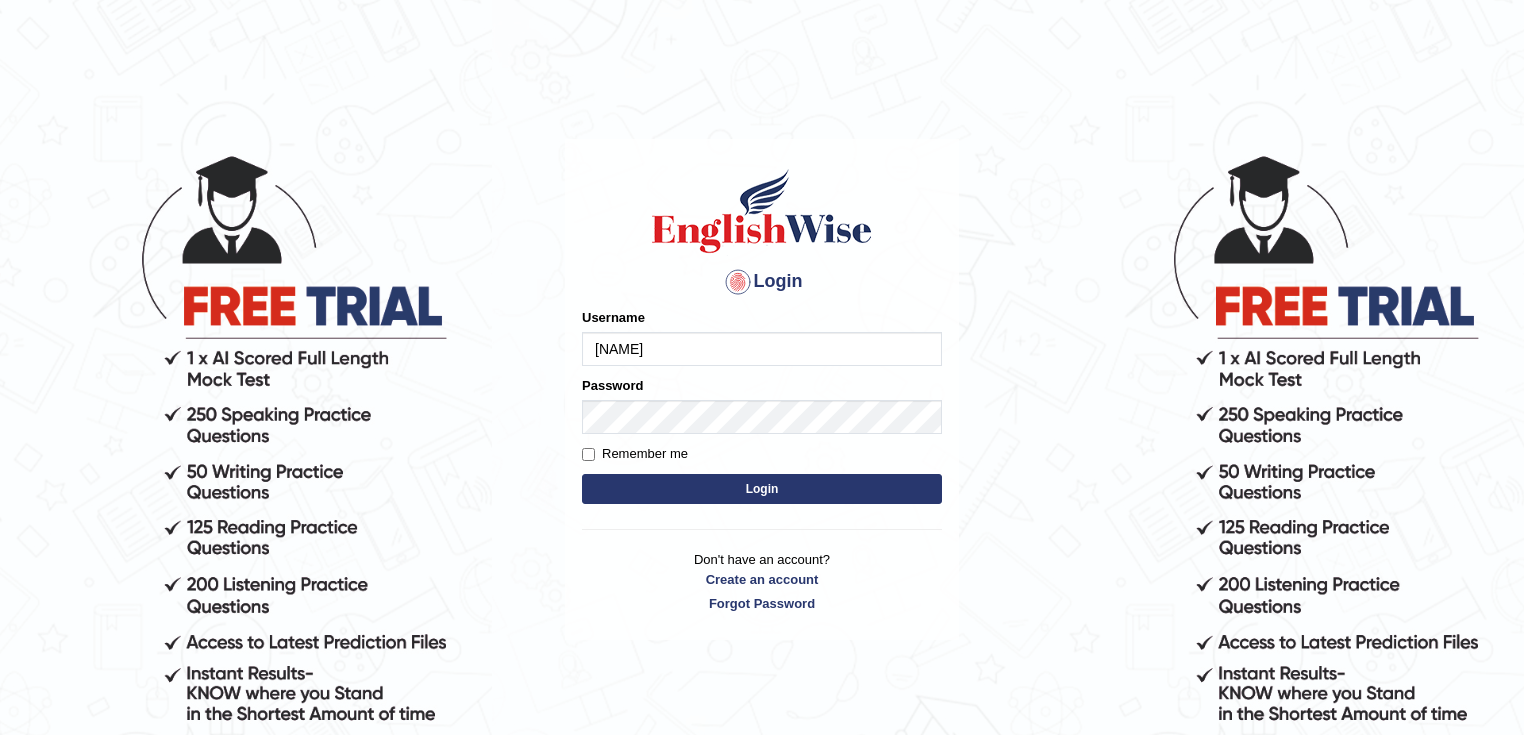 type on "ken32" 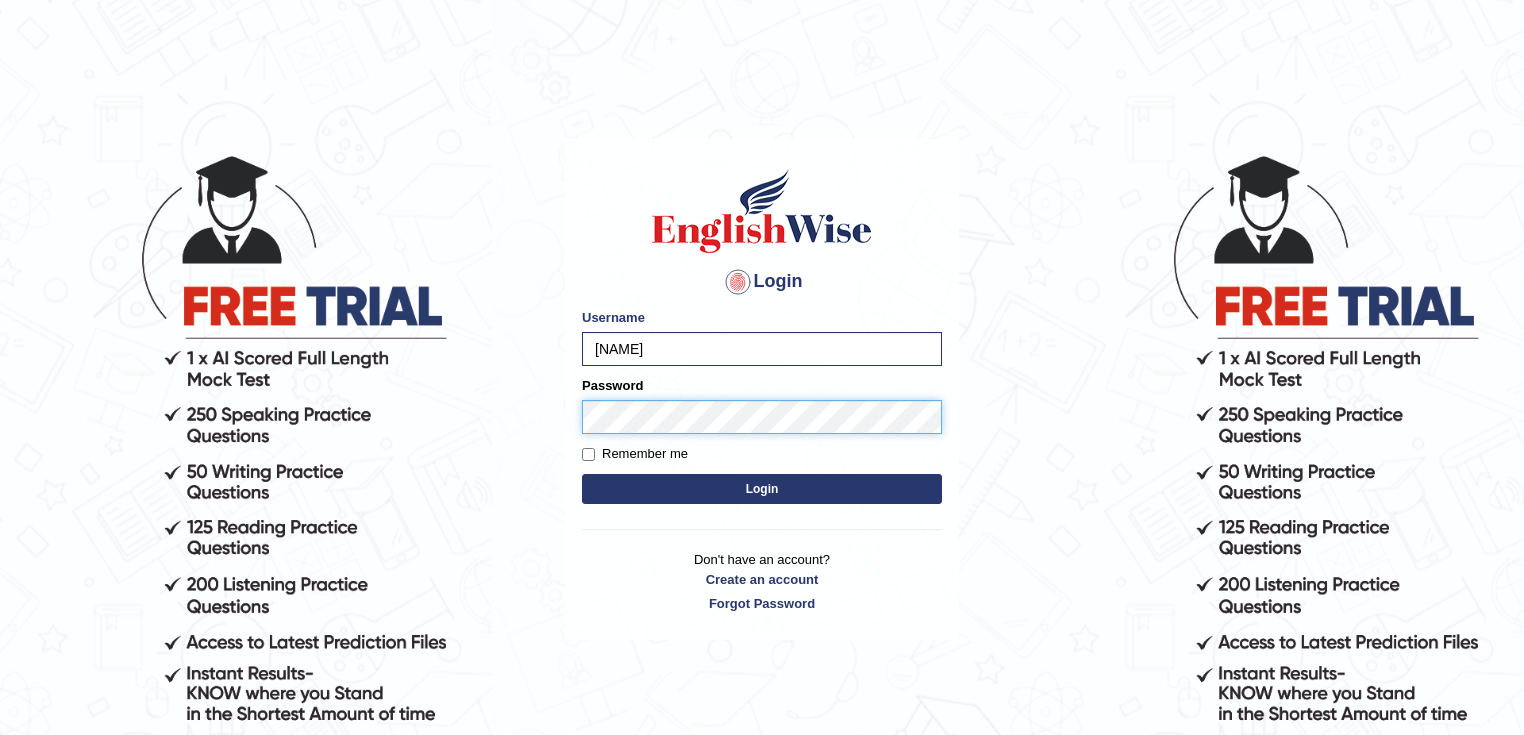 click on "Login" at bounding box center (762, 489) 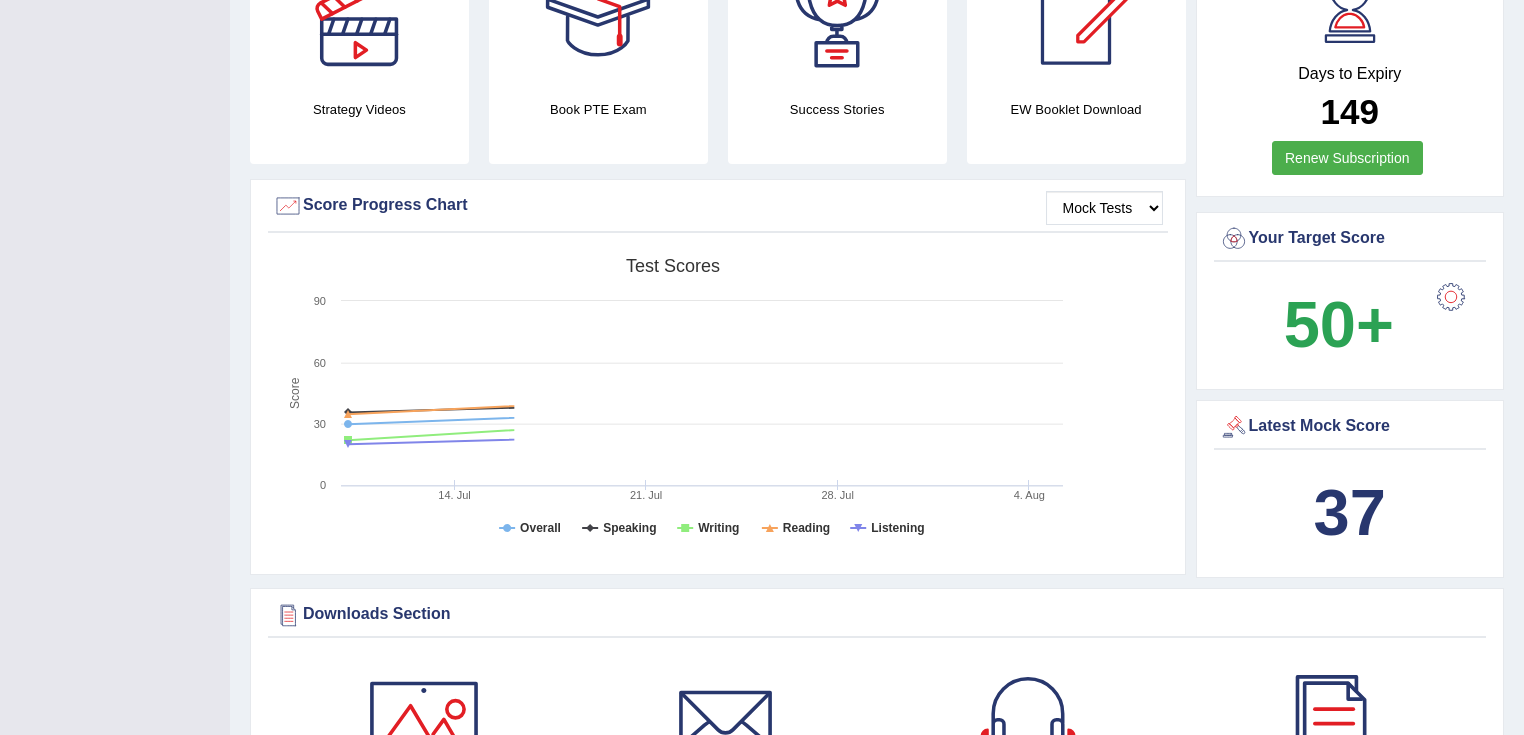 scroll, scrollTop: 560, scrollLeft: 0, axis: vertical 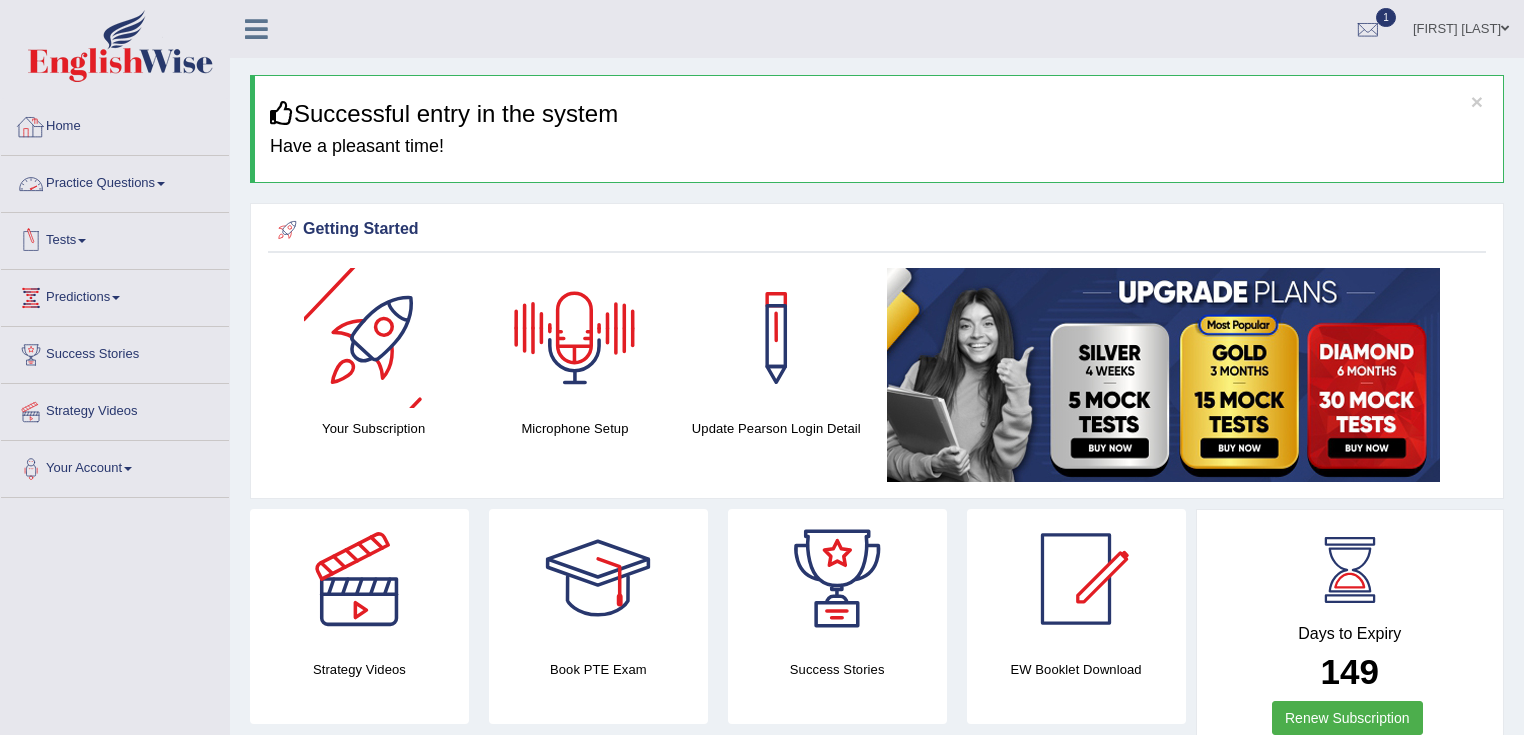 click on "Practice Questions" at bounding box center [115, 181] 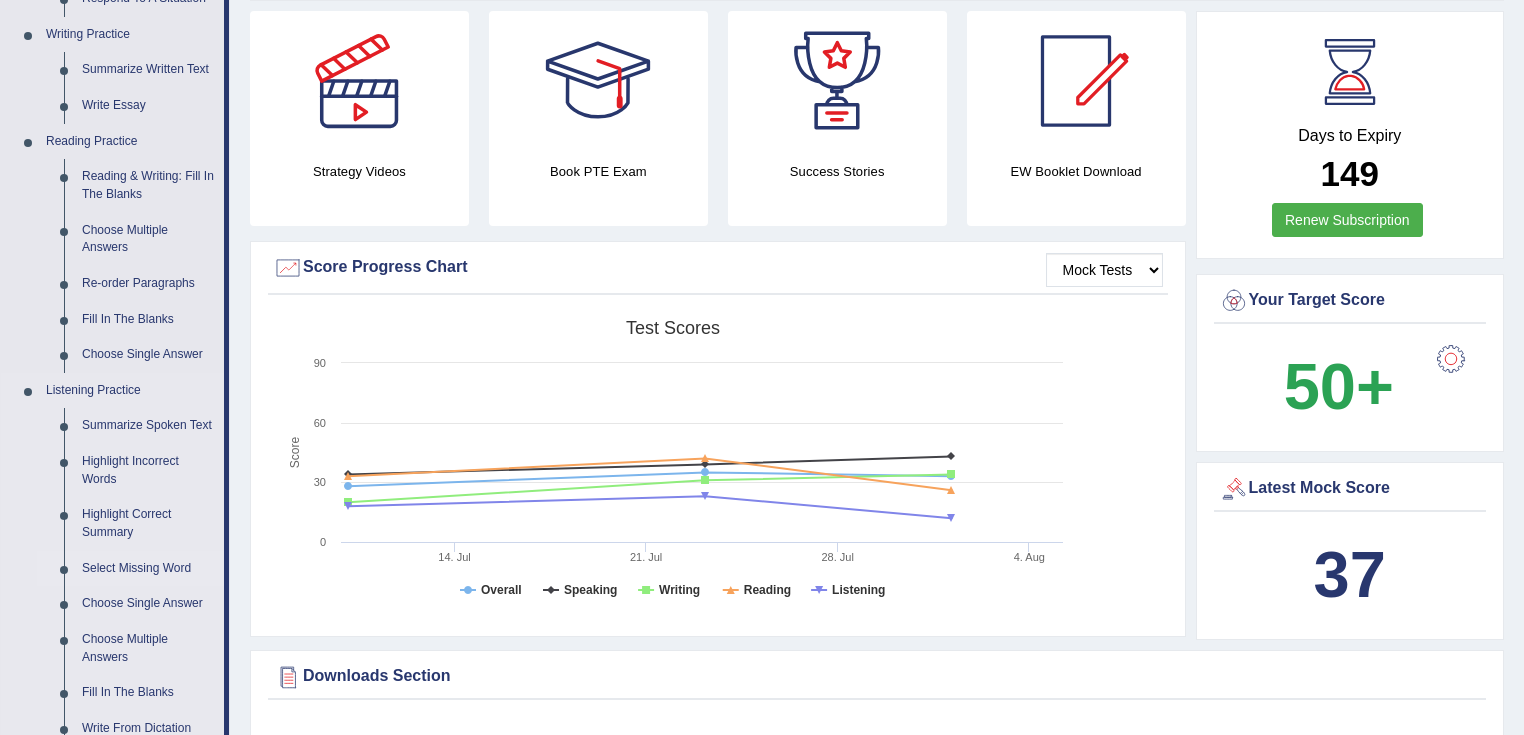scroll, scrollTop: 800, scrollLeft: 0, axis: vertical 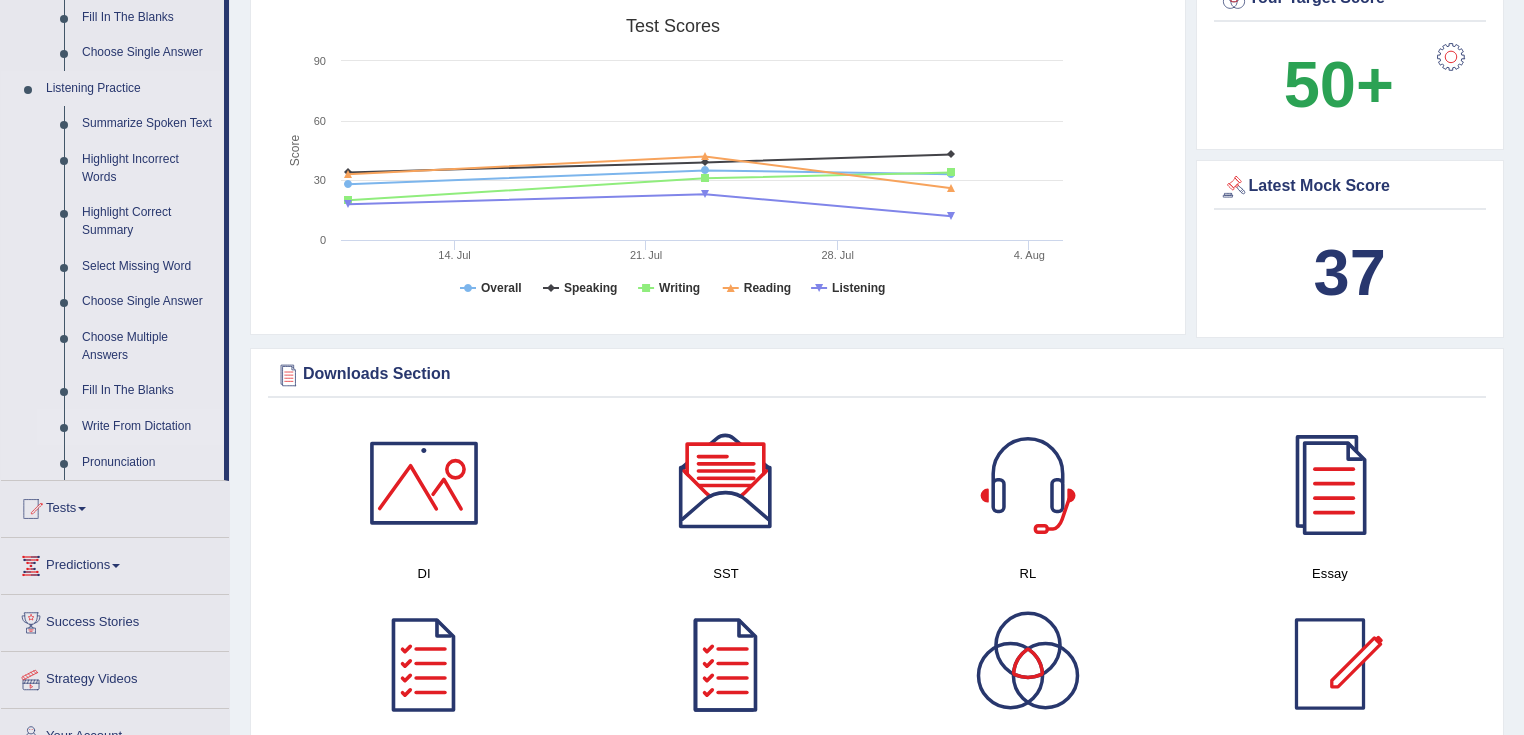 click on "Write From Dictation" at bounding box center [148, 427] 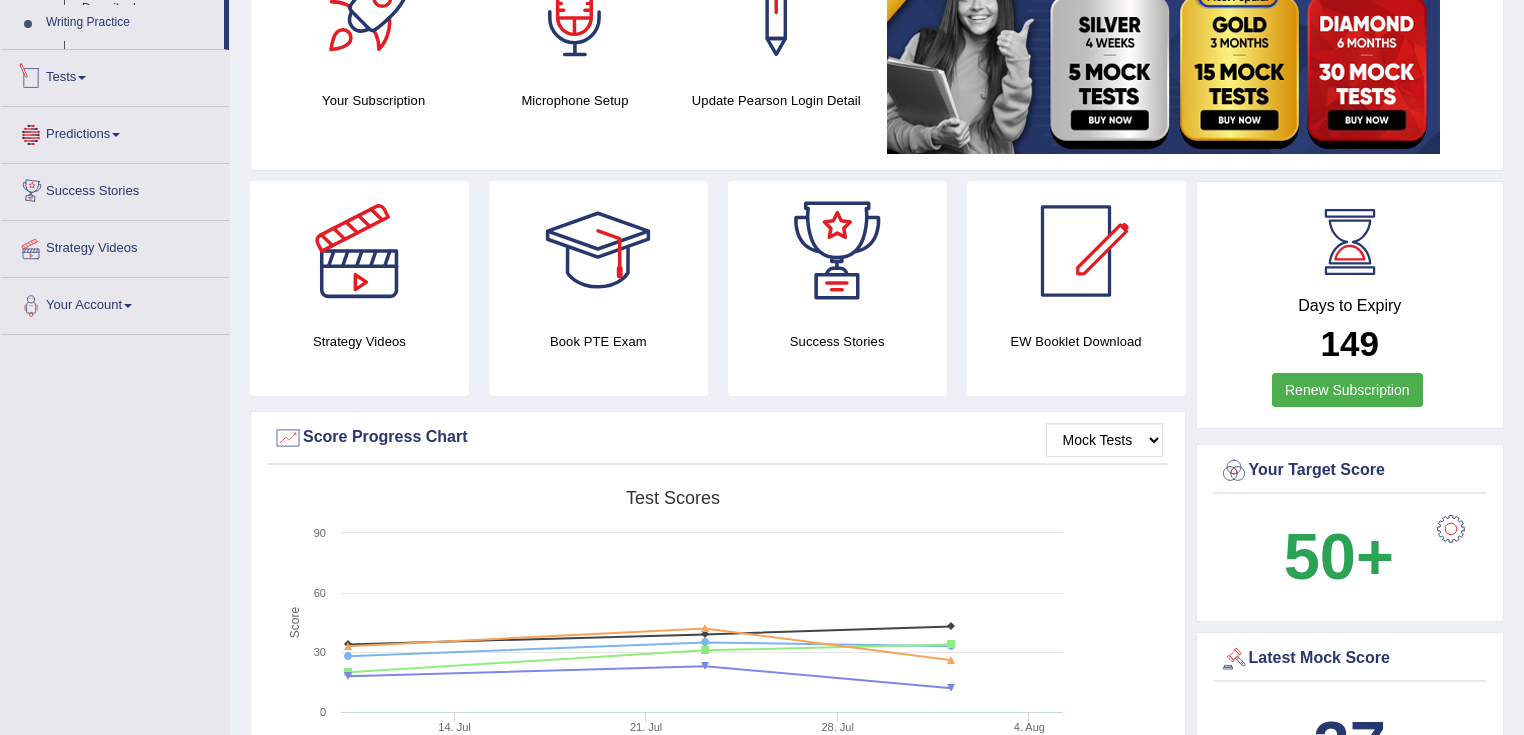 scroll, scrollTop: 596, scrollLeft: 0, axis: vertical 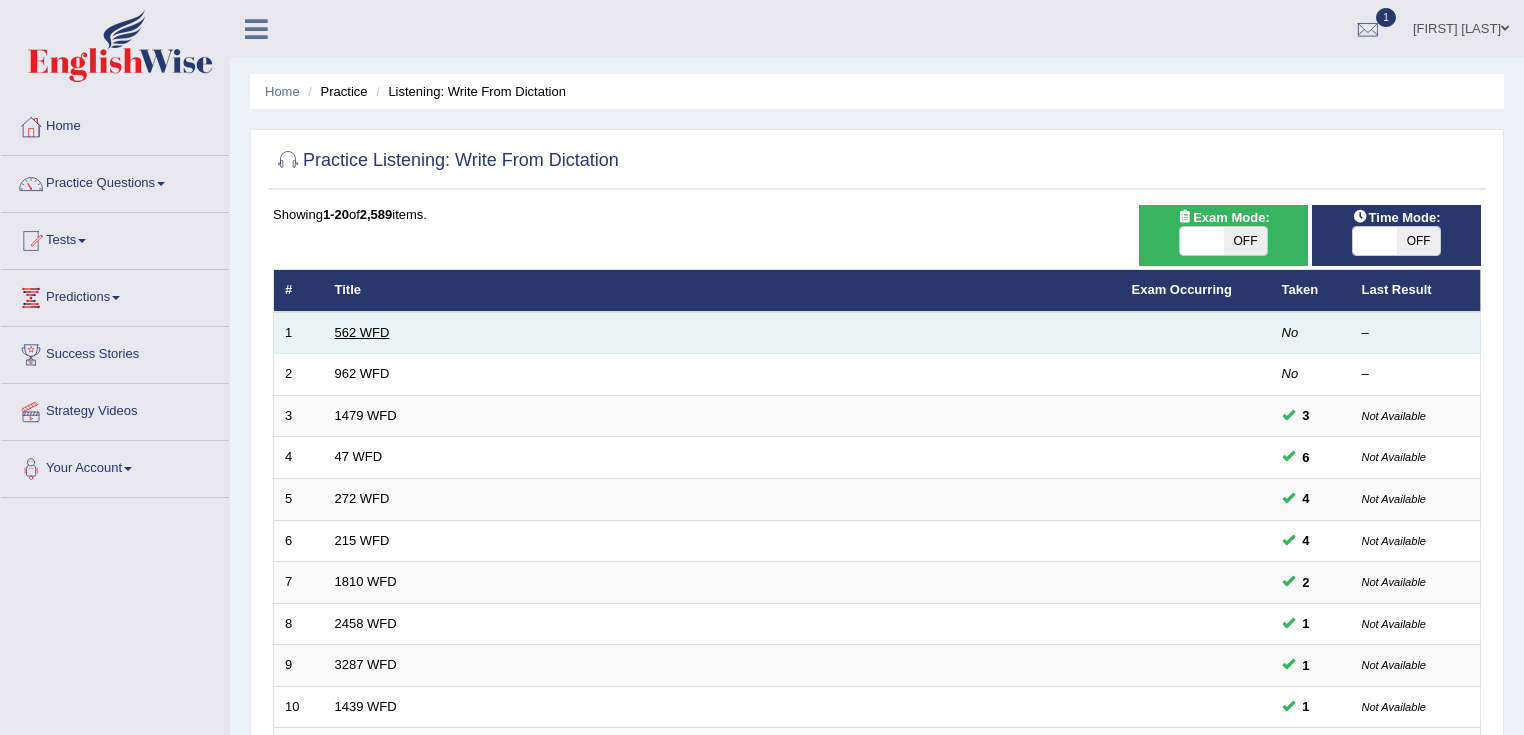 click on "562 WFD" at bounding box center [362, 332] 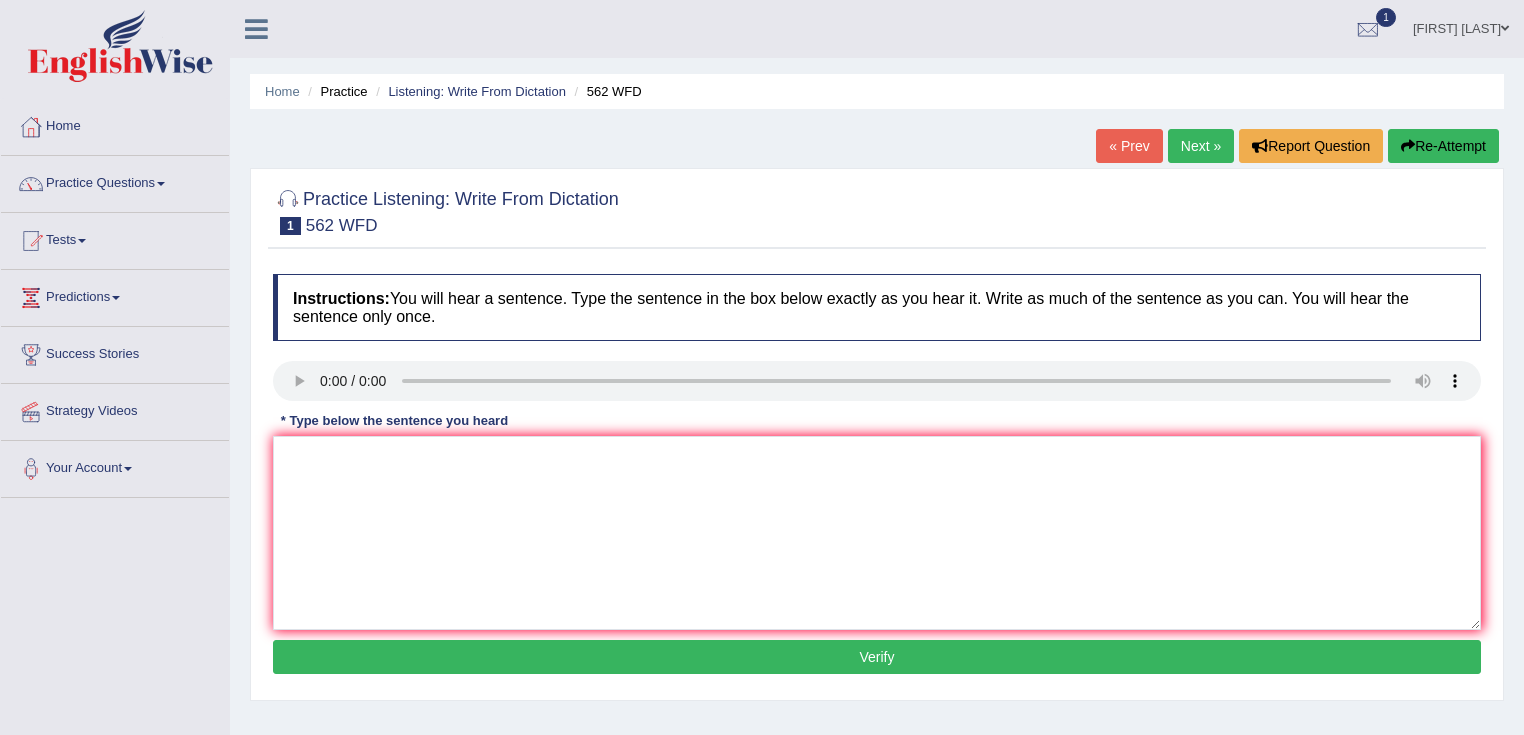 scroll, scrollTop: 0, scrollLeft: 0, axis: both 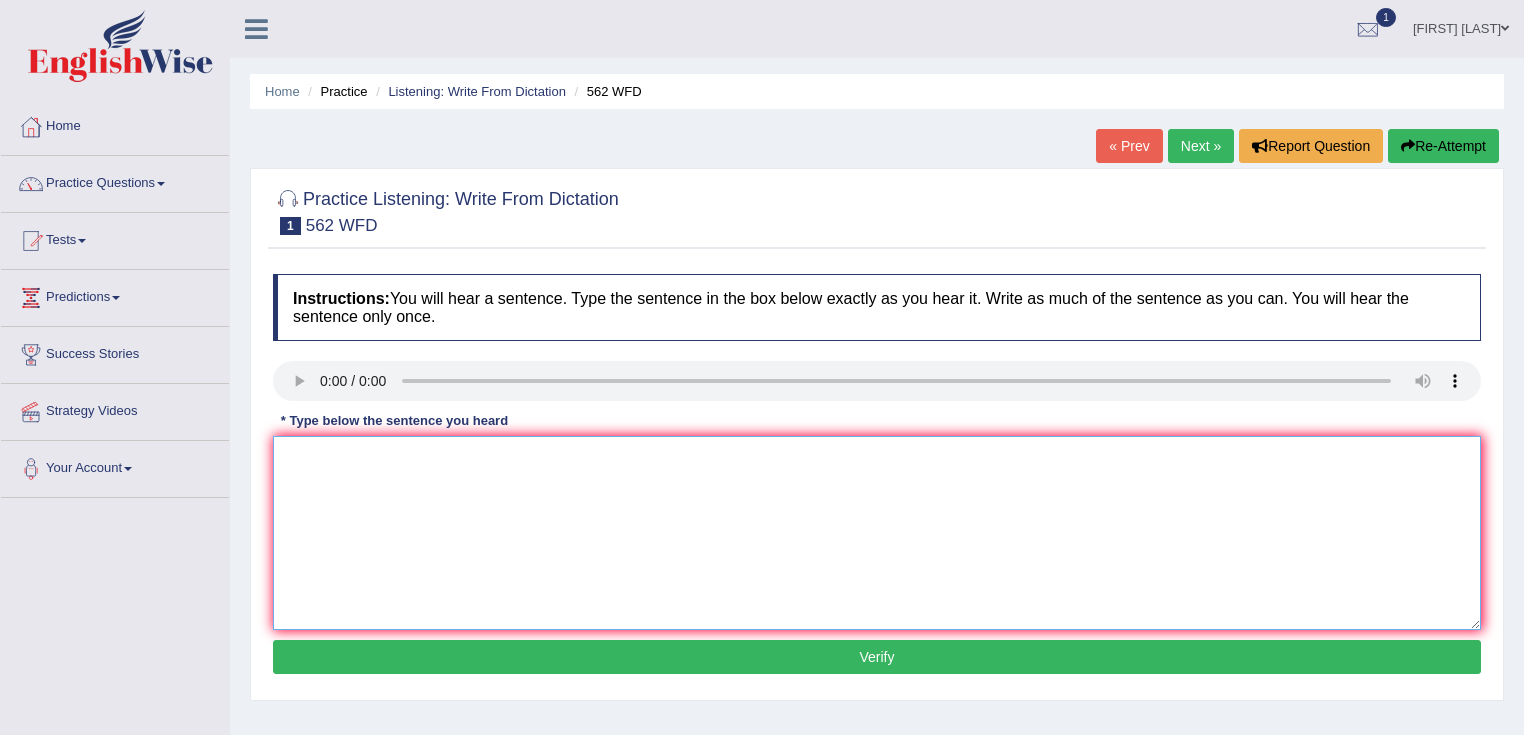 click at bounding box center (877, 533) 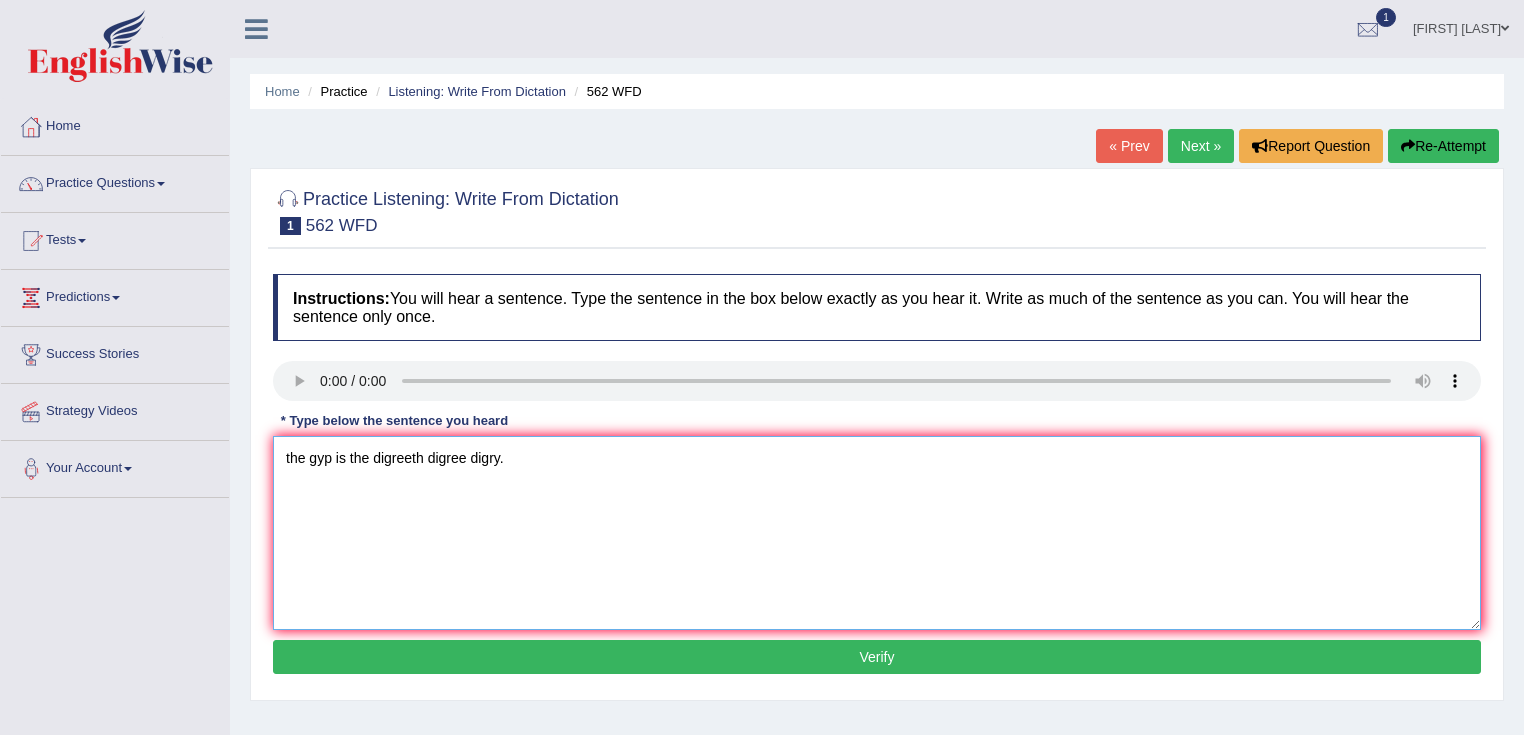 click on "the gyp is the digreeth digree digry." at bounding box center (877, 533) 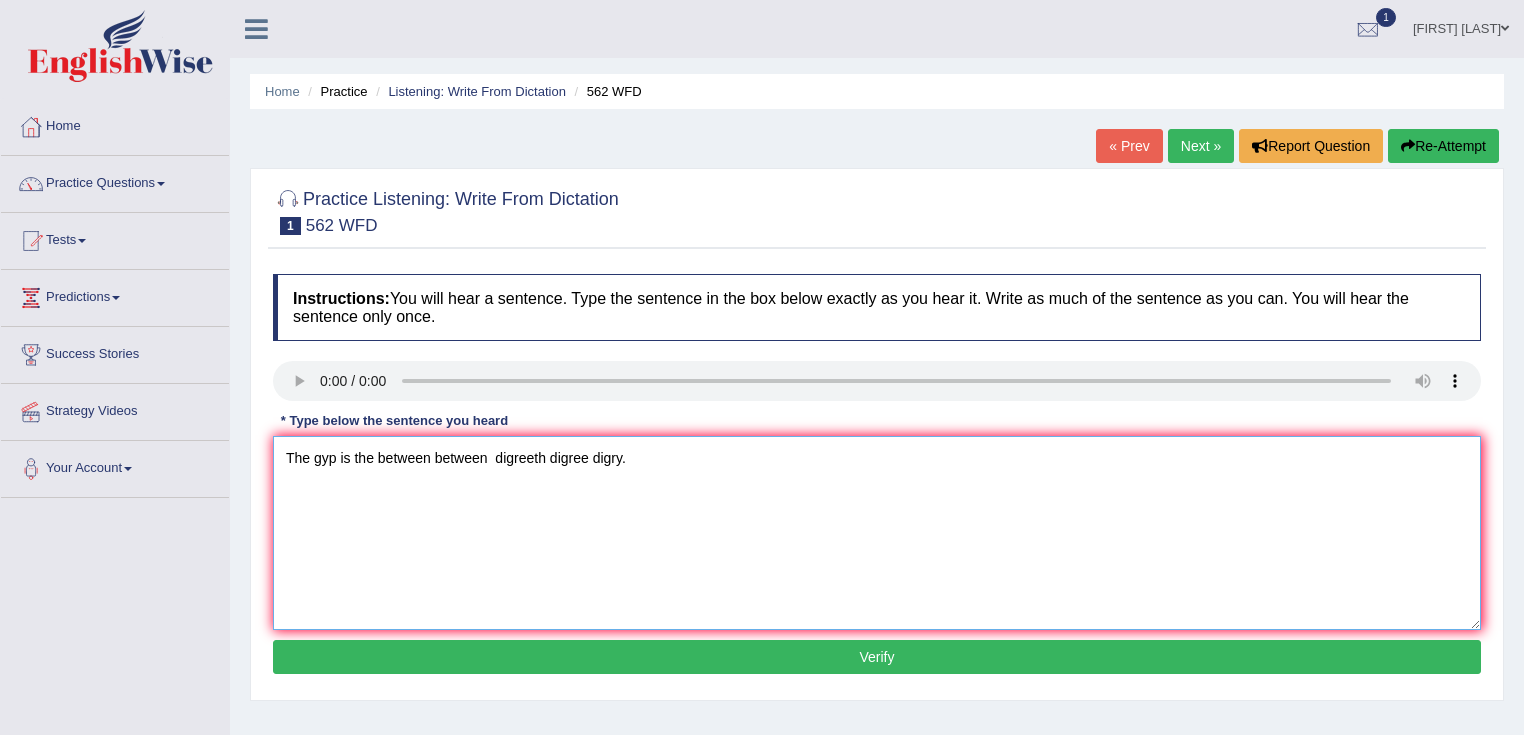 click on "The gyp is the between between  digreeth digree digry." at bounding box center (877, 533) 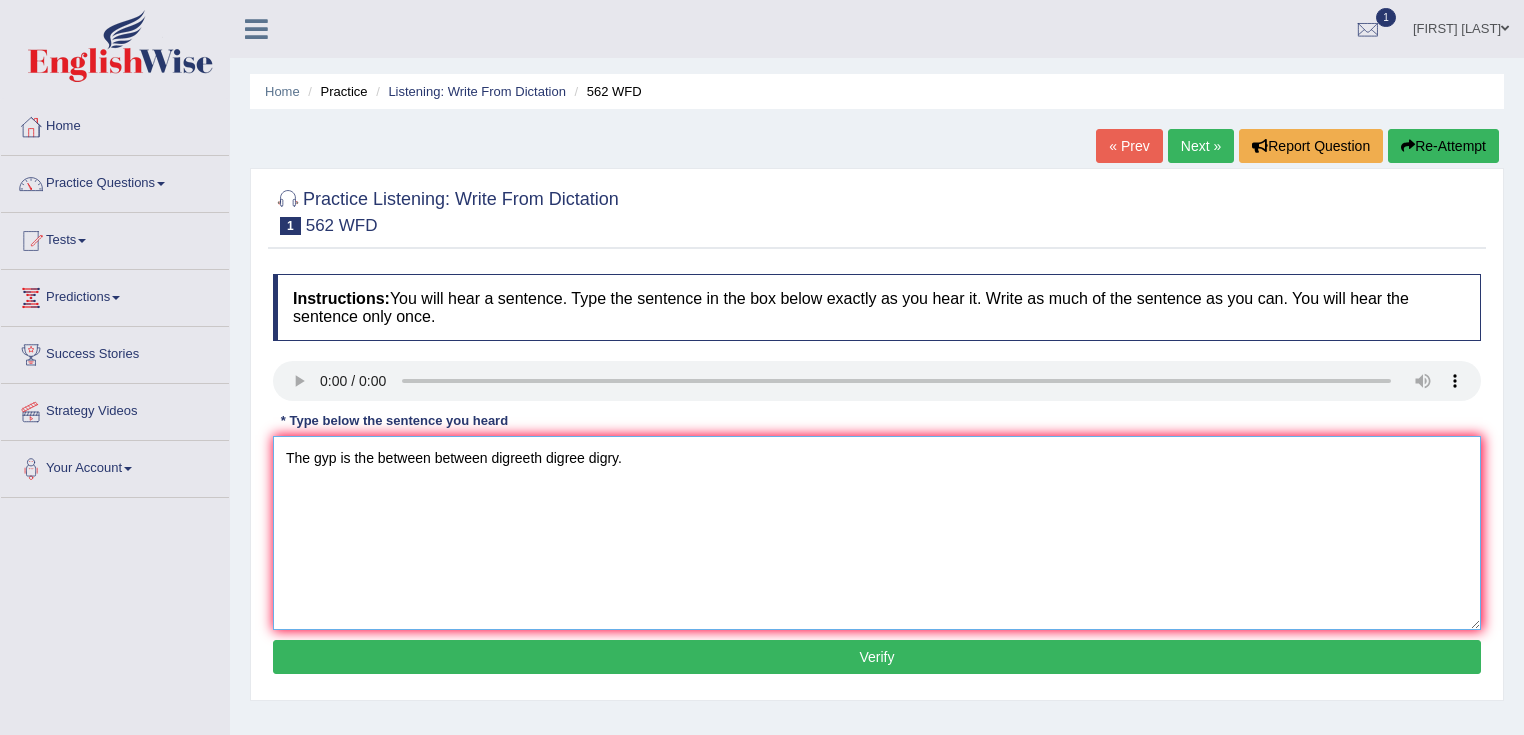 type on "The gyp is the between between digreeth digree digry." 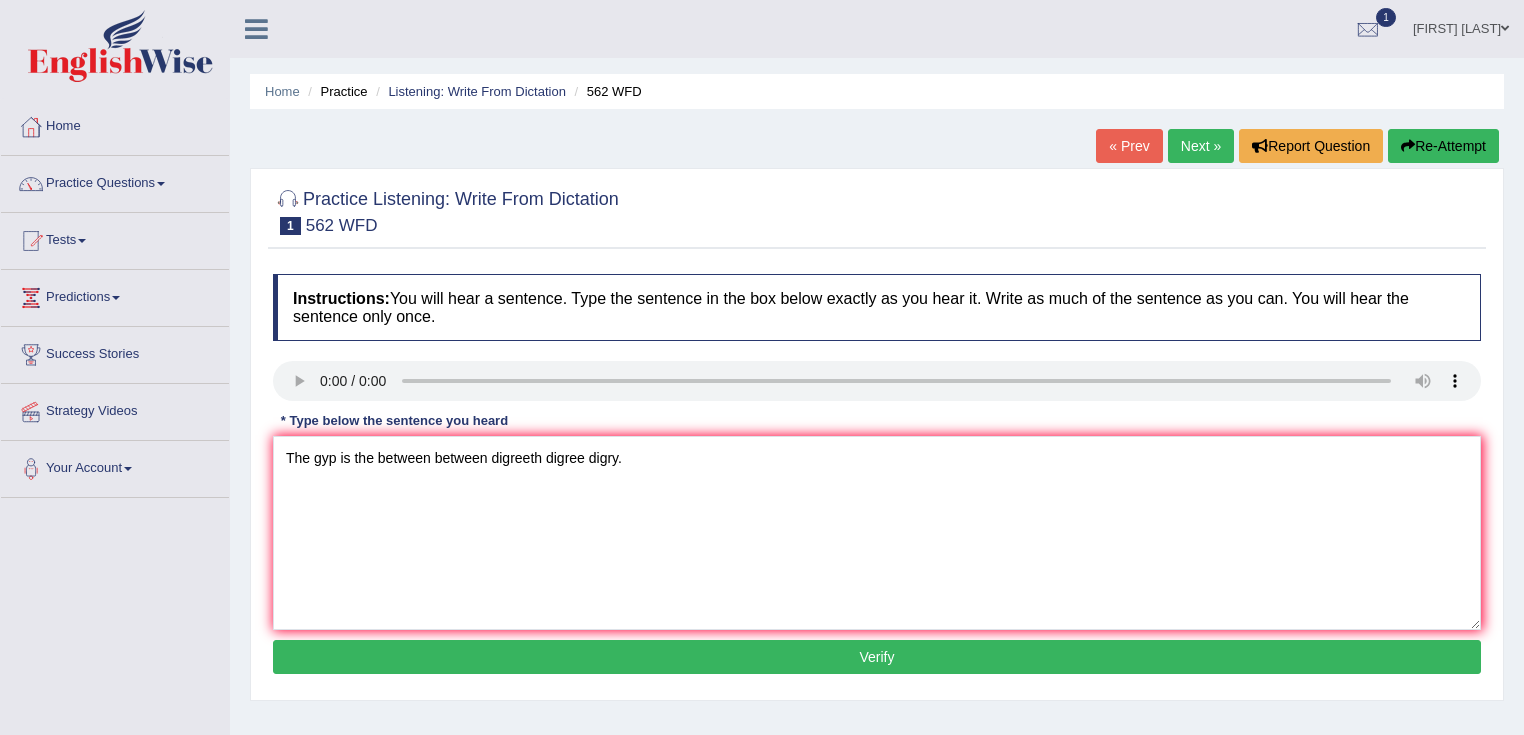 click on "Verify" at bounding box center (877, 657) 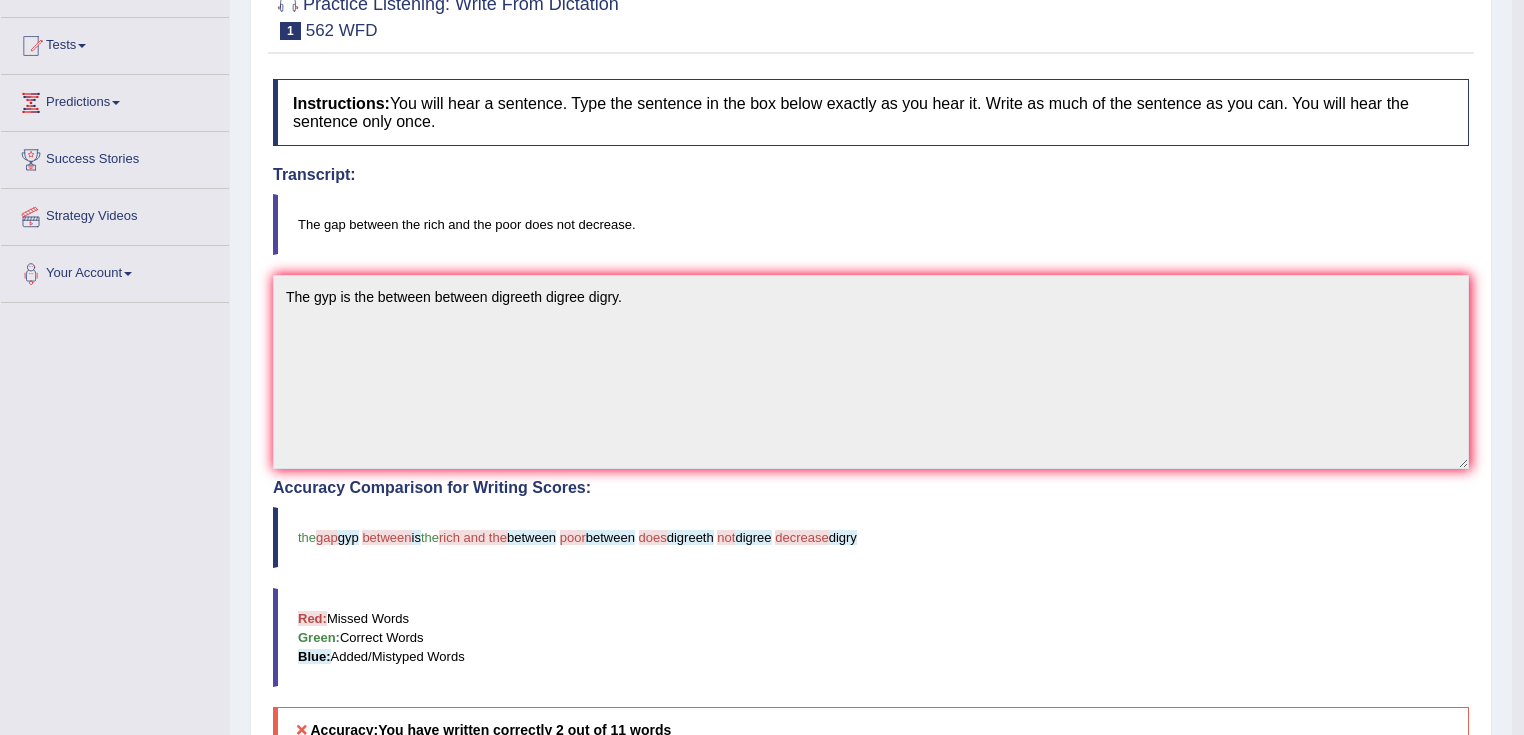 scroll, scrollTop: 75, scrollLeft: 0, axis: vertical 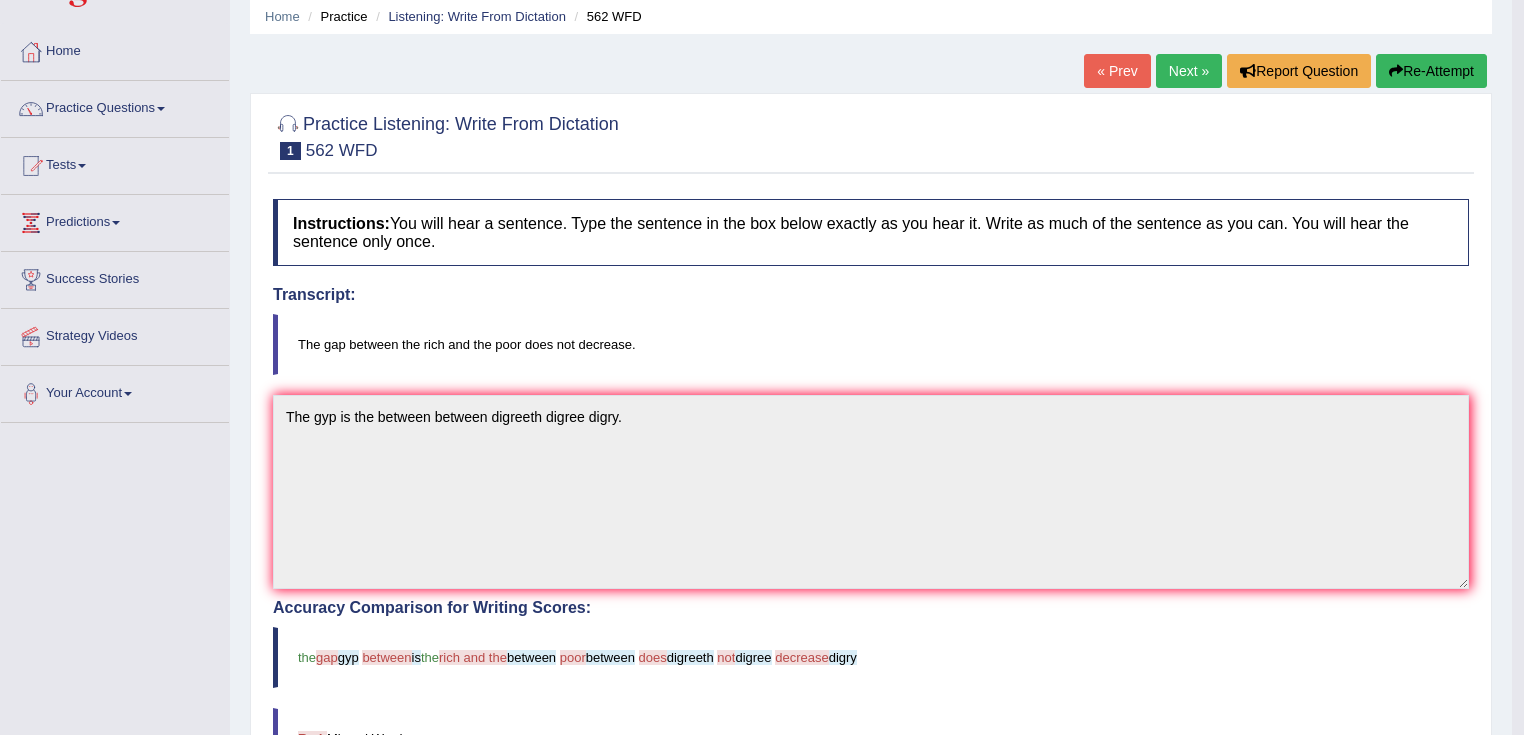 click on "Re-Attempt" at bounding box center [1431, 71] 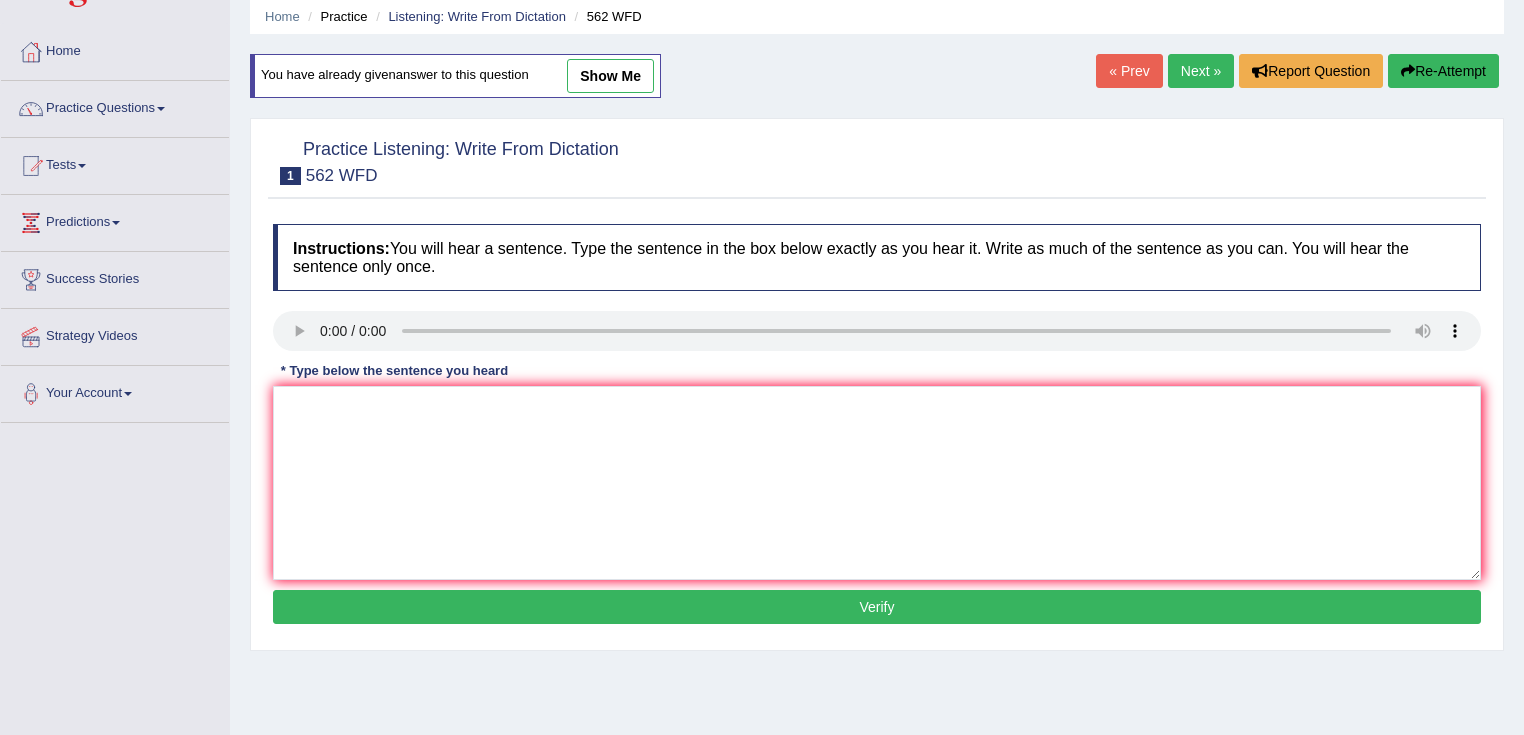 scroll, scrollTop: 75, scrollLeft: 0, axis: vertical 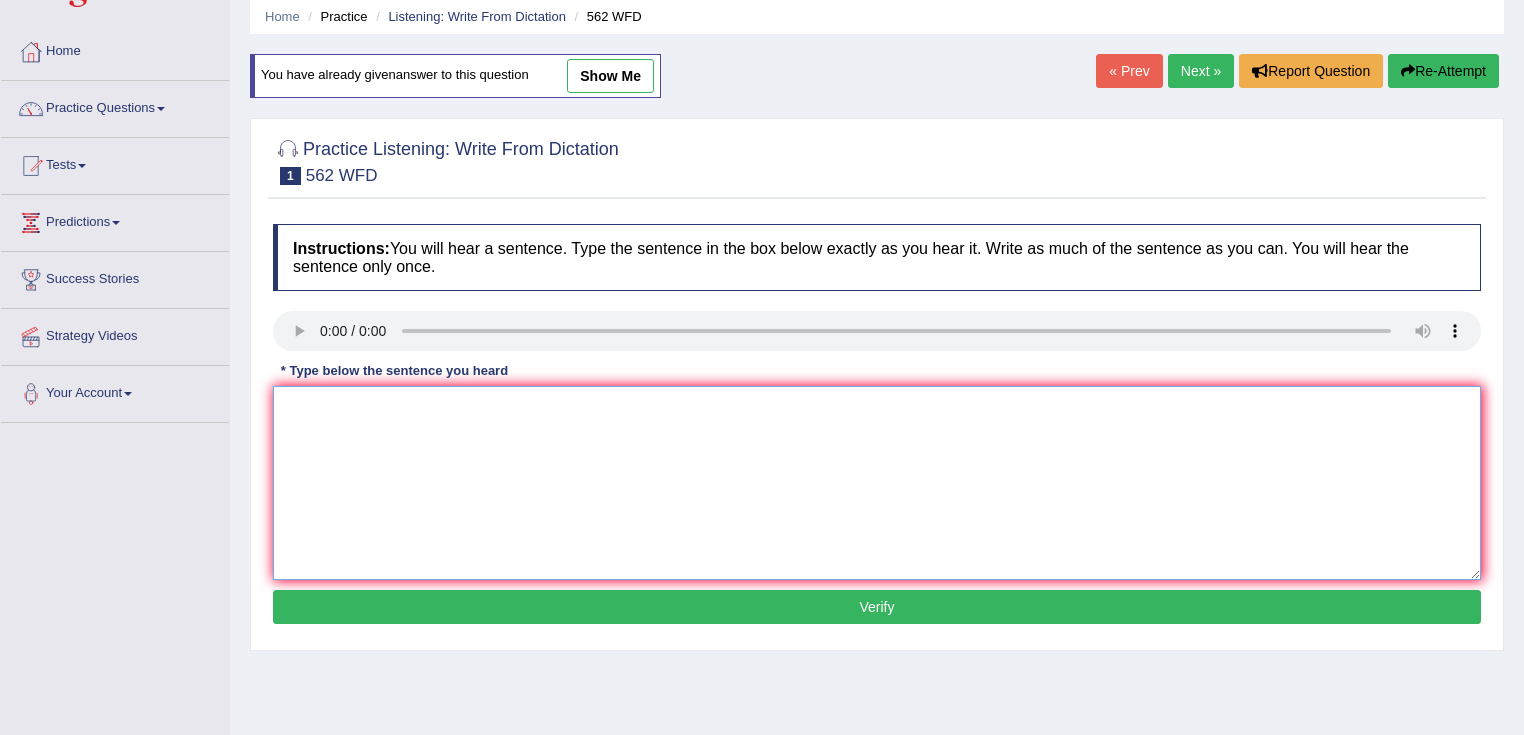 click at bounding box center [877, 483] 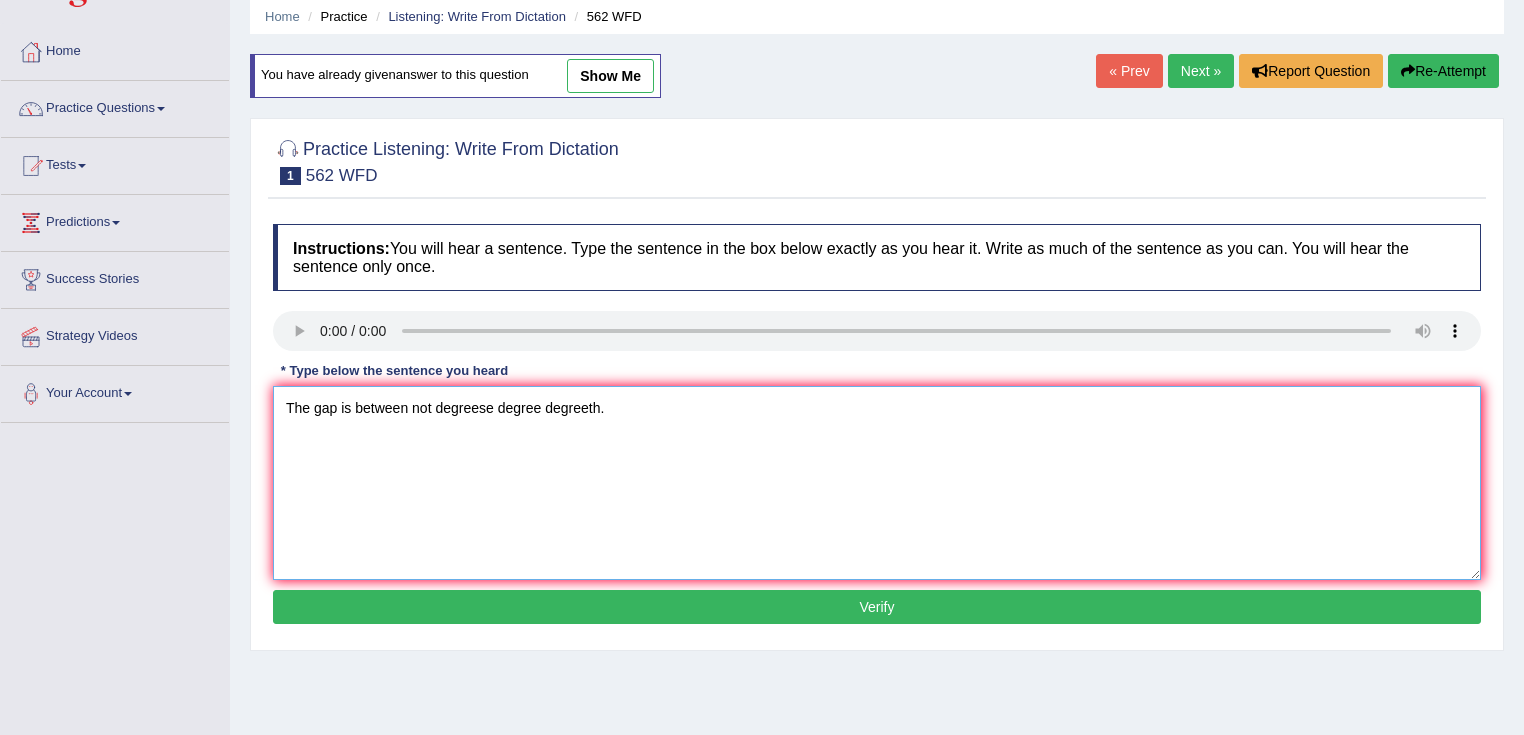 type on "The gap is between not degreese degree degreeth." 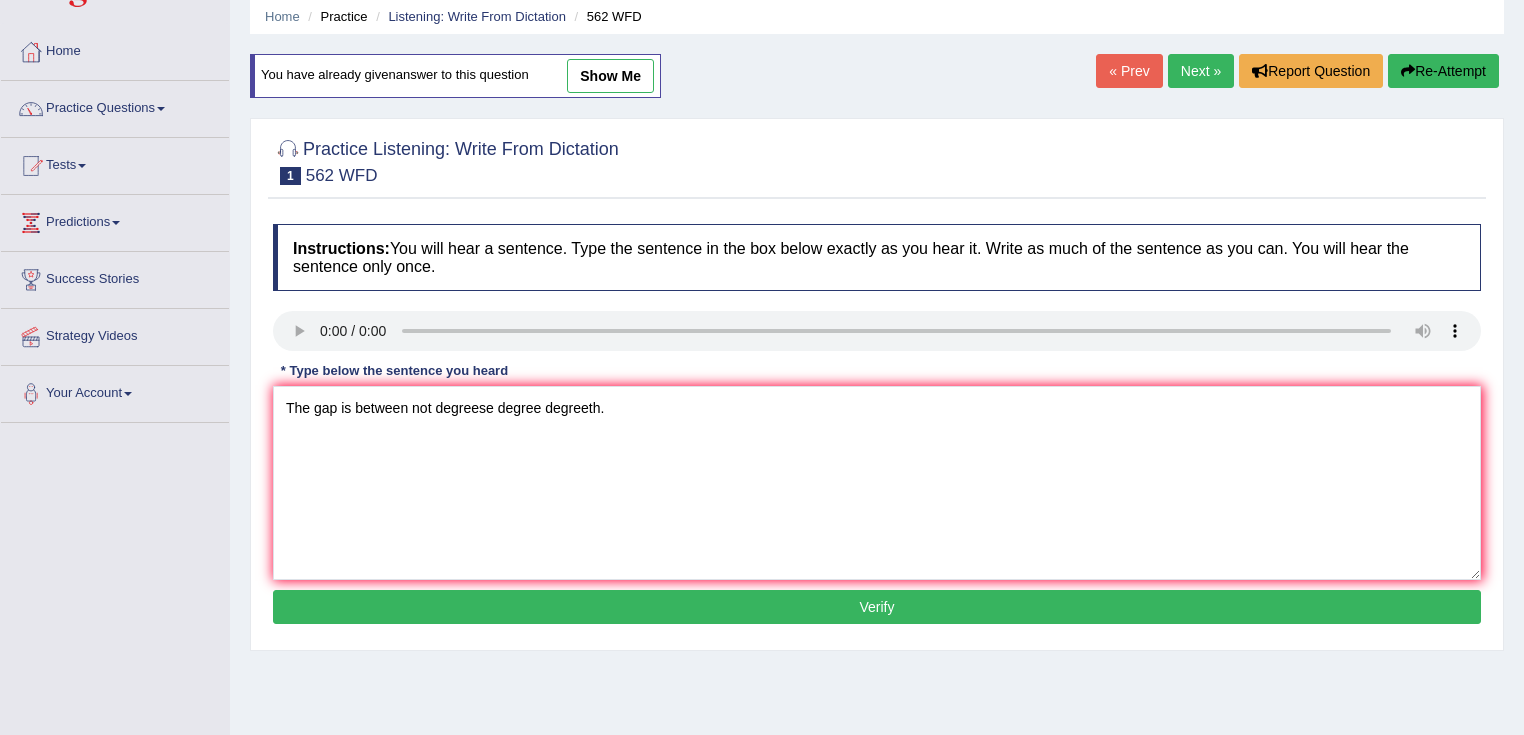 click on "Verify" at bounding box center [877, 607] 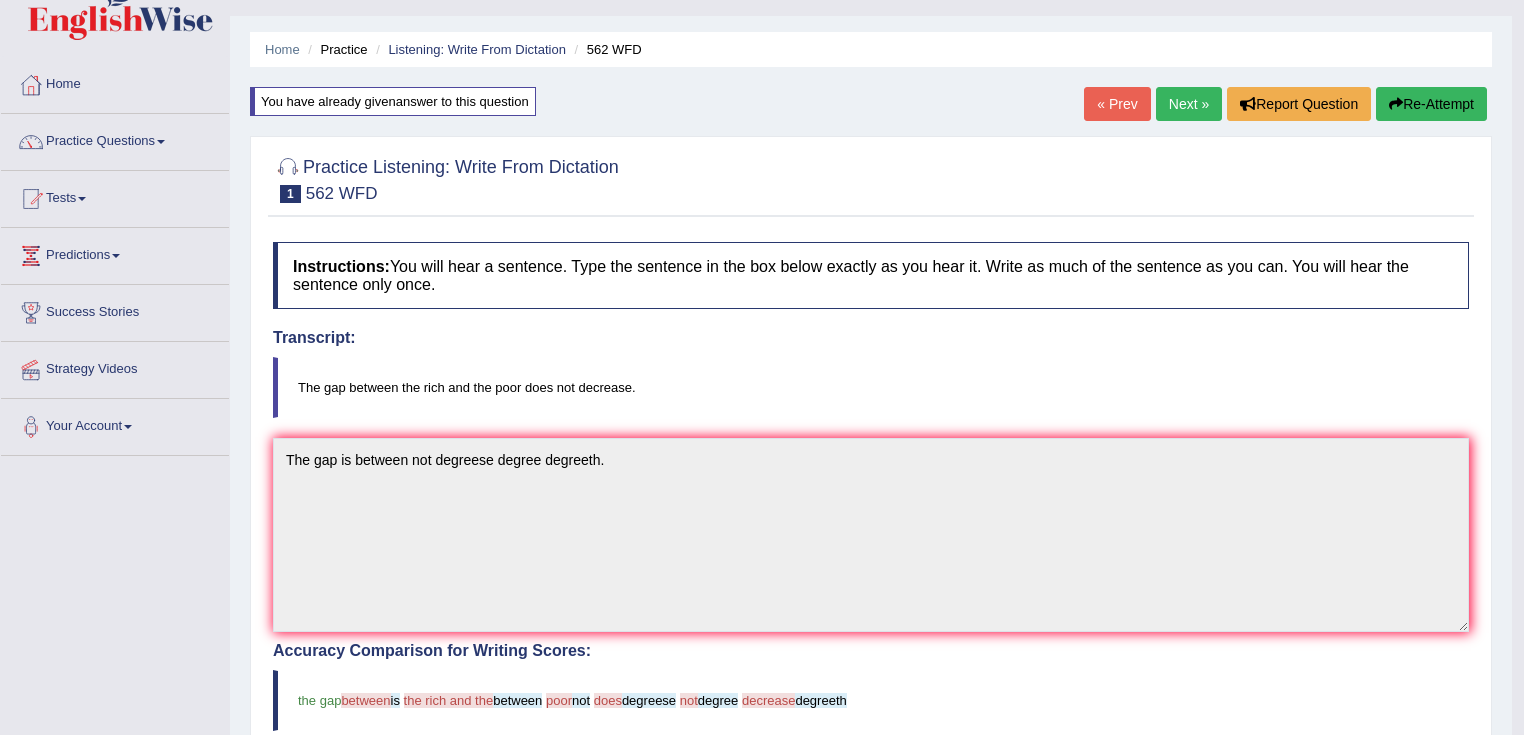 scroll, scrollTop: 0, scrollLeft: 0, axis: both 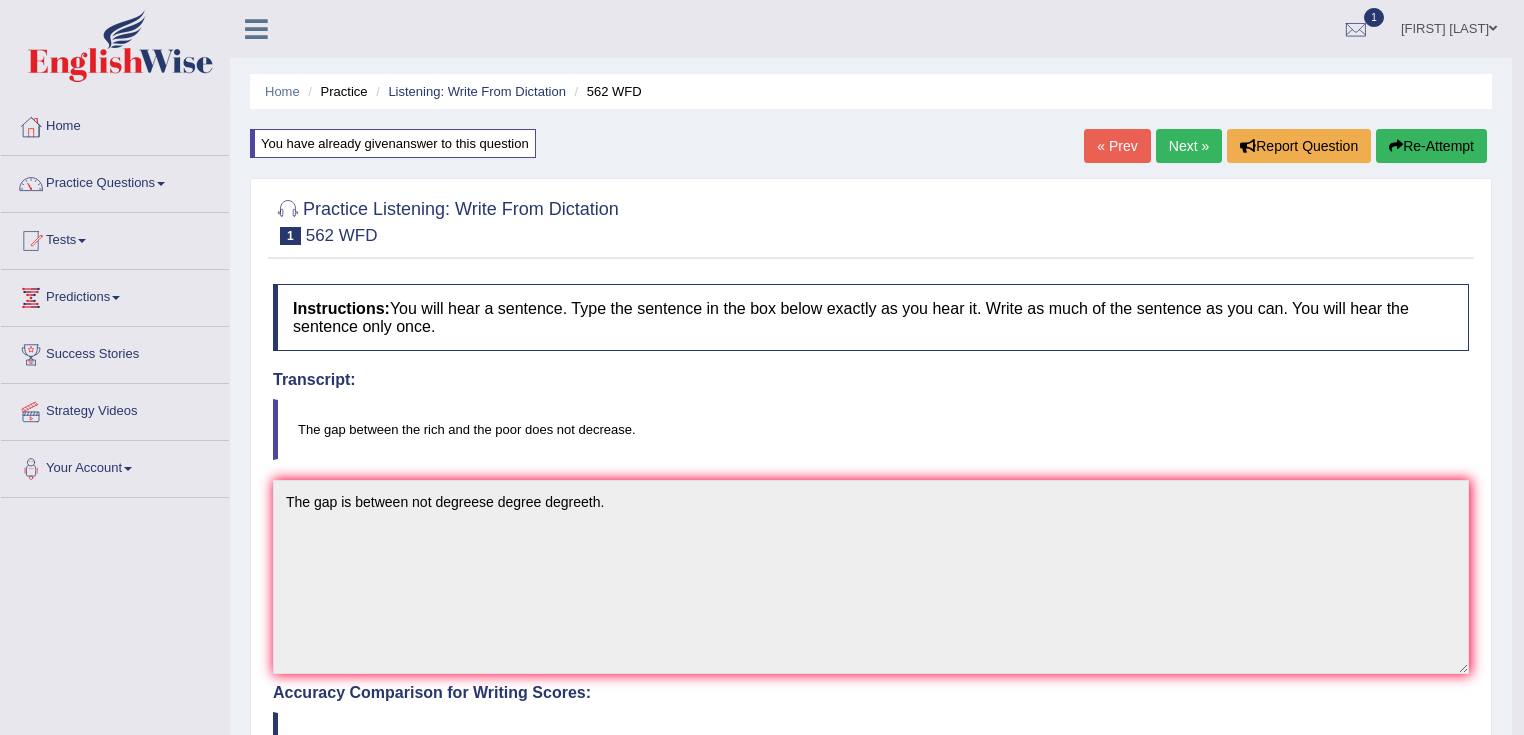click on "Next »" at bounding box center (1189, 146) 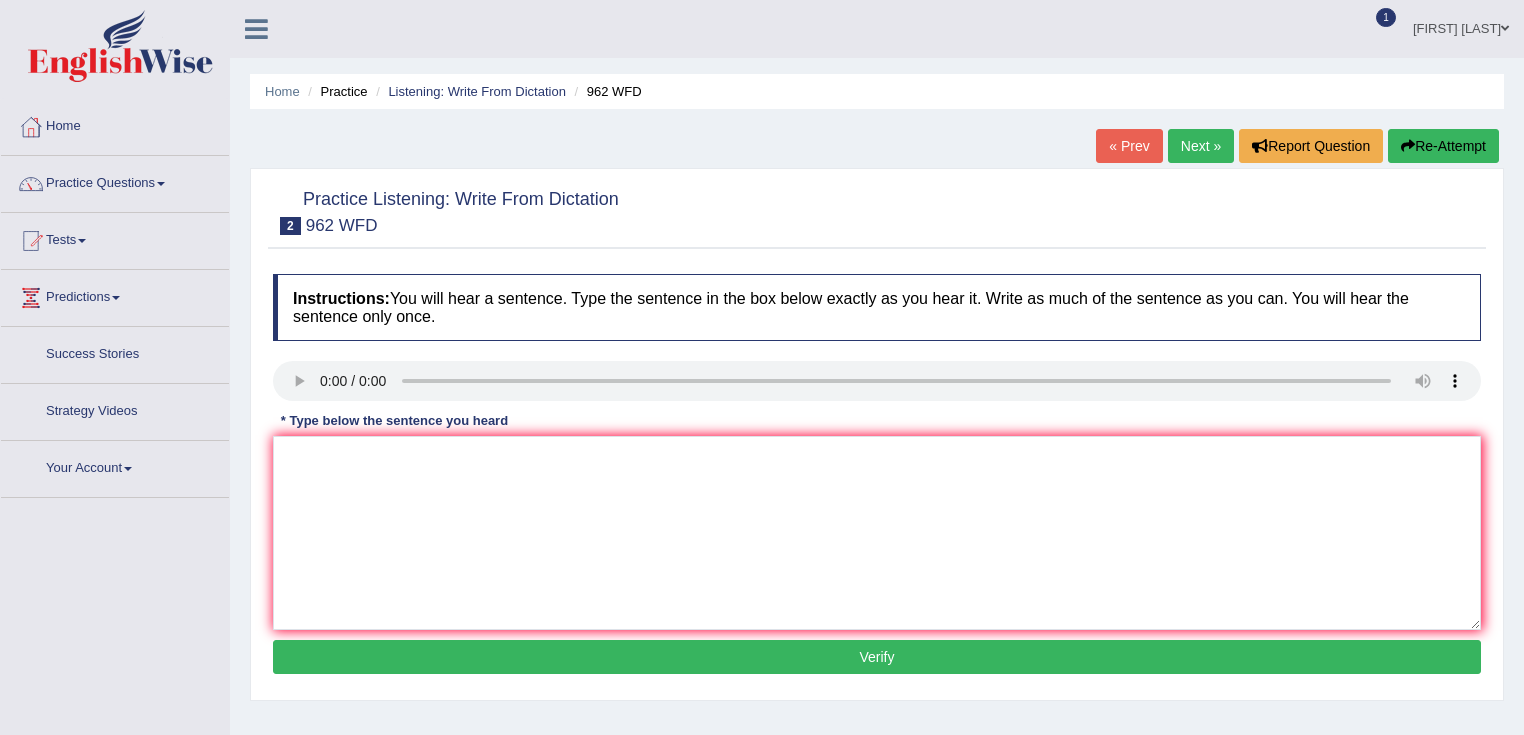scroll, scrollTop: 0, scrollLeft: 0, axis: both 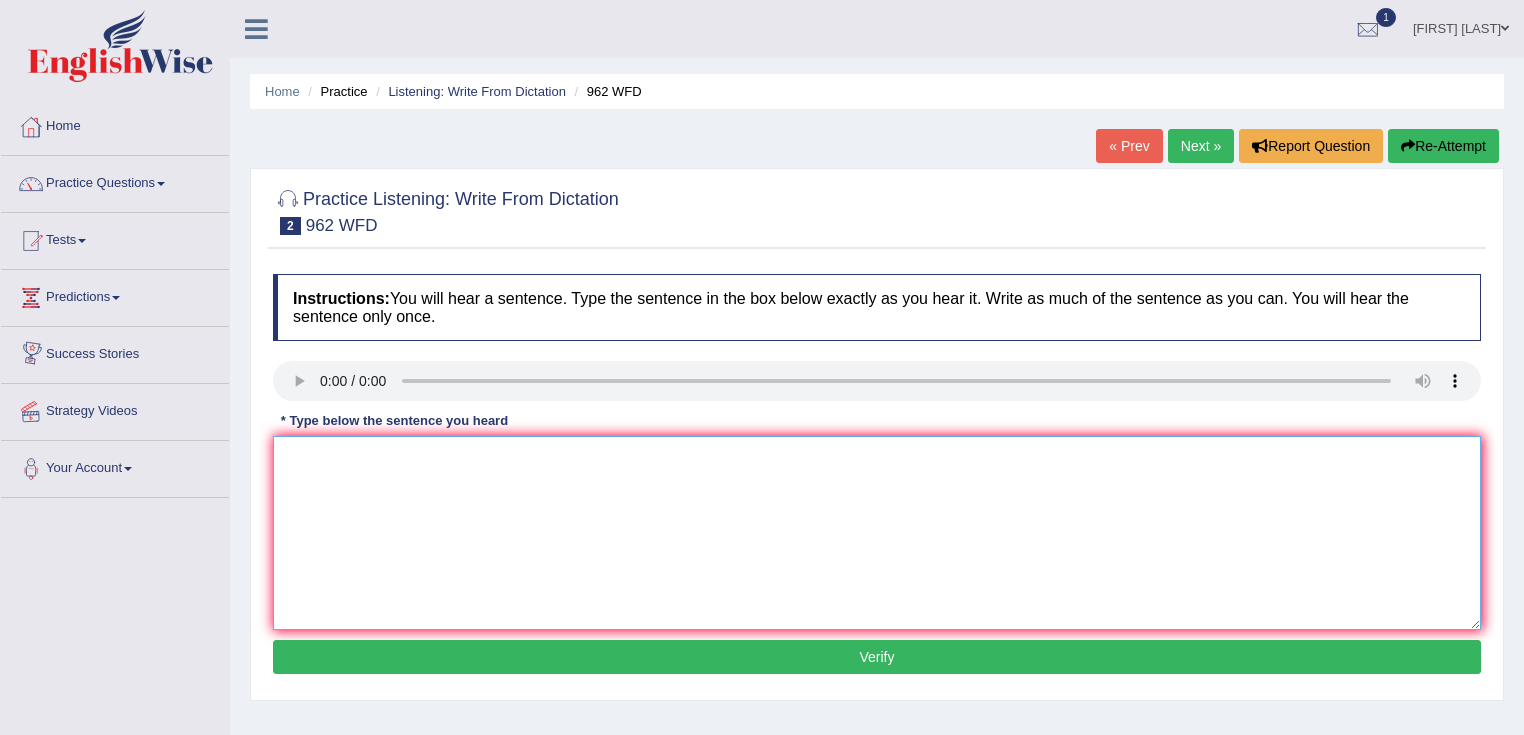 click at bounding box center [877, 533] 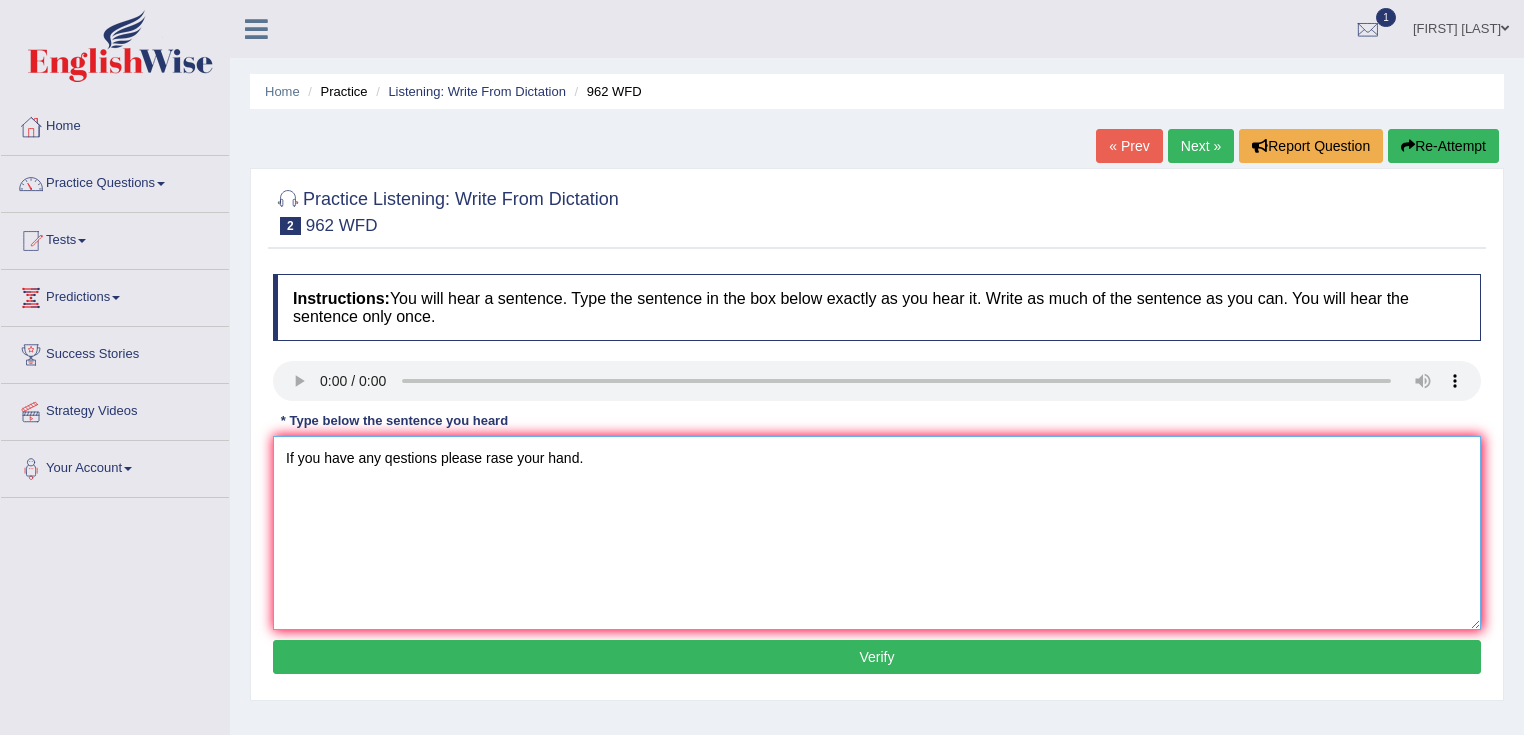 click on "If you have any qestions please rase your hand." at bounding box center (877, 533) 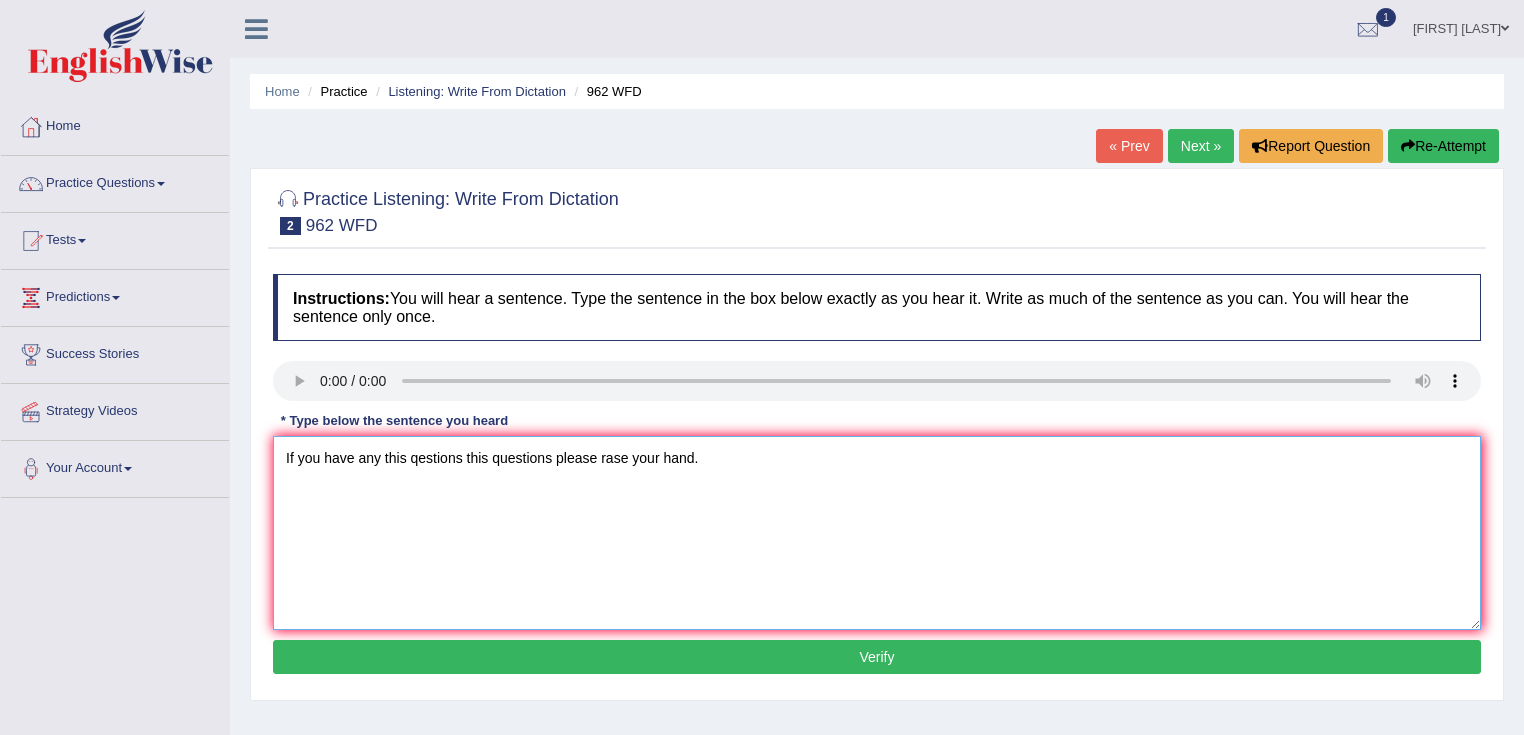 type on "If you have any this qestions this questions please rase your hand." 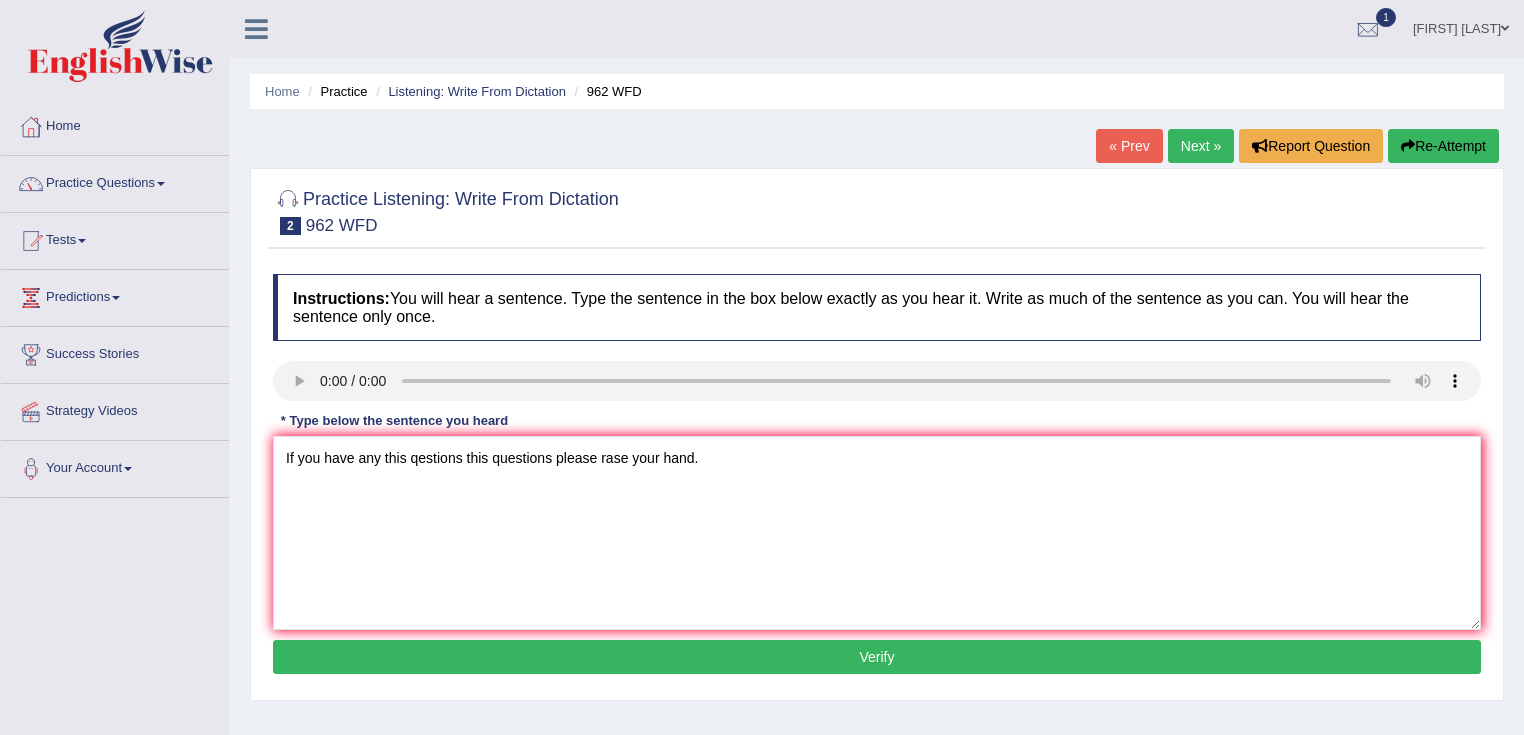 click on "Verify" at bounding box center [877, 657] 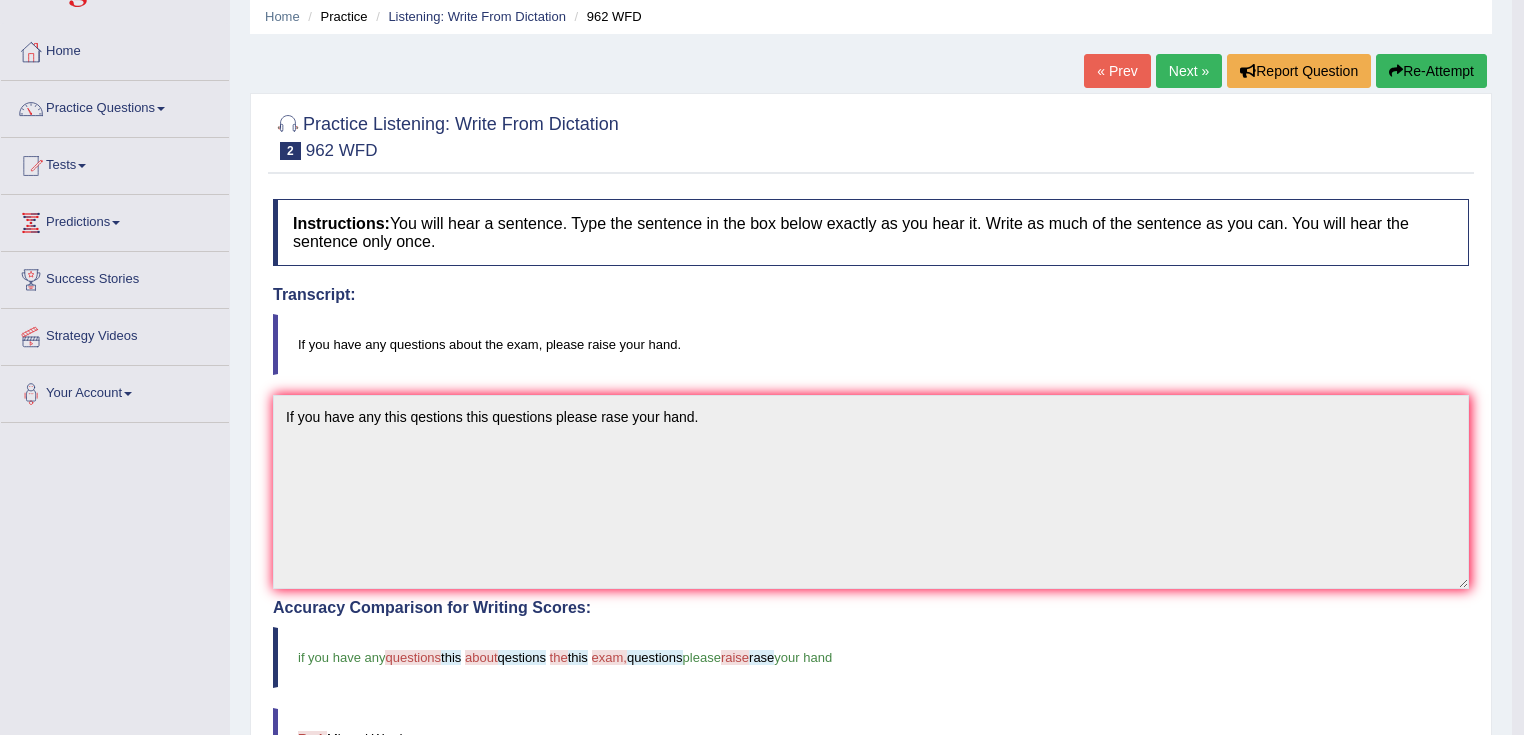scroll, scrollTop: 0, scrollLeft: 0, axis: both 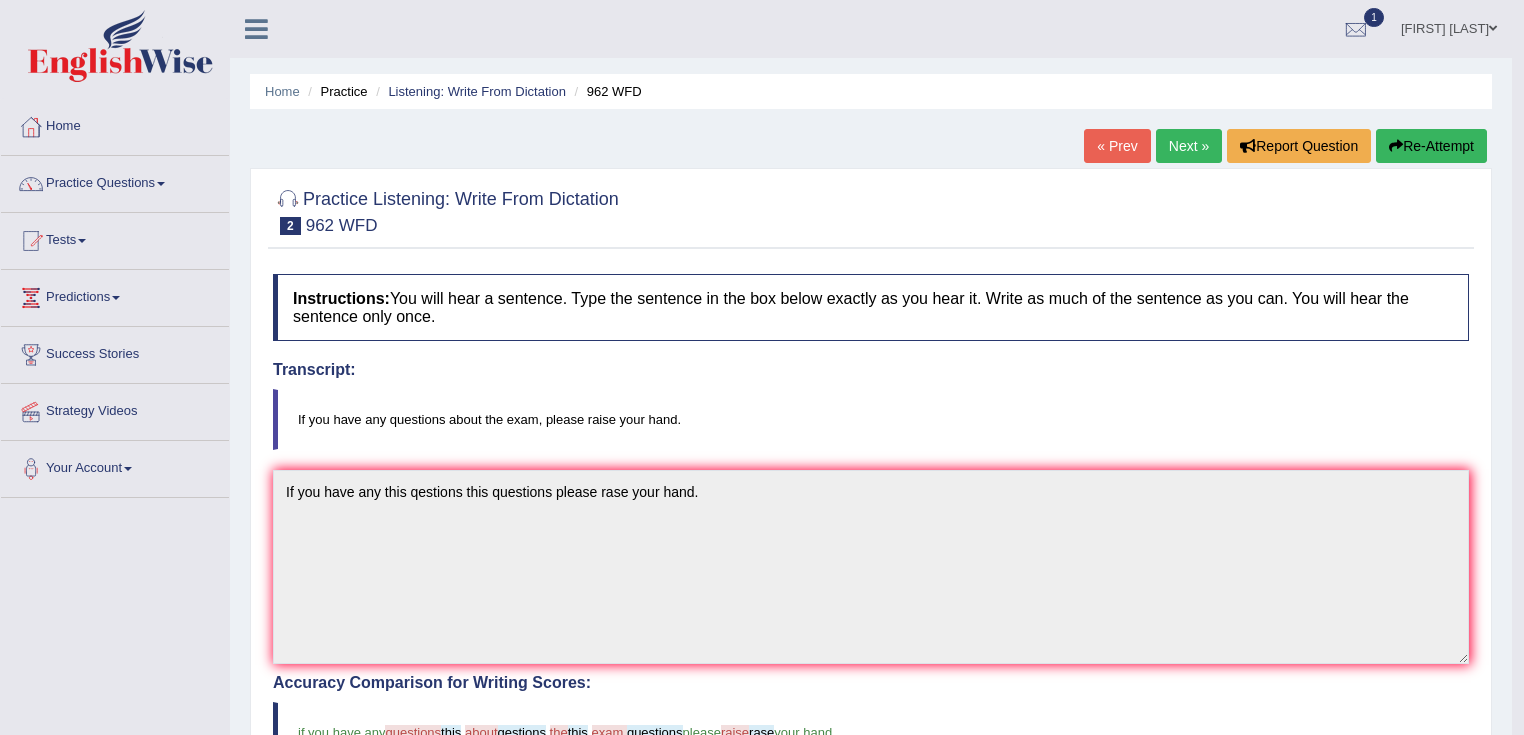 click on "Next »" at bounding box center (1189, 146) 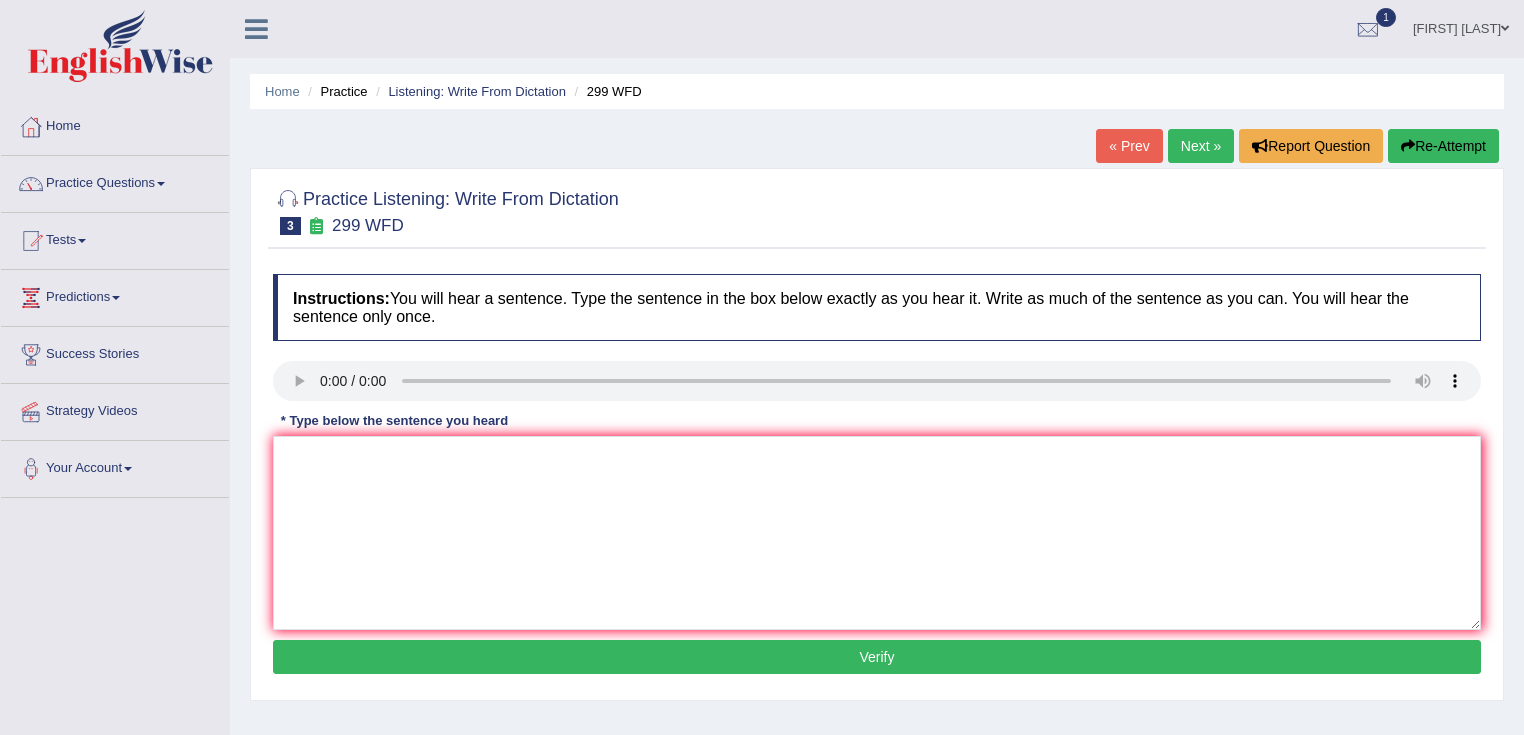 scroll, scrollTop: 0, scrollLeft: 0, axis: both 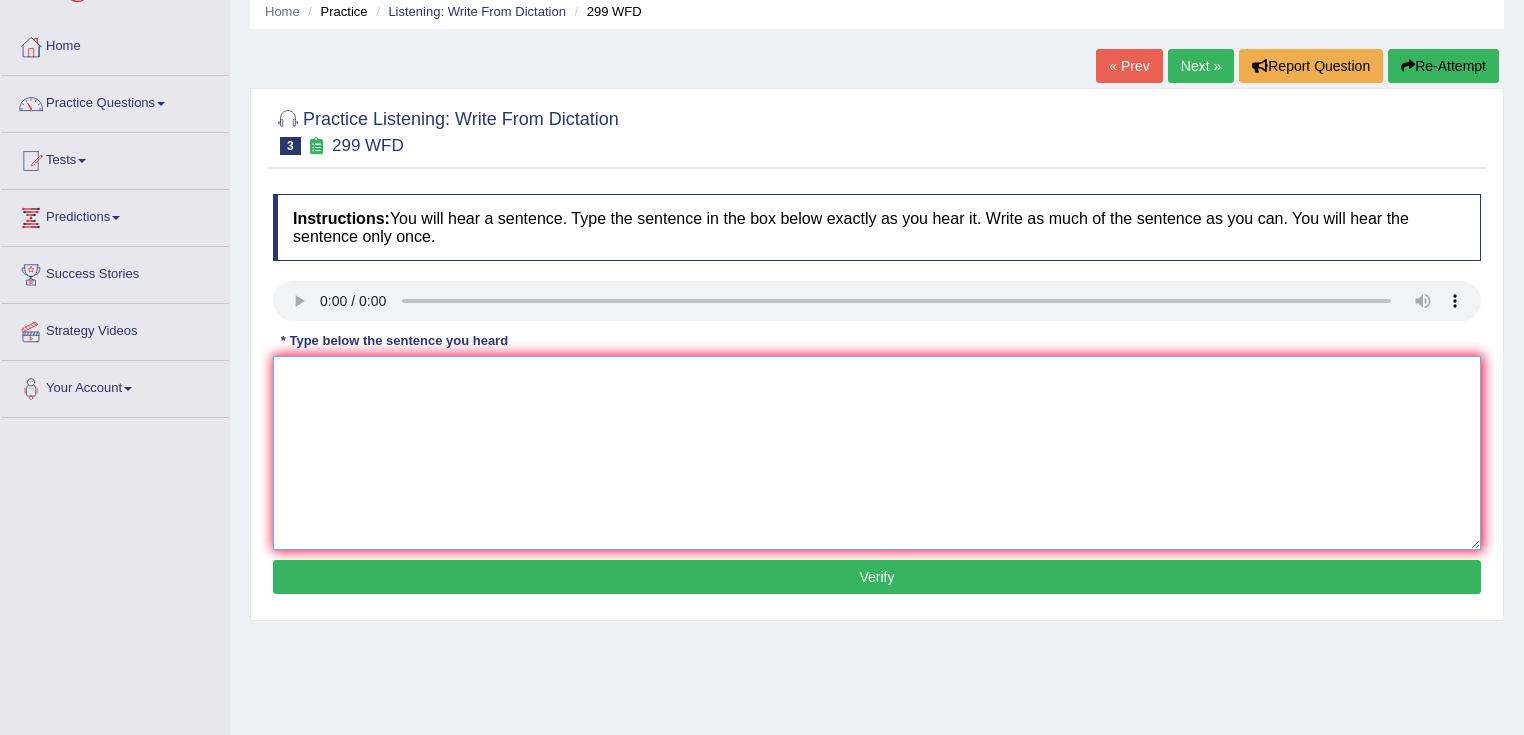 click at bounding box center [877, 453] 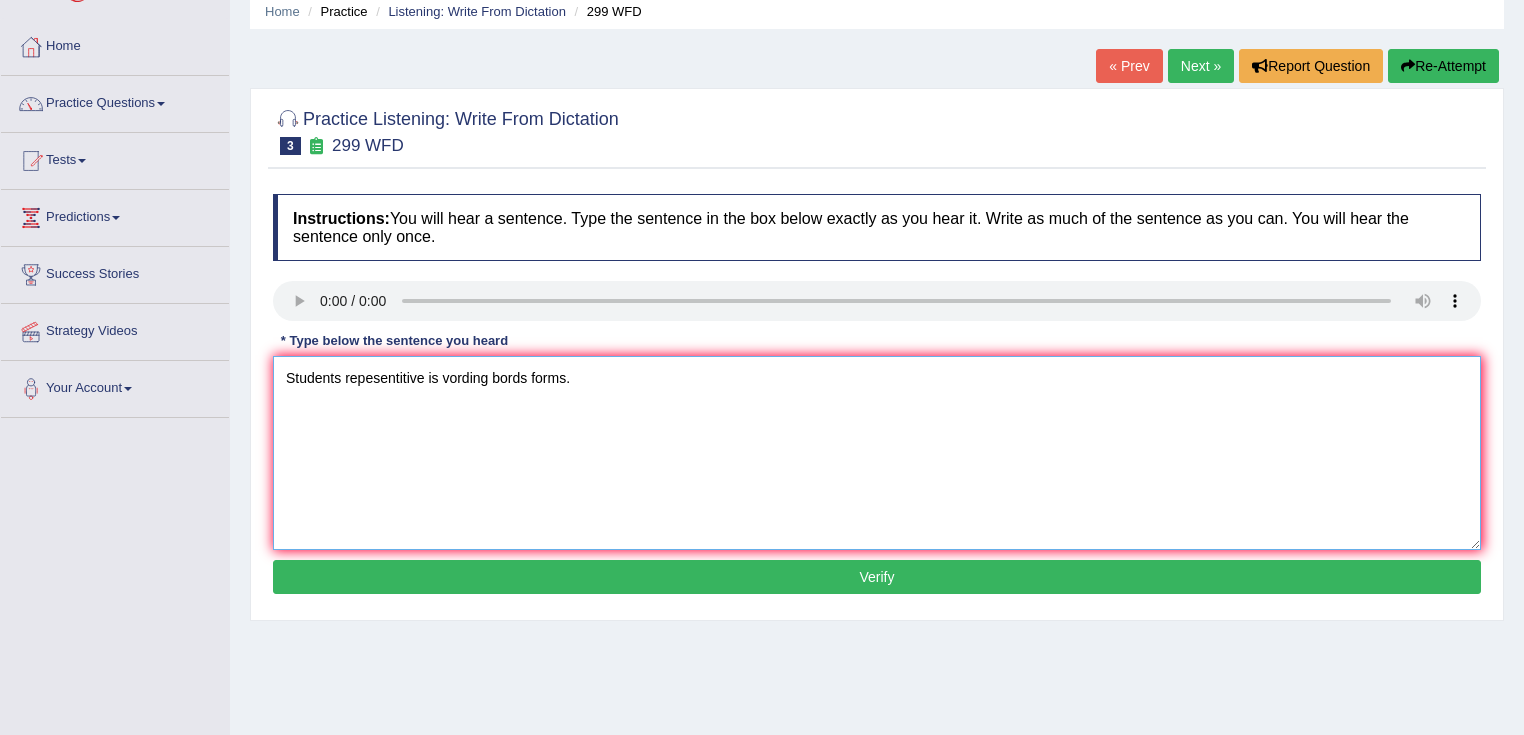 click on "Students repesentitive is vording bords forms." at bounding box center [877, 453] 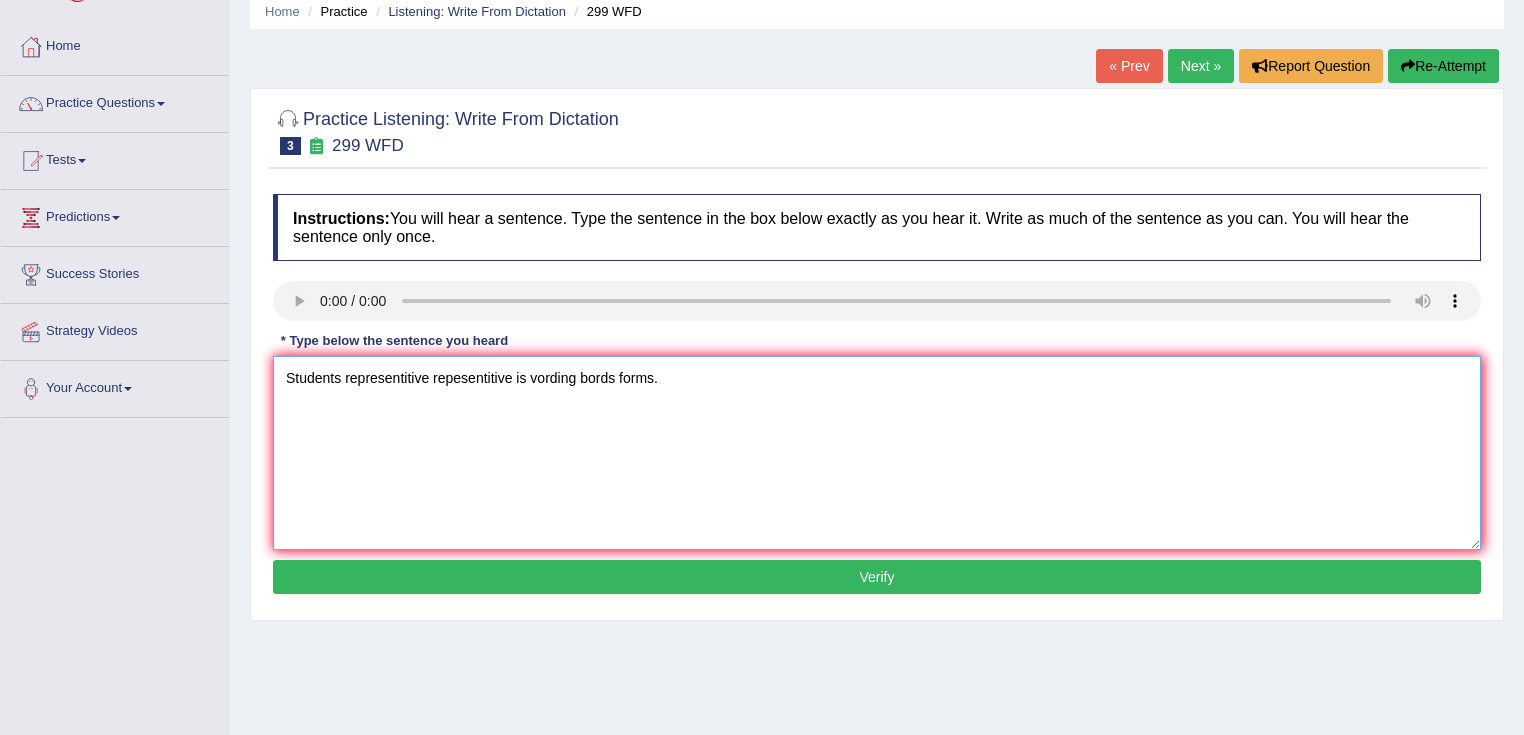 type on "Students representitive repesentitive is vording bords forms." 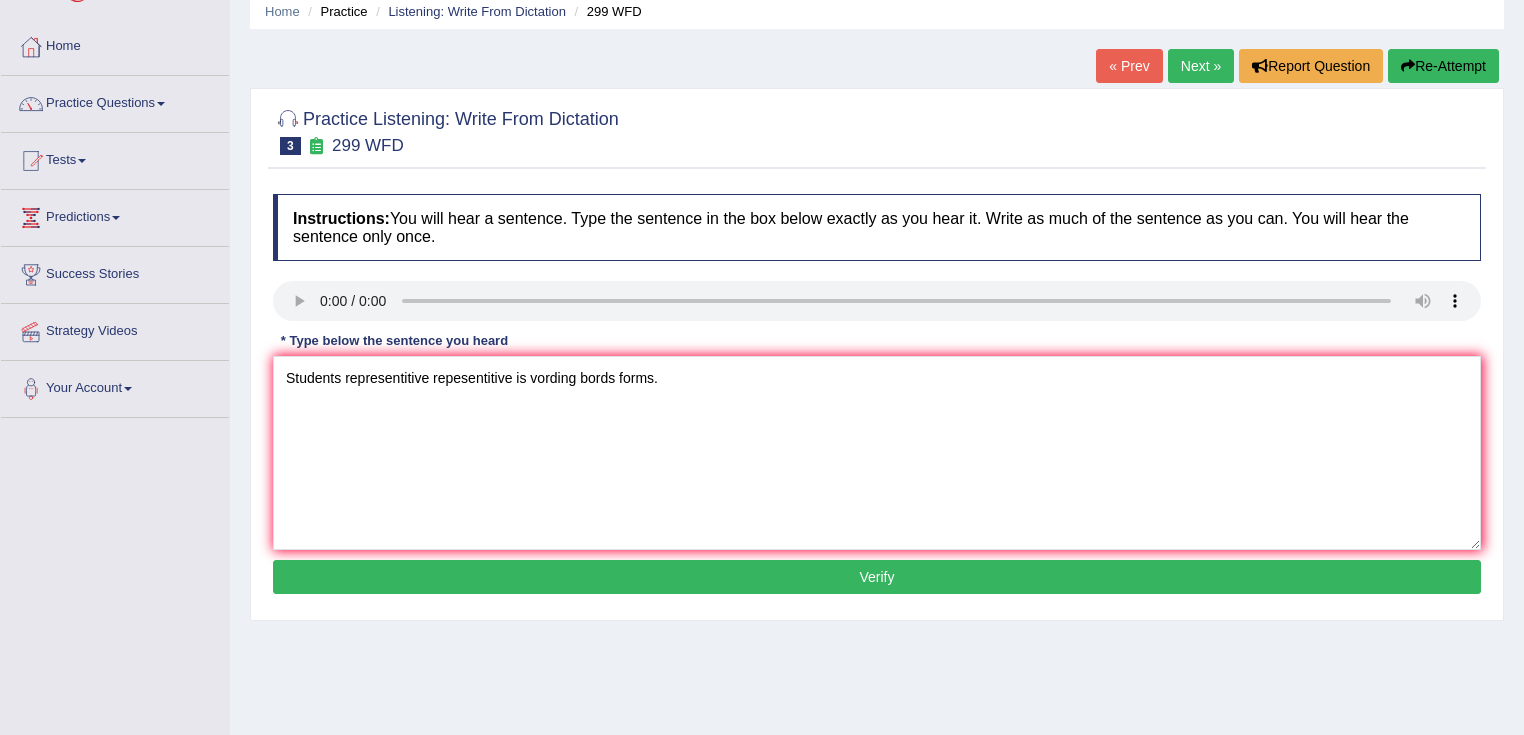 click on "Verify" at bounding box center (877, 577) 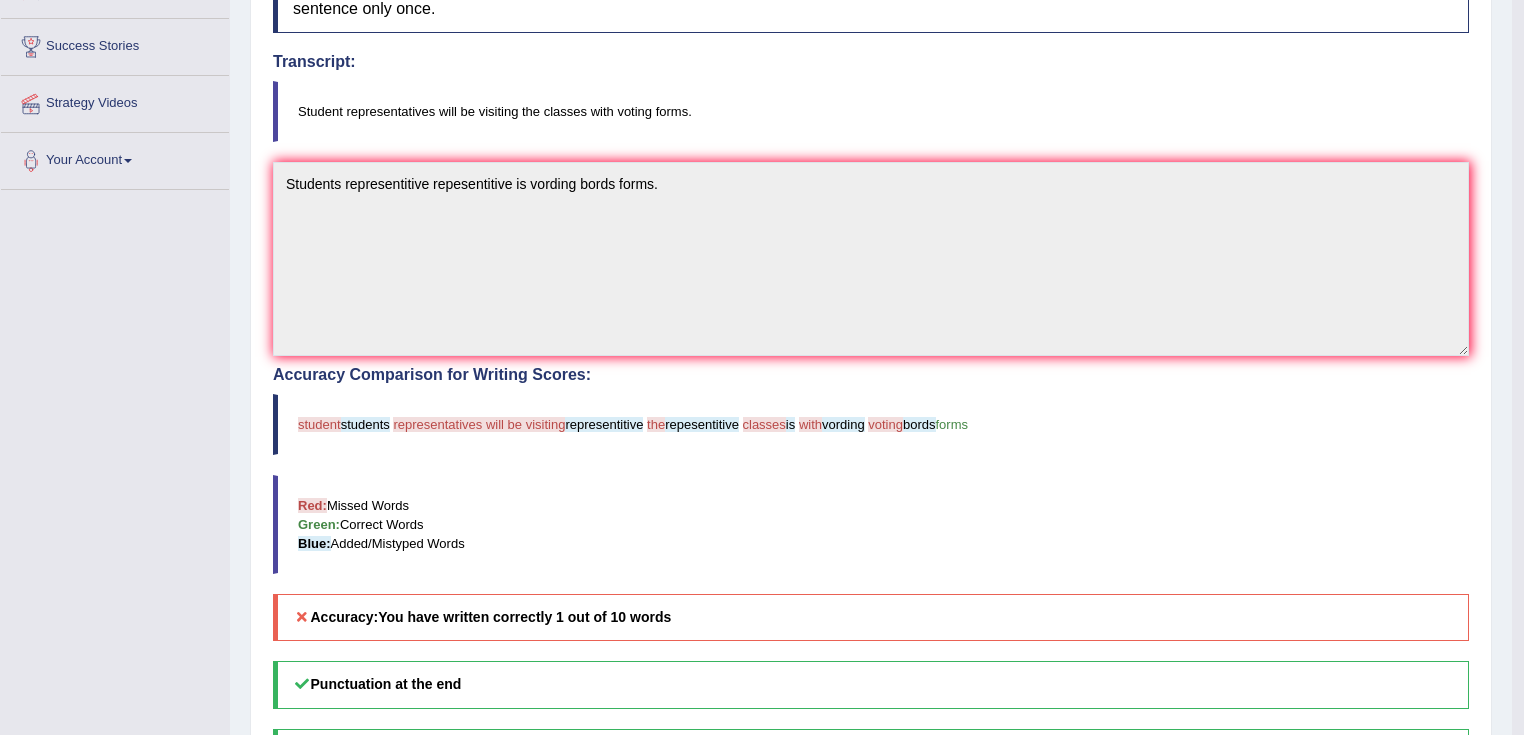 scroll, scrollTop: 480, scrollLeft: 0, axis: vertical 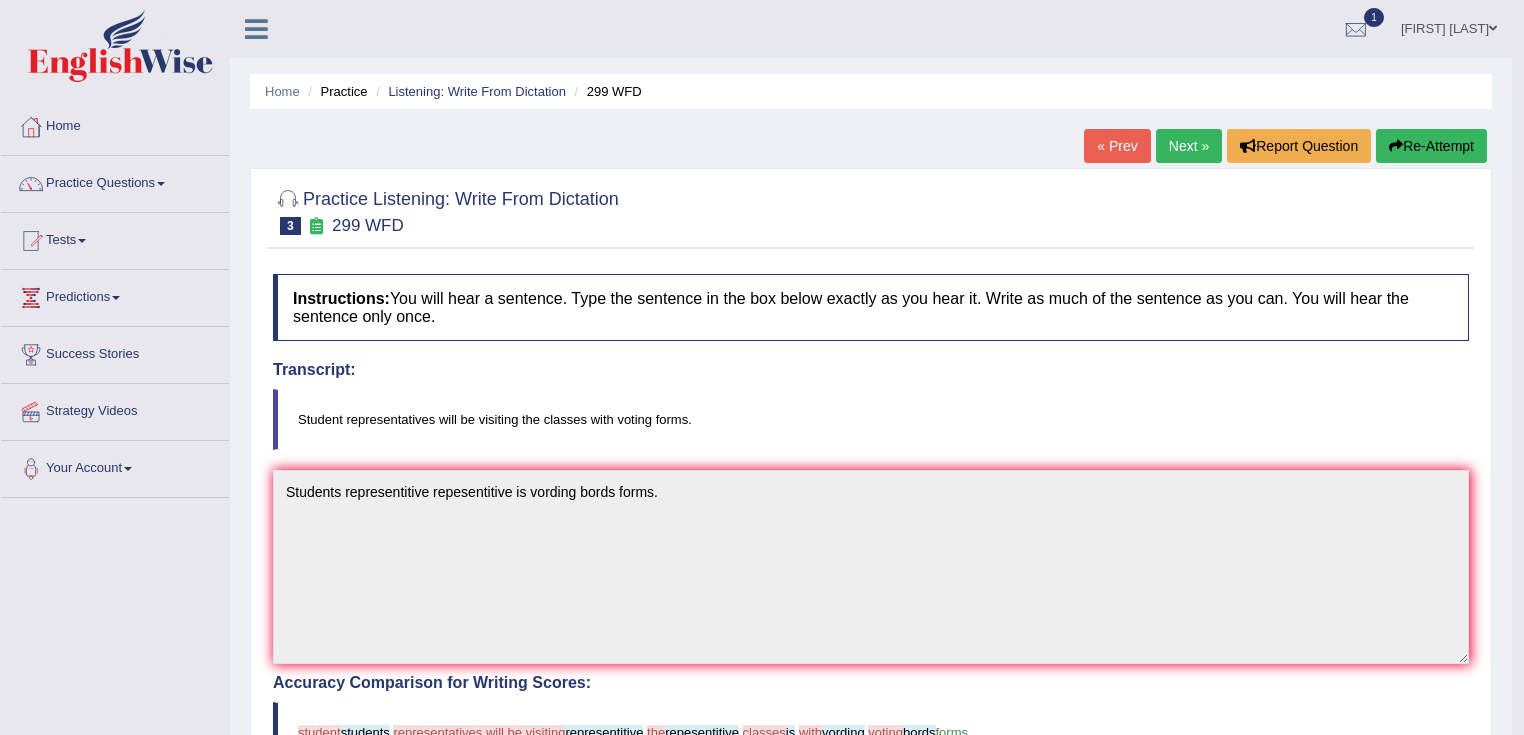 click on "Next »" at bounding box center [1189, 146] 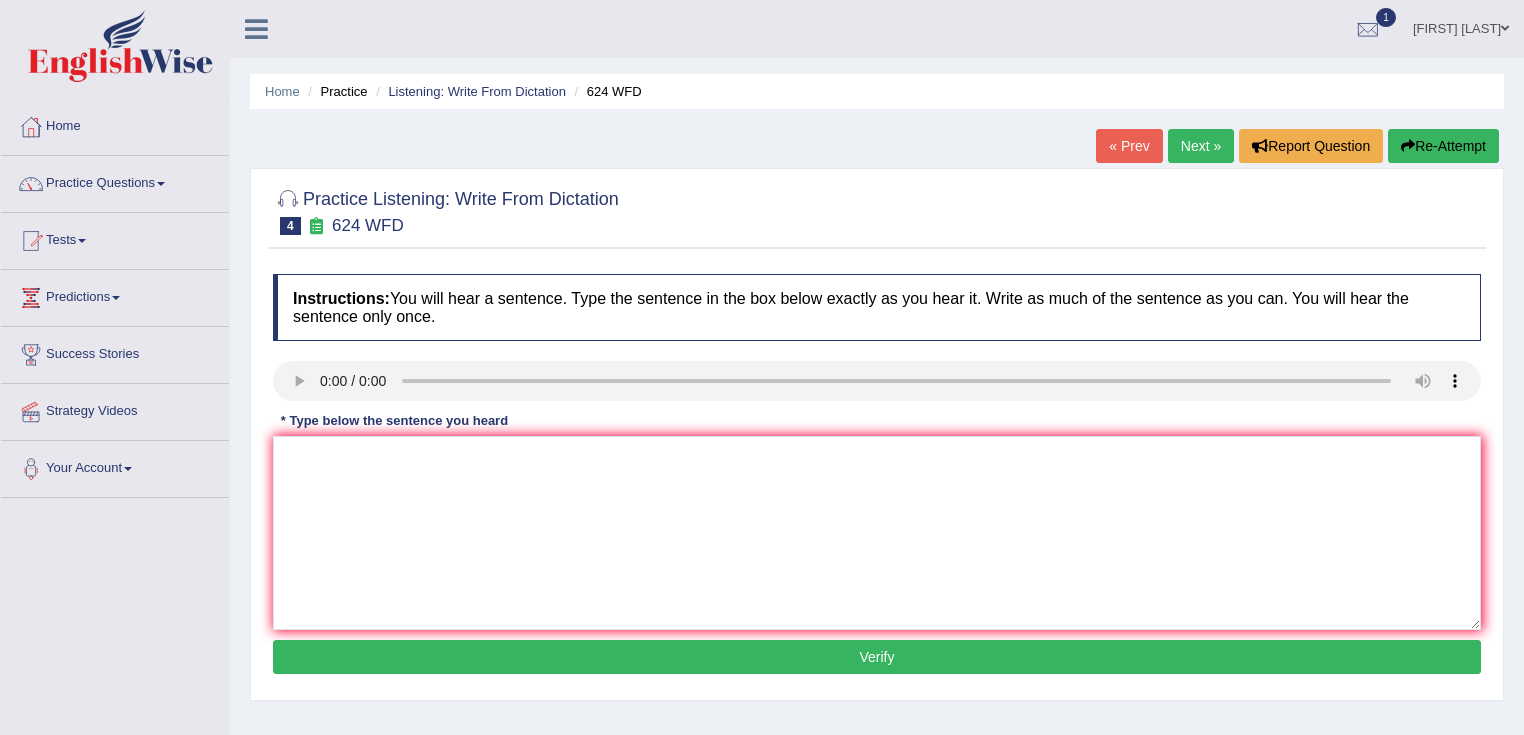 scroll, scrollTop: 0, scrollLeft: 0, axis: both 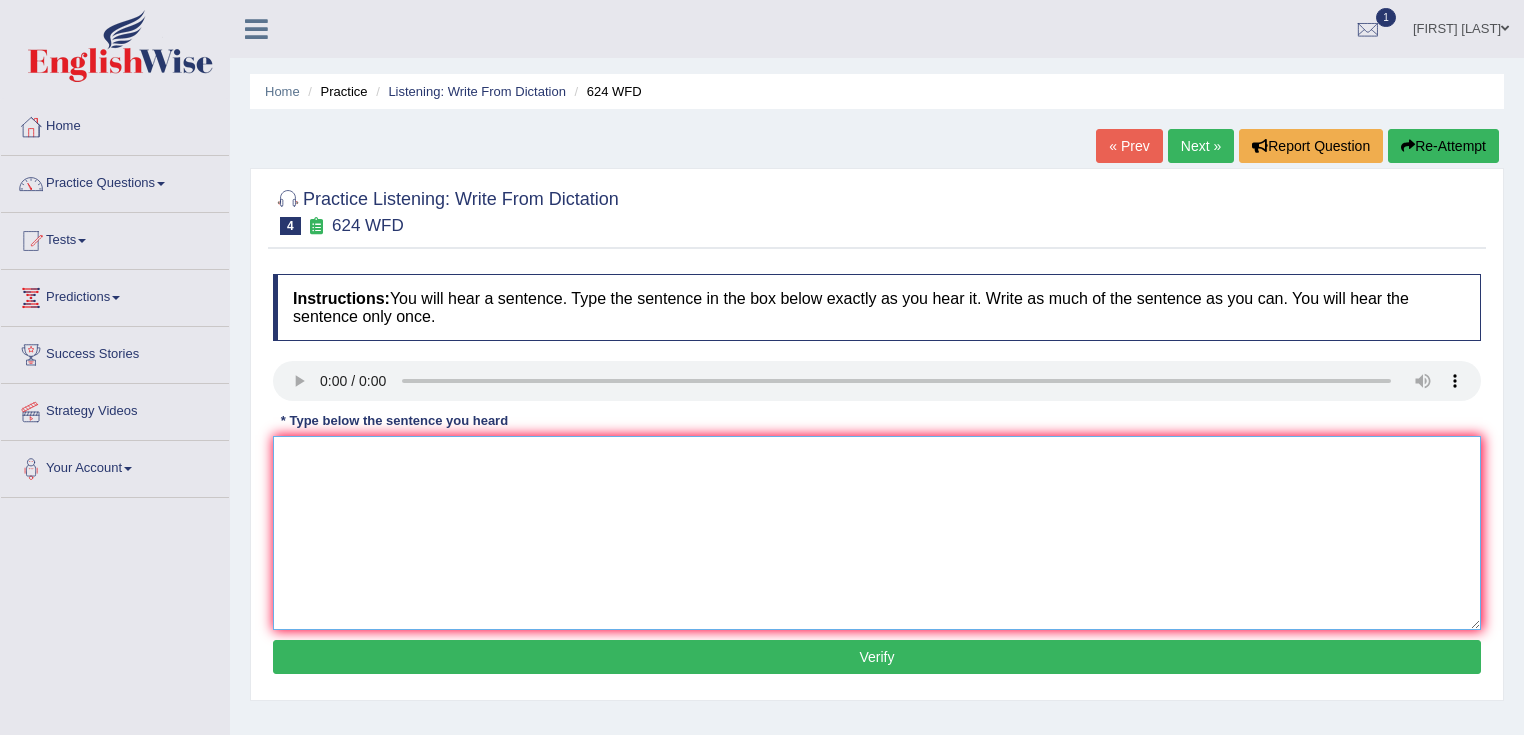 click at bounding box center (877, 533) 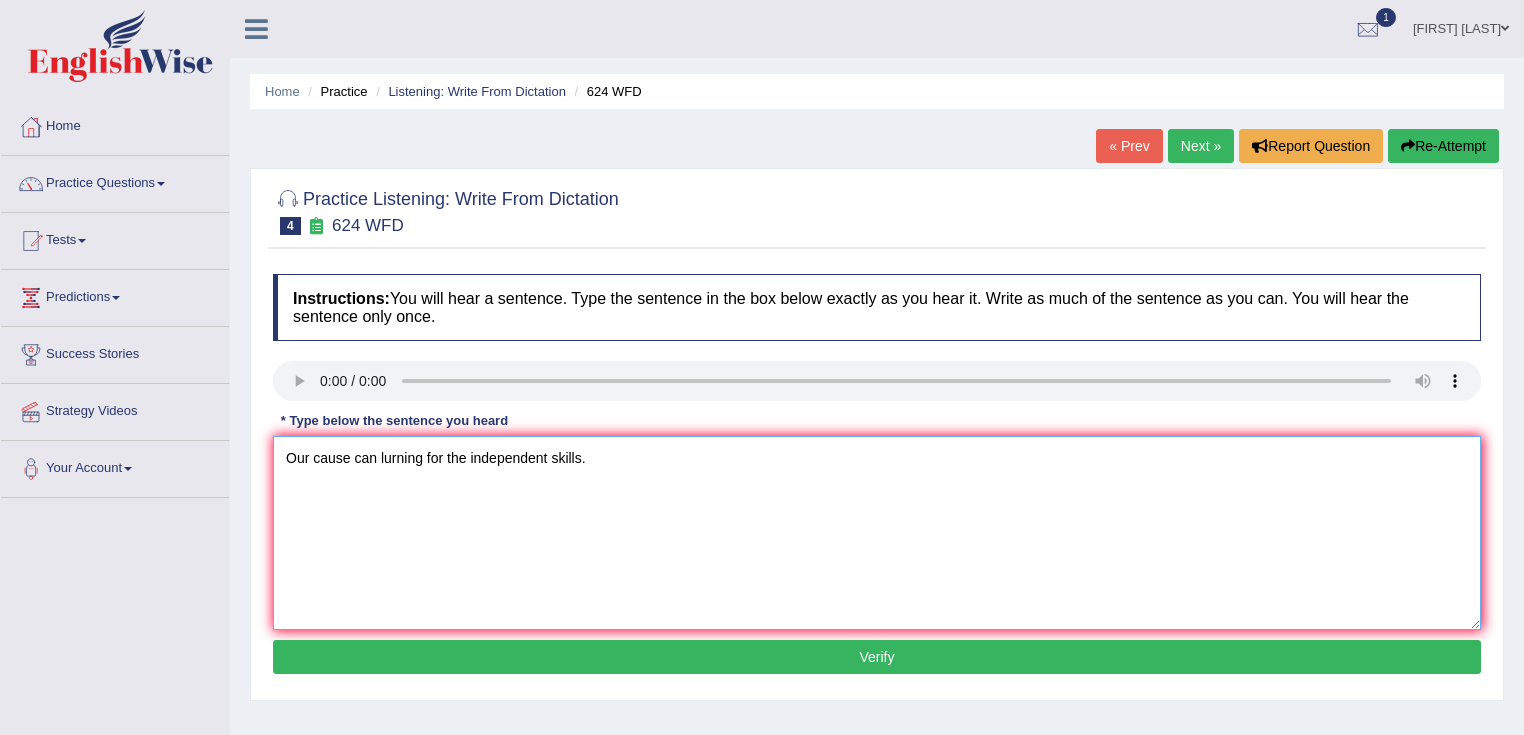 type on "Our cause can lurning for the independent skills." 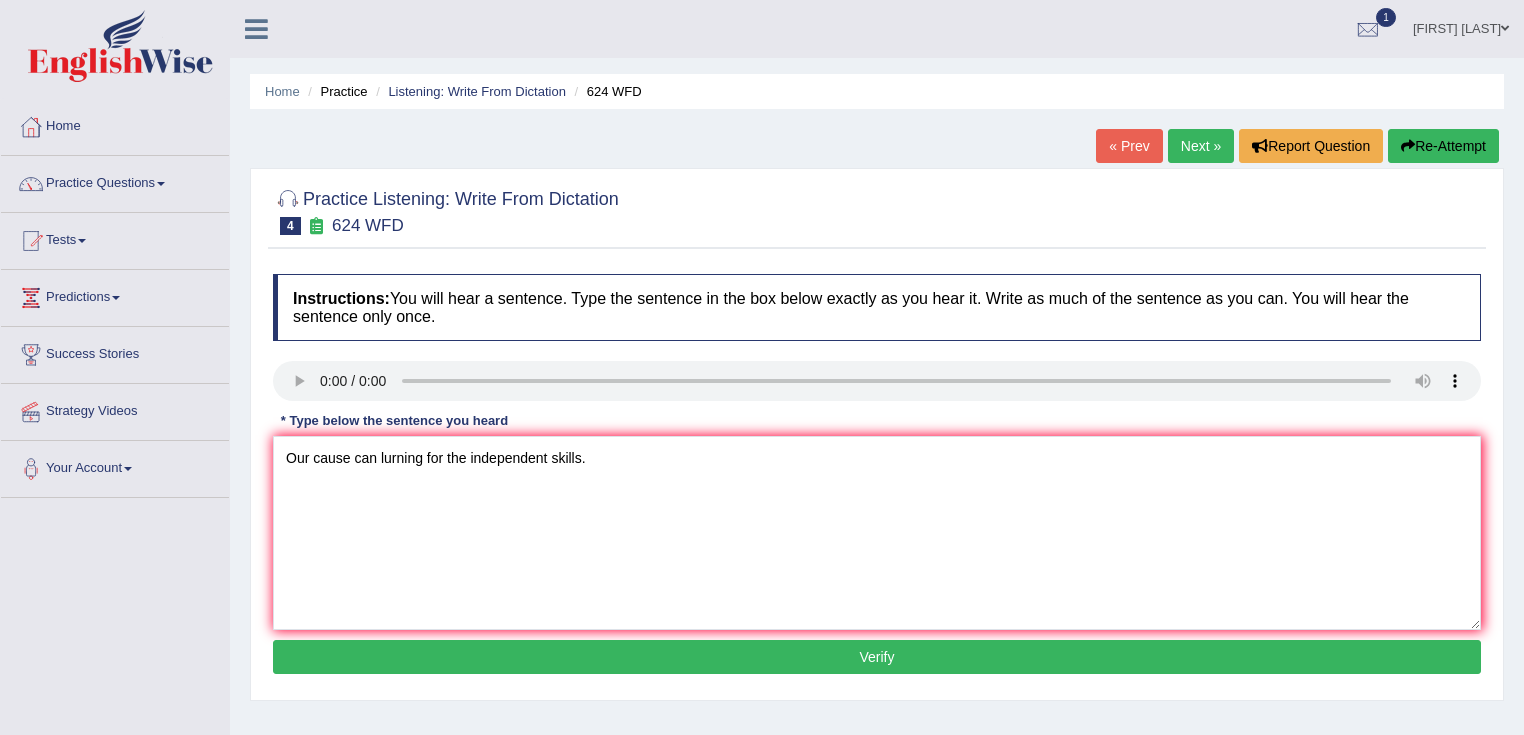 click on "Verify" at bounding box center [877, 657] 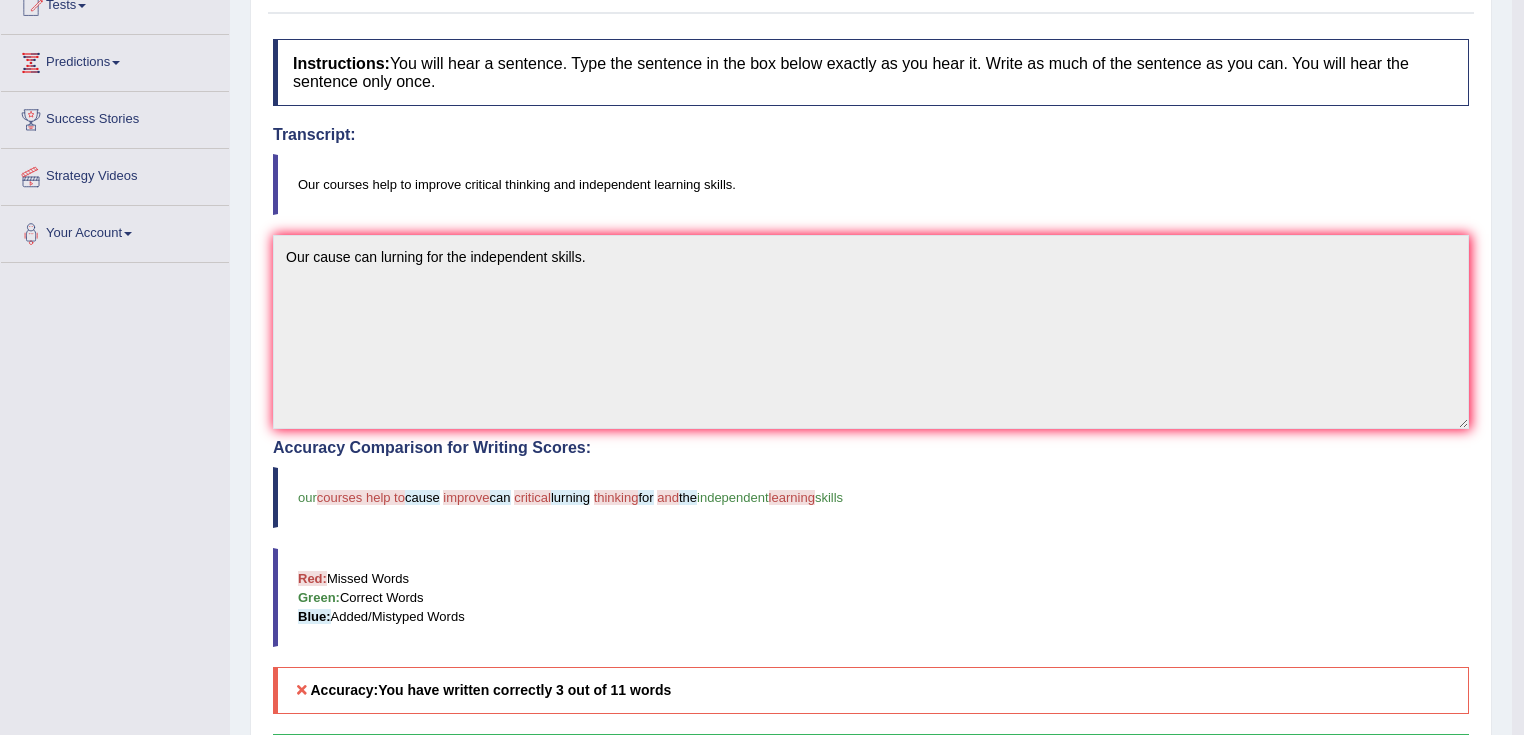 scroll, scrollTop: 0, scrollLeft: 0, axis: both 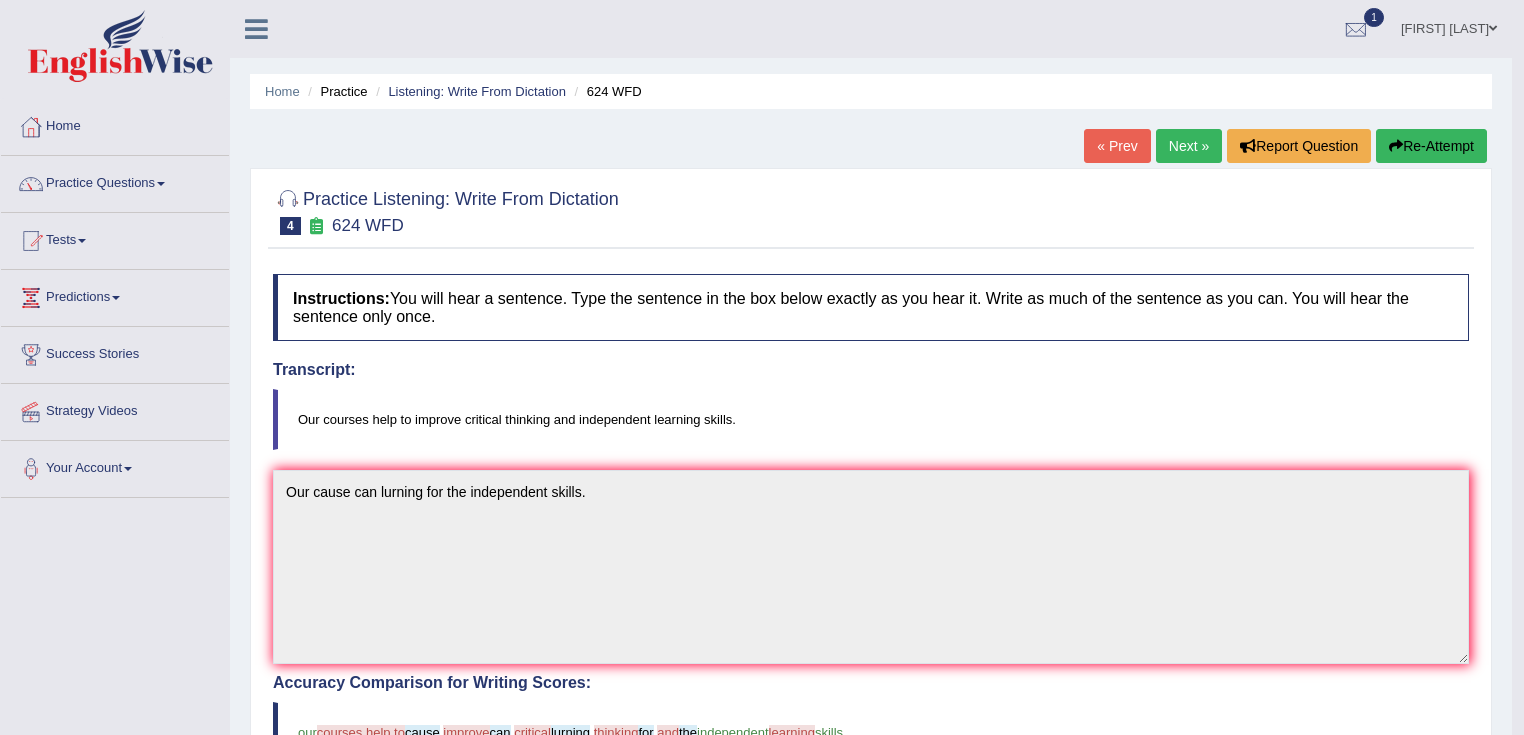 click on "Re-Attempt" at bounding box center (1431, 146) 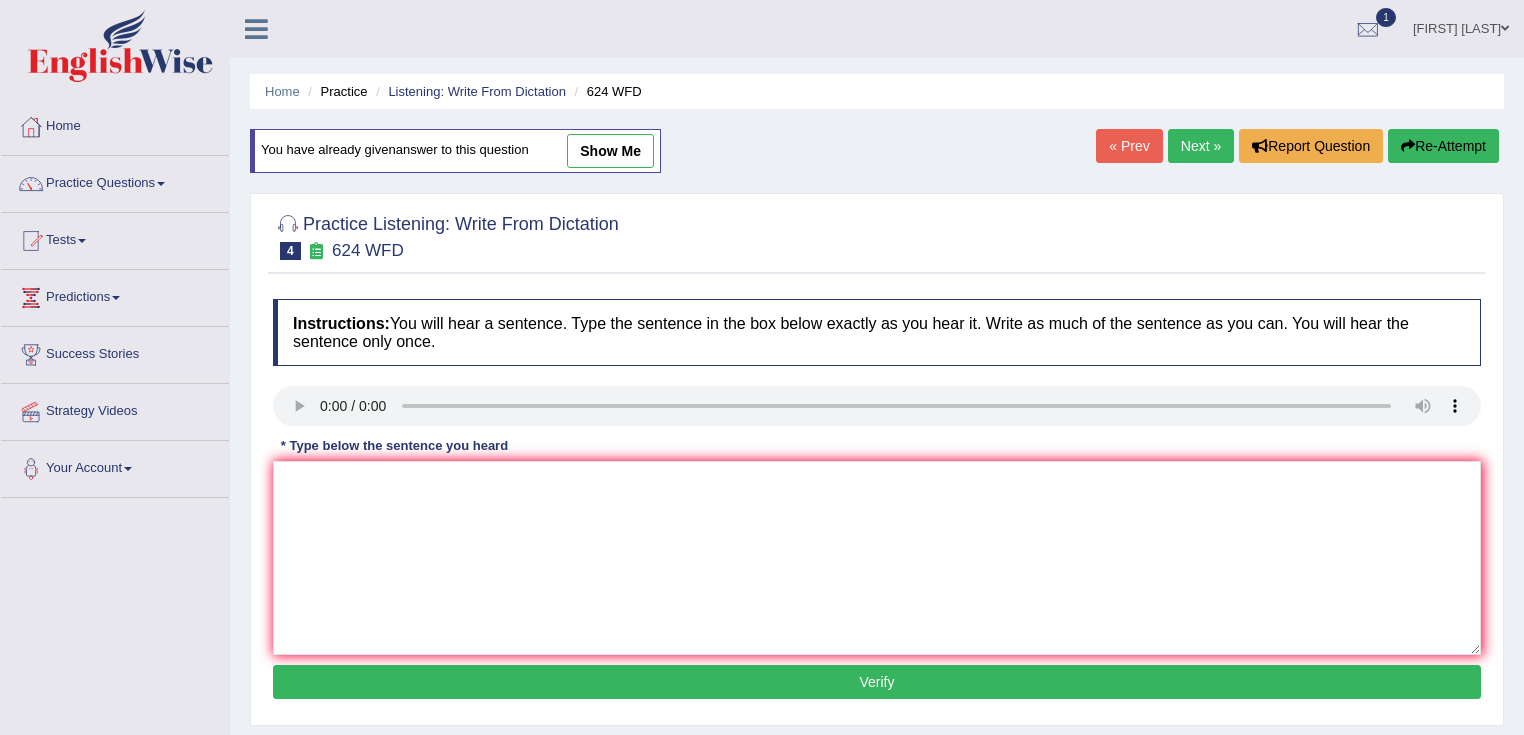 scroll, scrollTop: 0, scrollLeft: 0, axis: both 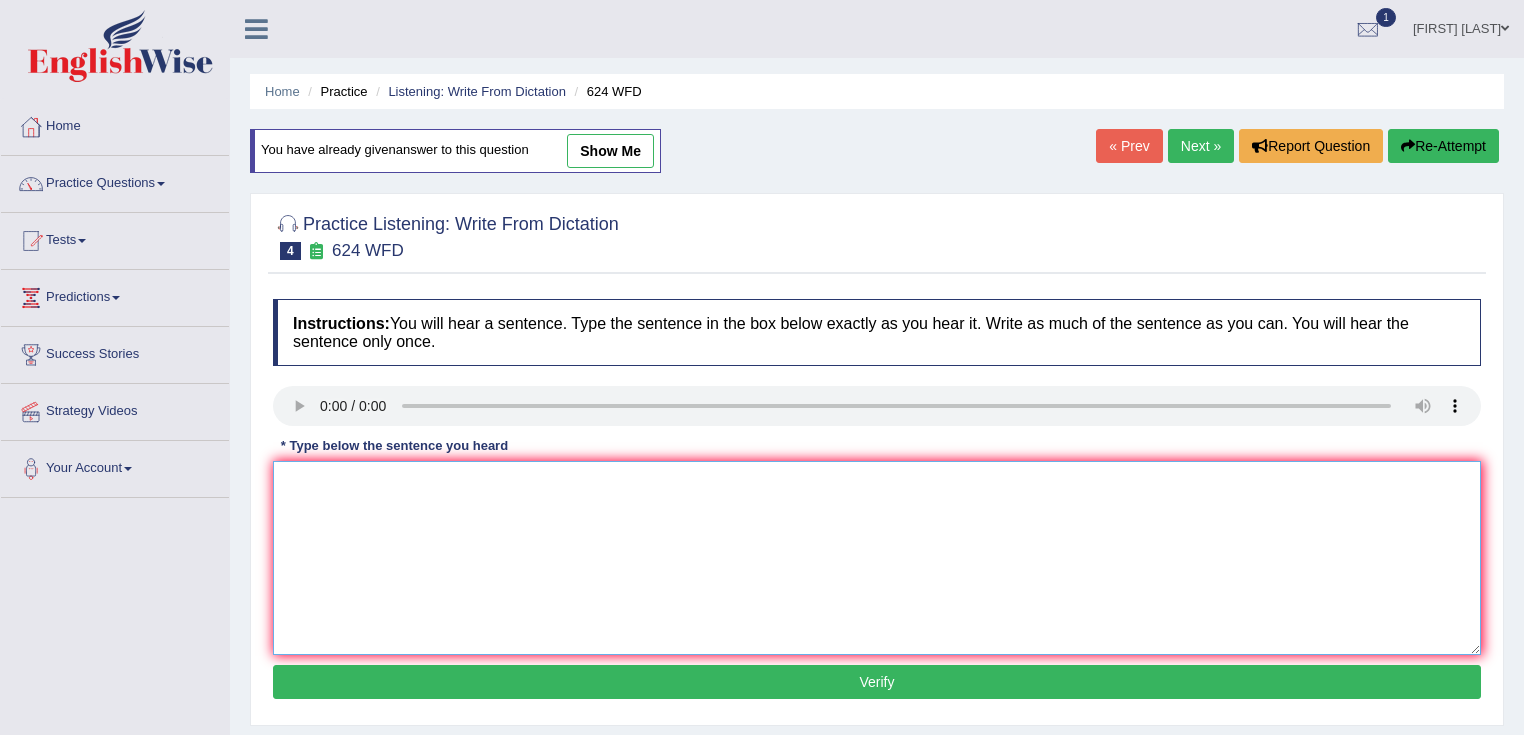 click at bounding box center (877, 558) 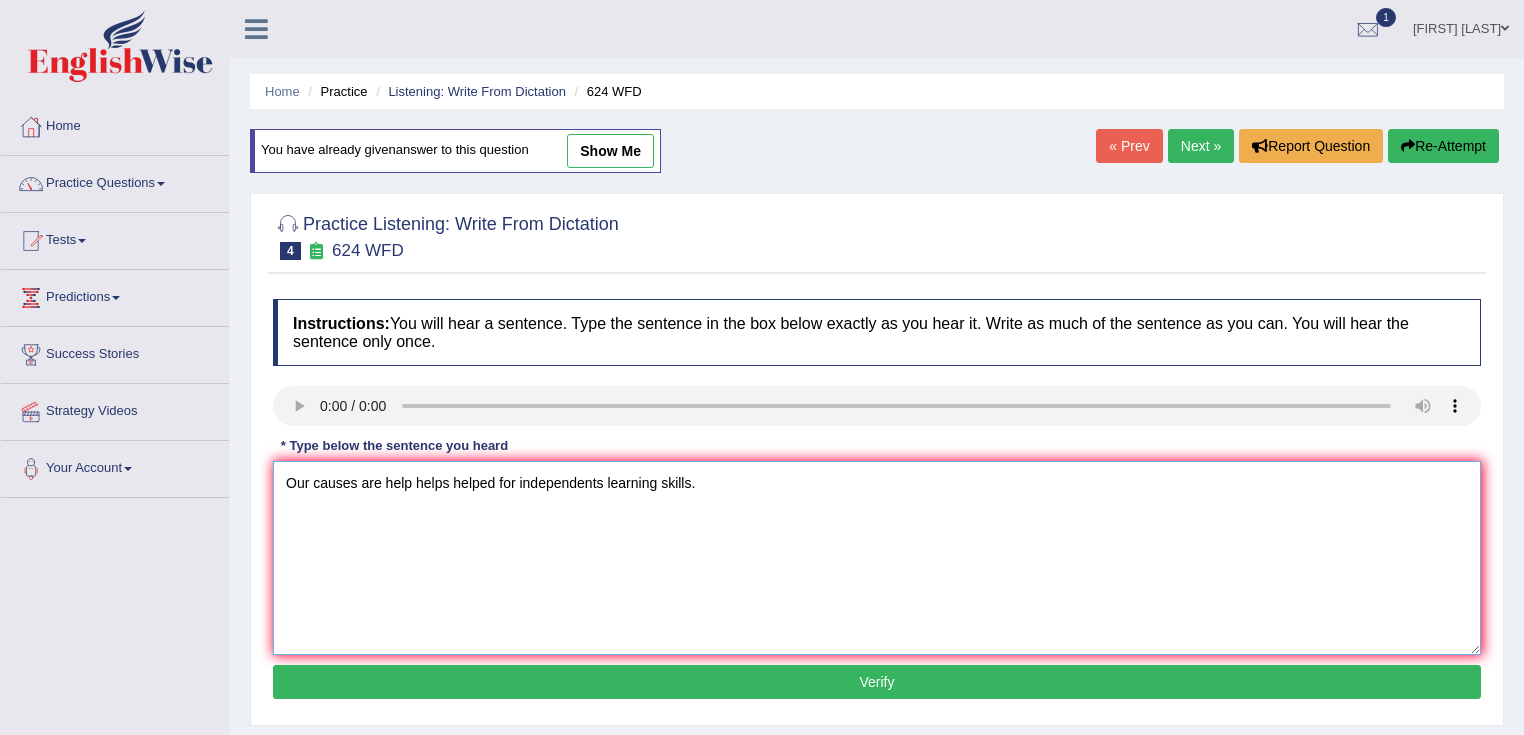 type on "Our causes are help helps helped for independents learning skills." 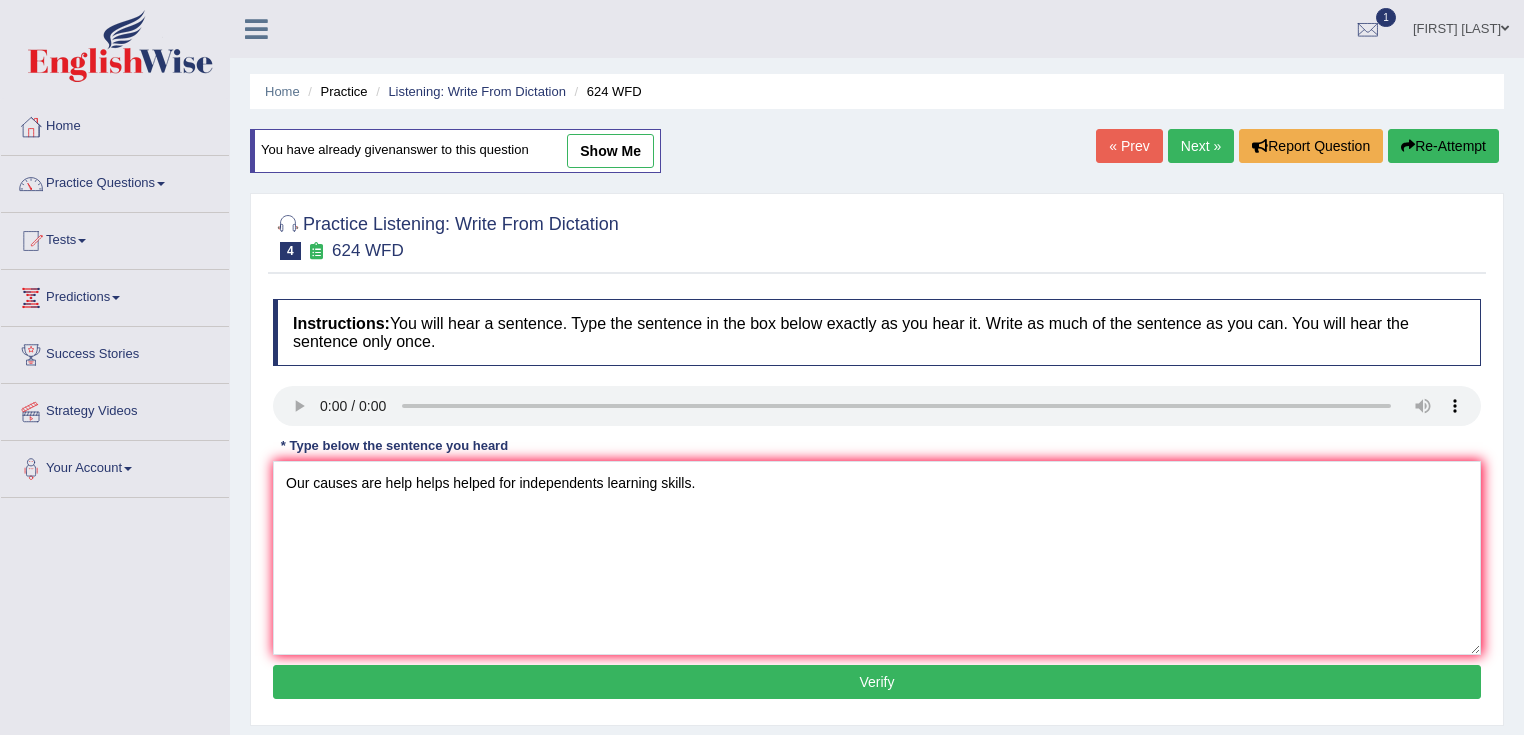 click on "Verify" at bounding box center [877, 682] 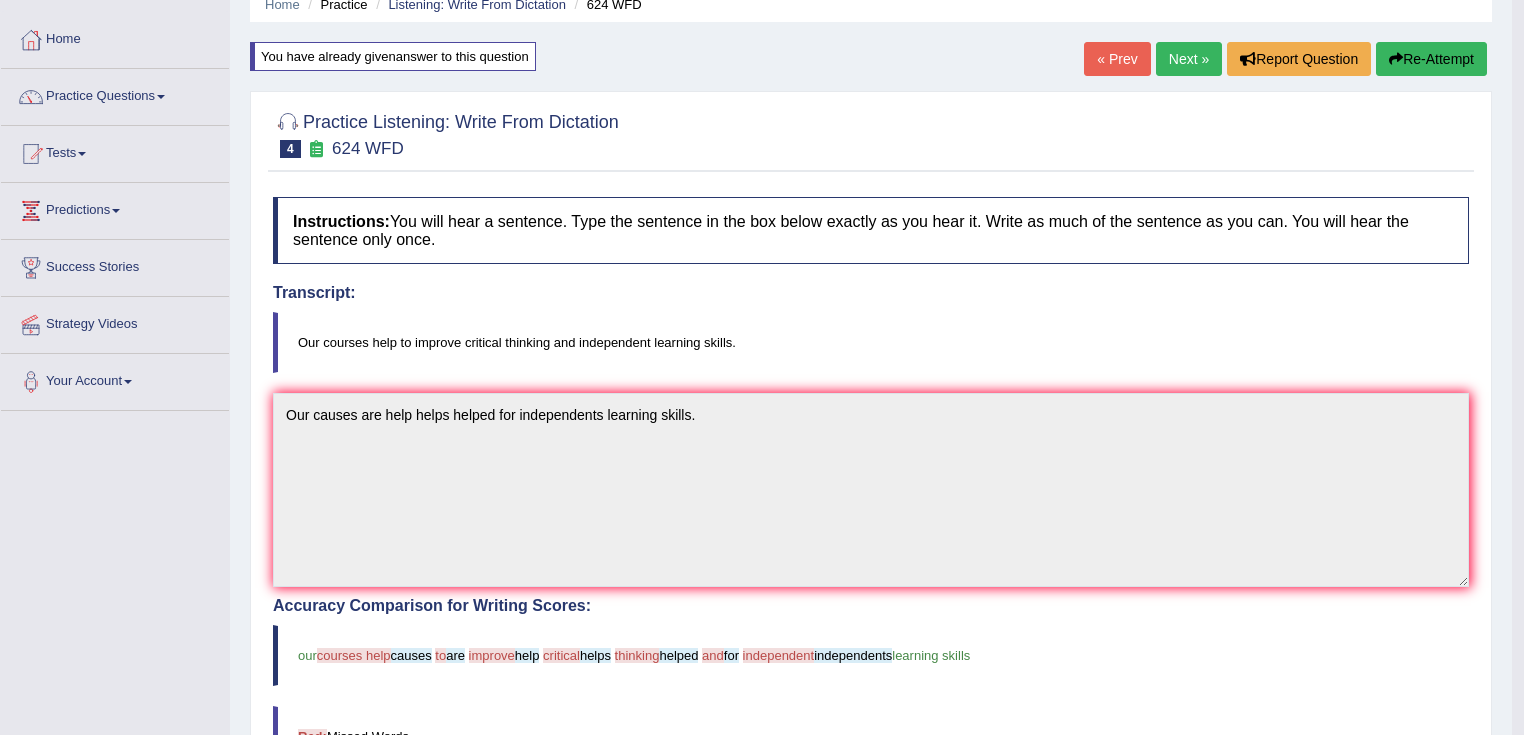 scroll, scrollTop: 85, scrollLeft: 0, axis: vertical 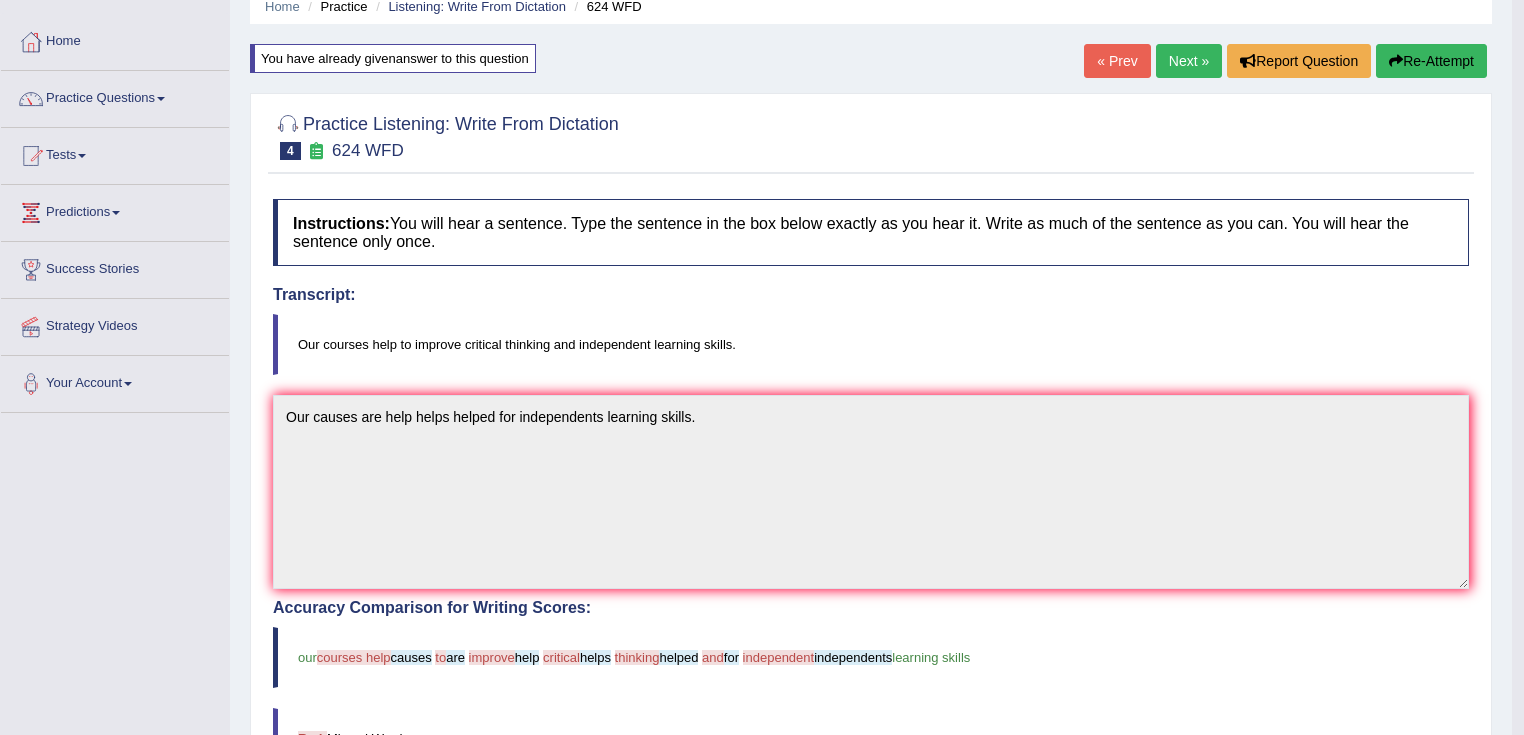 click on "Re-Attempt" at bounding box center (1431, 61) 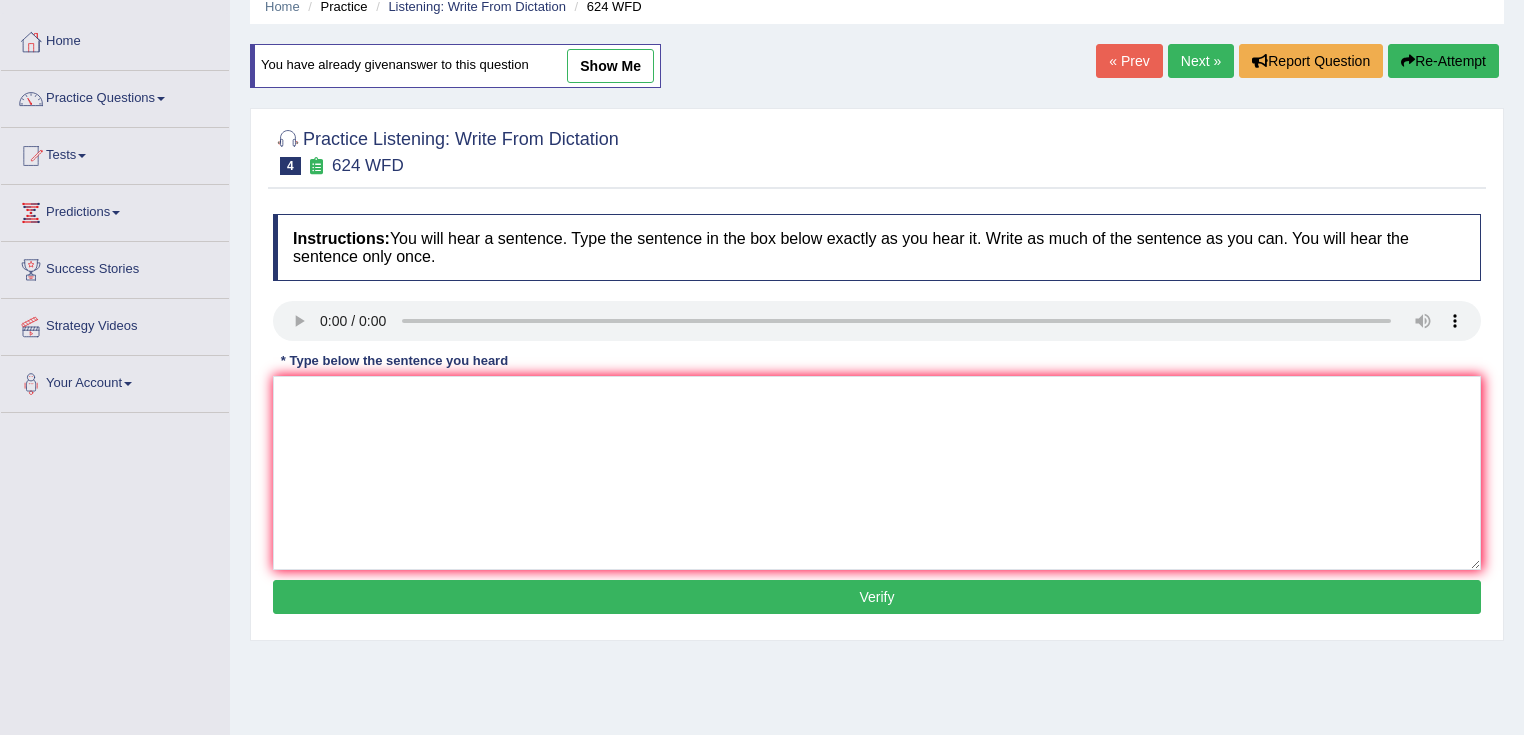 scroll, scrollTop: 0, scrollLeft: 0, axis: both 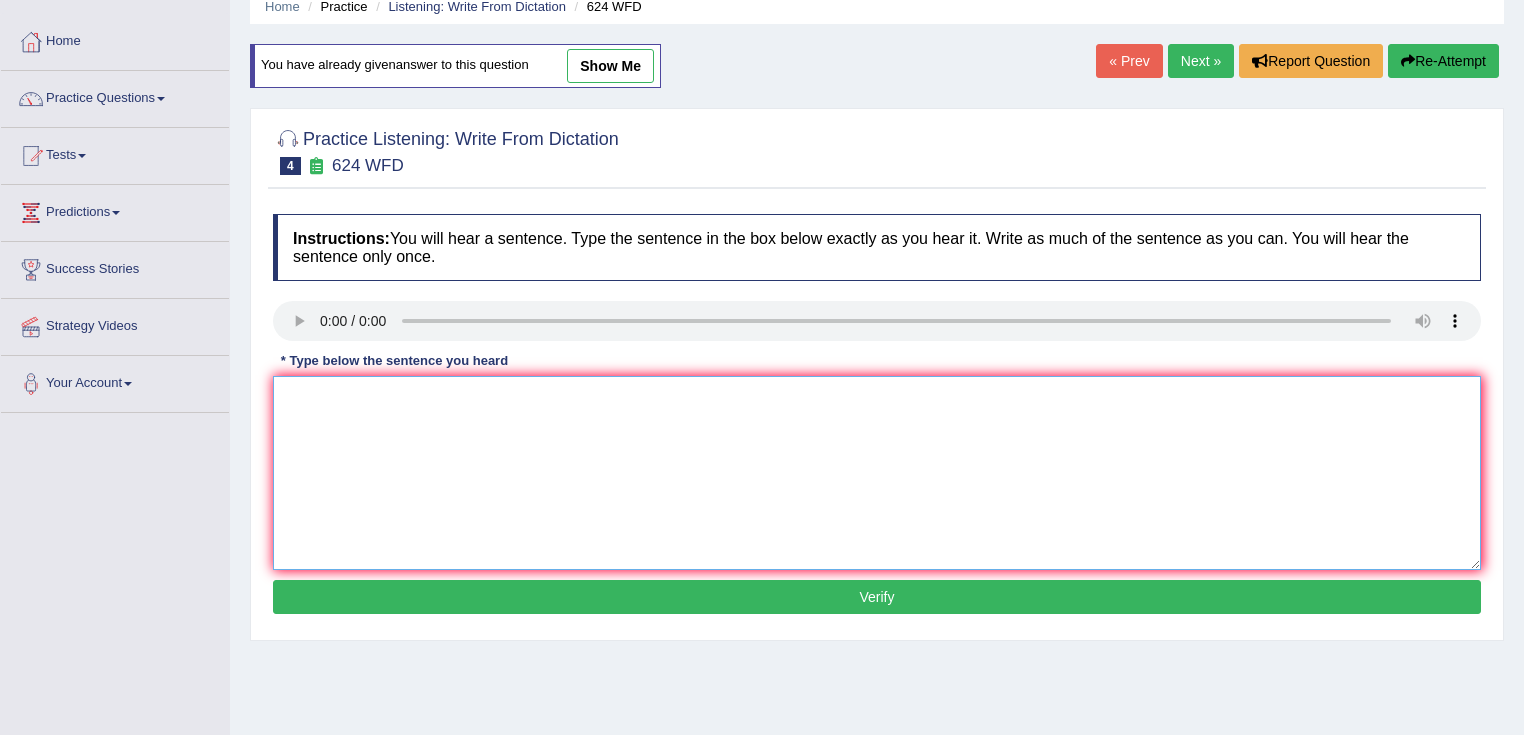 click at bounding box center [877, 473] 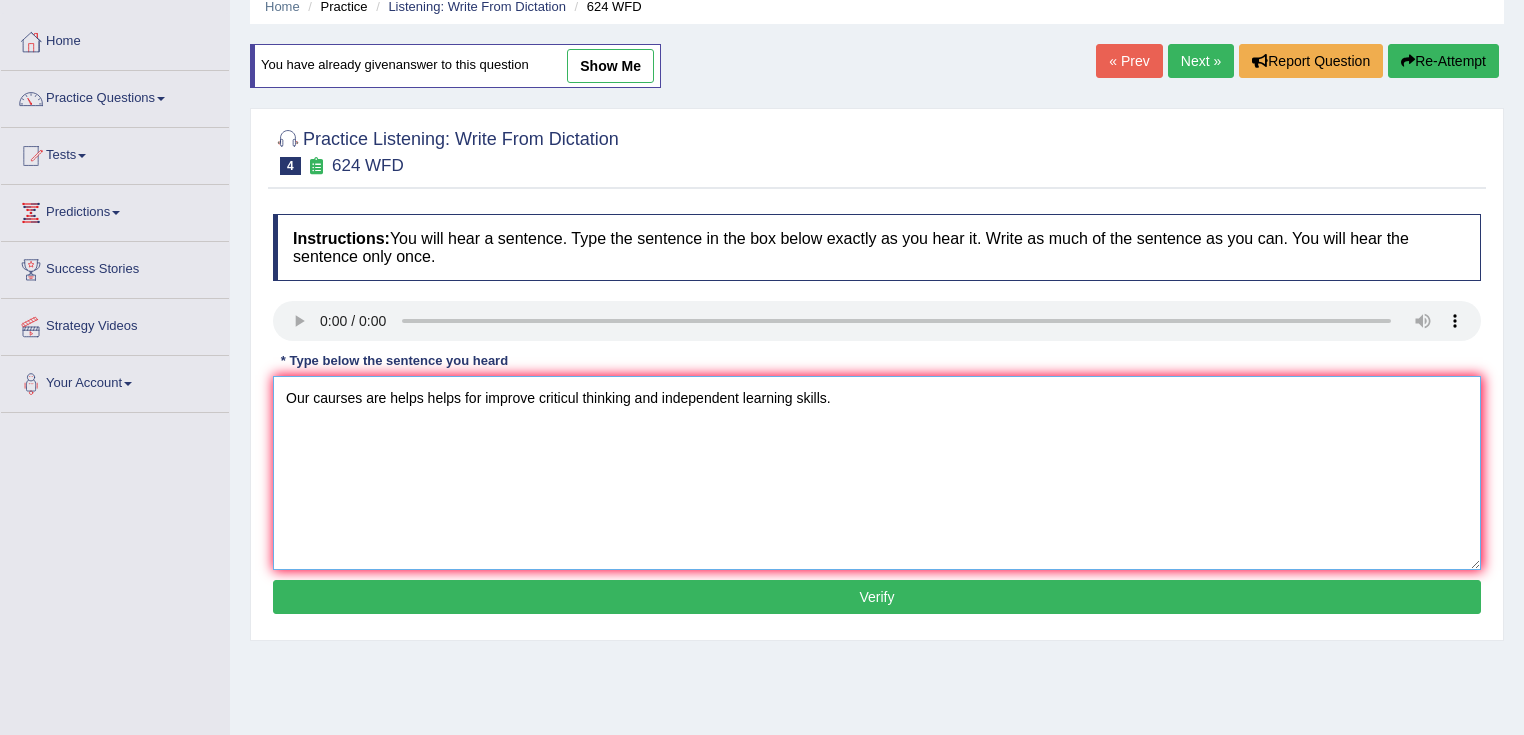 type on "Our caurses are helps helps for improve criticul thinking and independent learning skills." 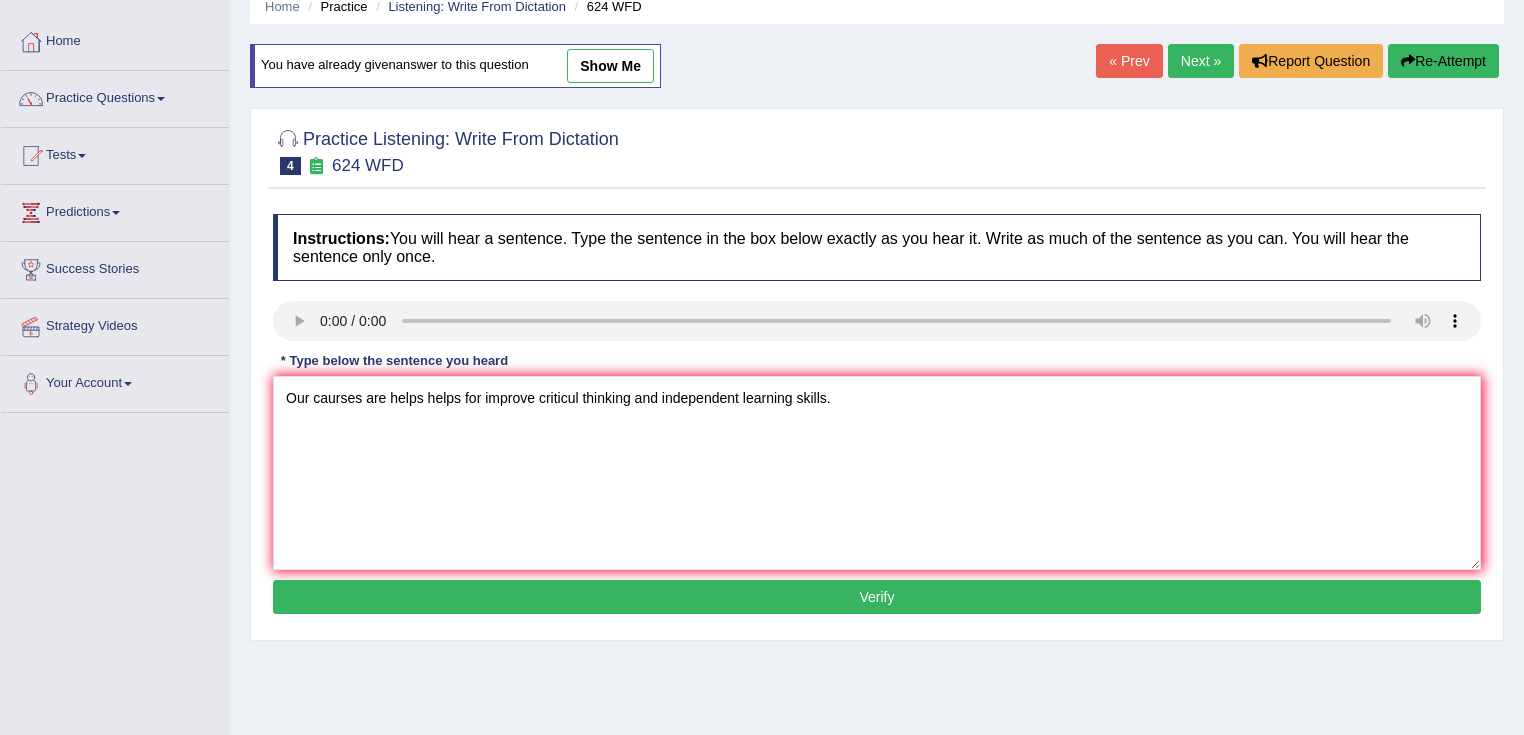 click on "Verify" at bounding box center [877, 597] 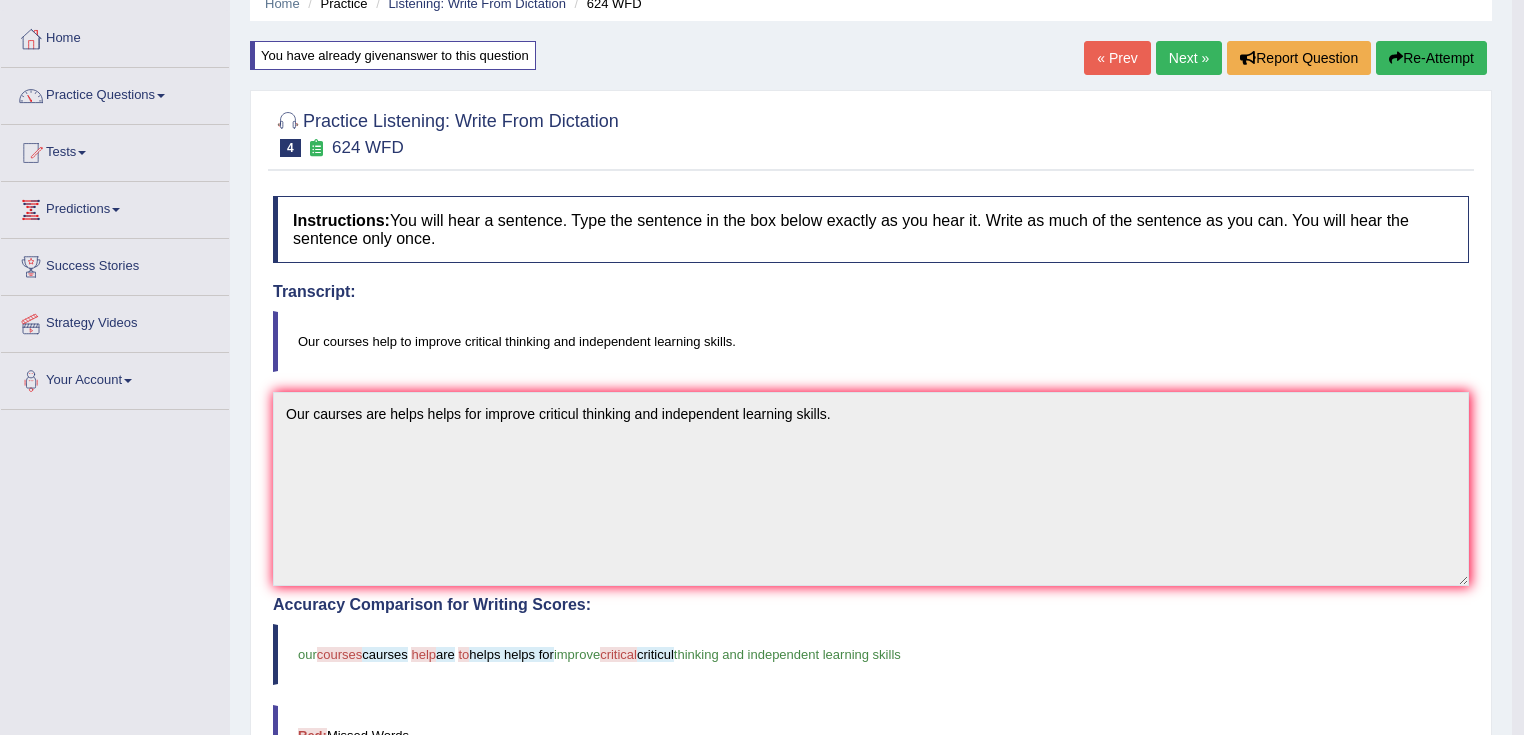 scroll, scrollTop: 0, scrollLeft: 0, axis: both 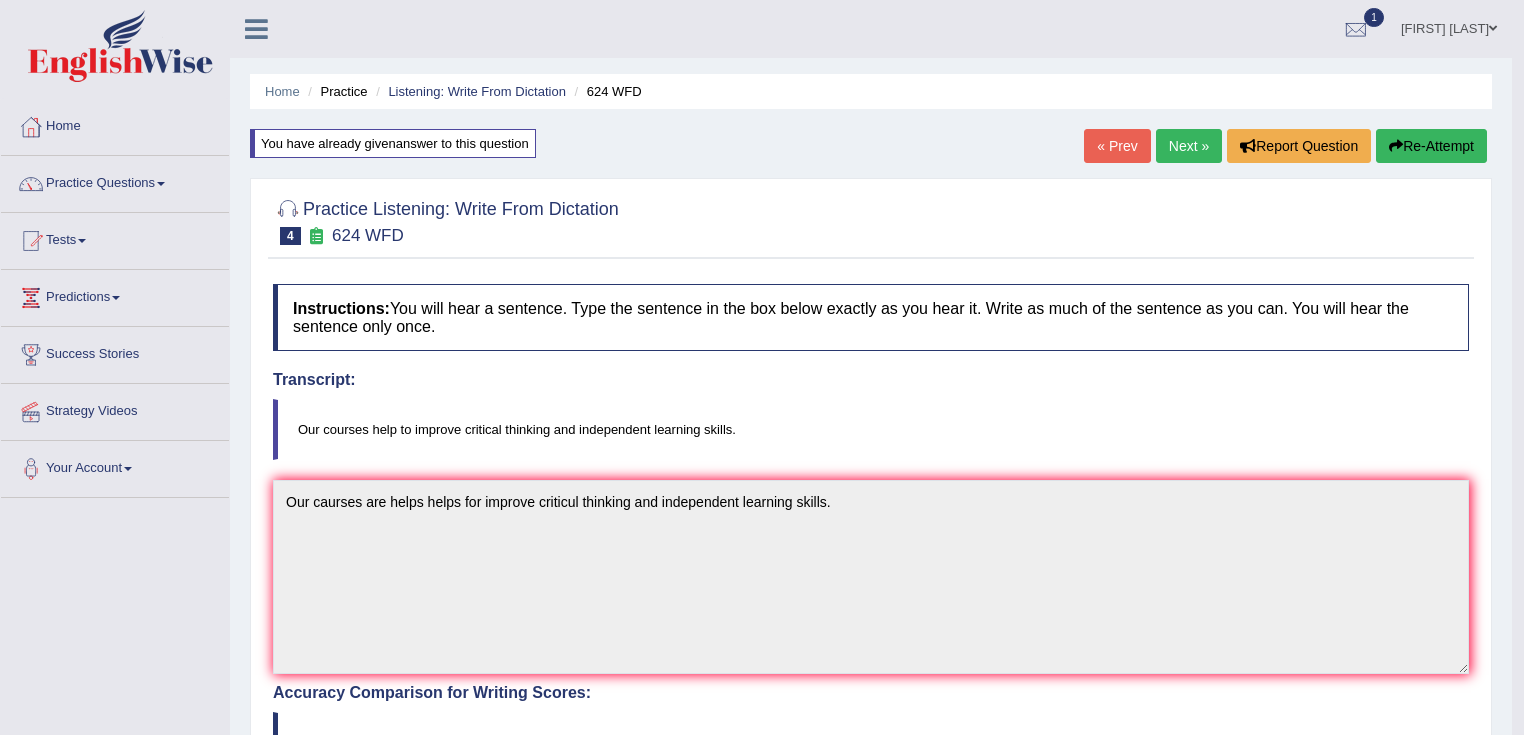 click on "Next »" at bounding box center (1189, 146) 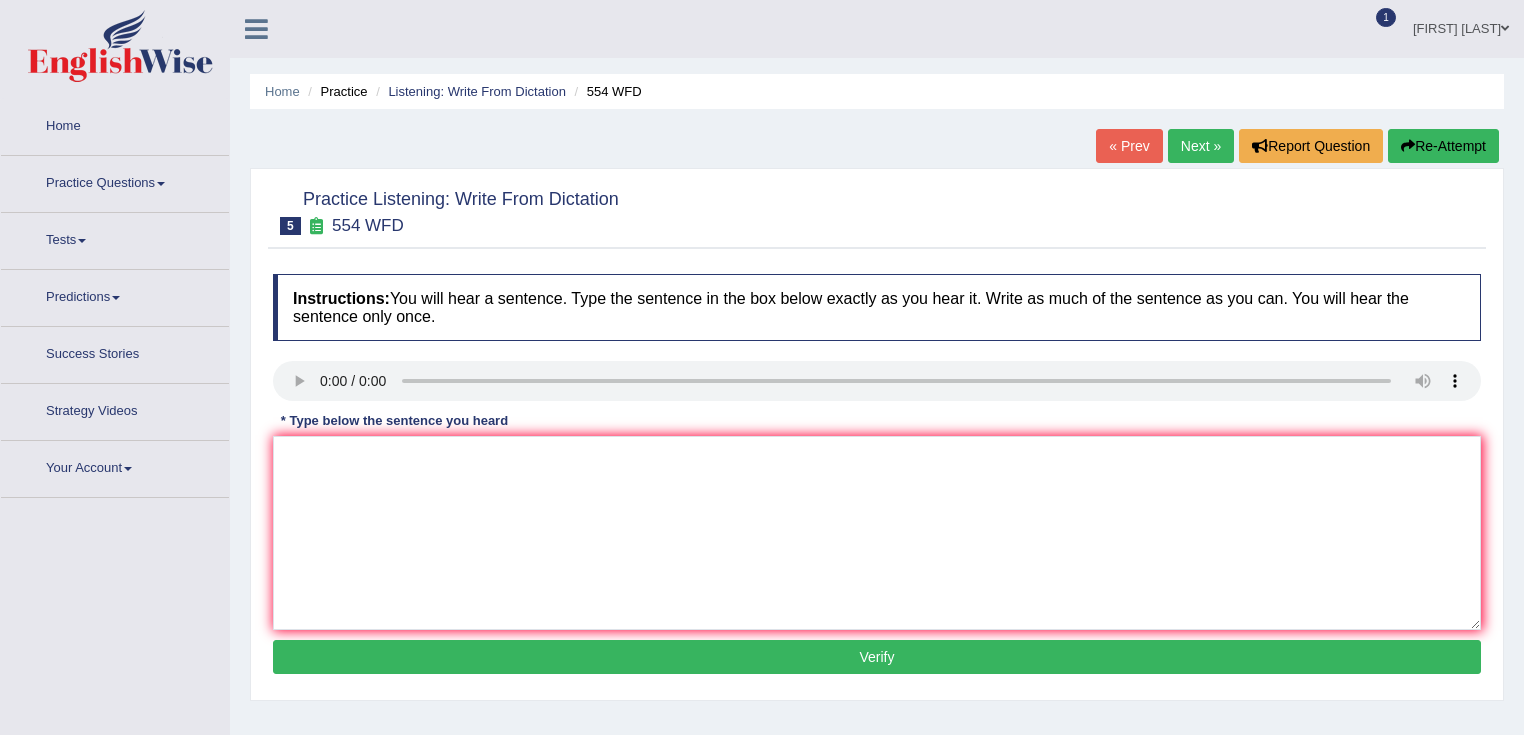 scroll, scrollTop: 0, scrollLeft: 0, axis: both 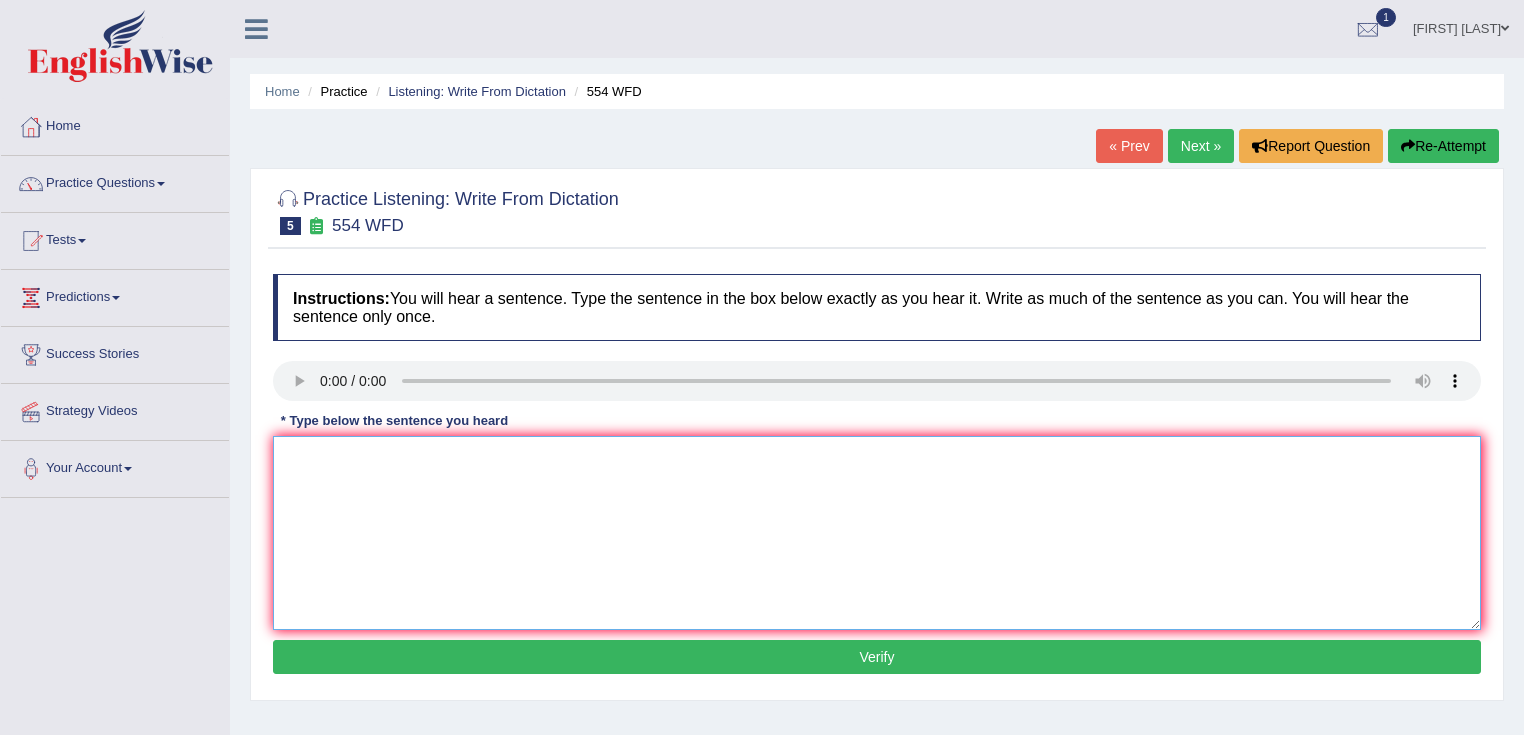 click at bounding box center (877, 533) 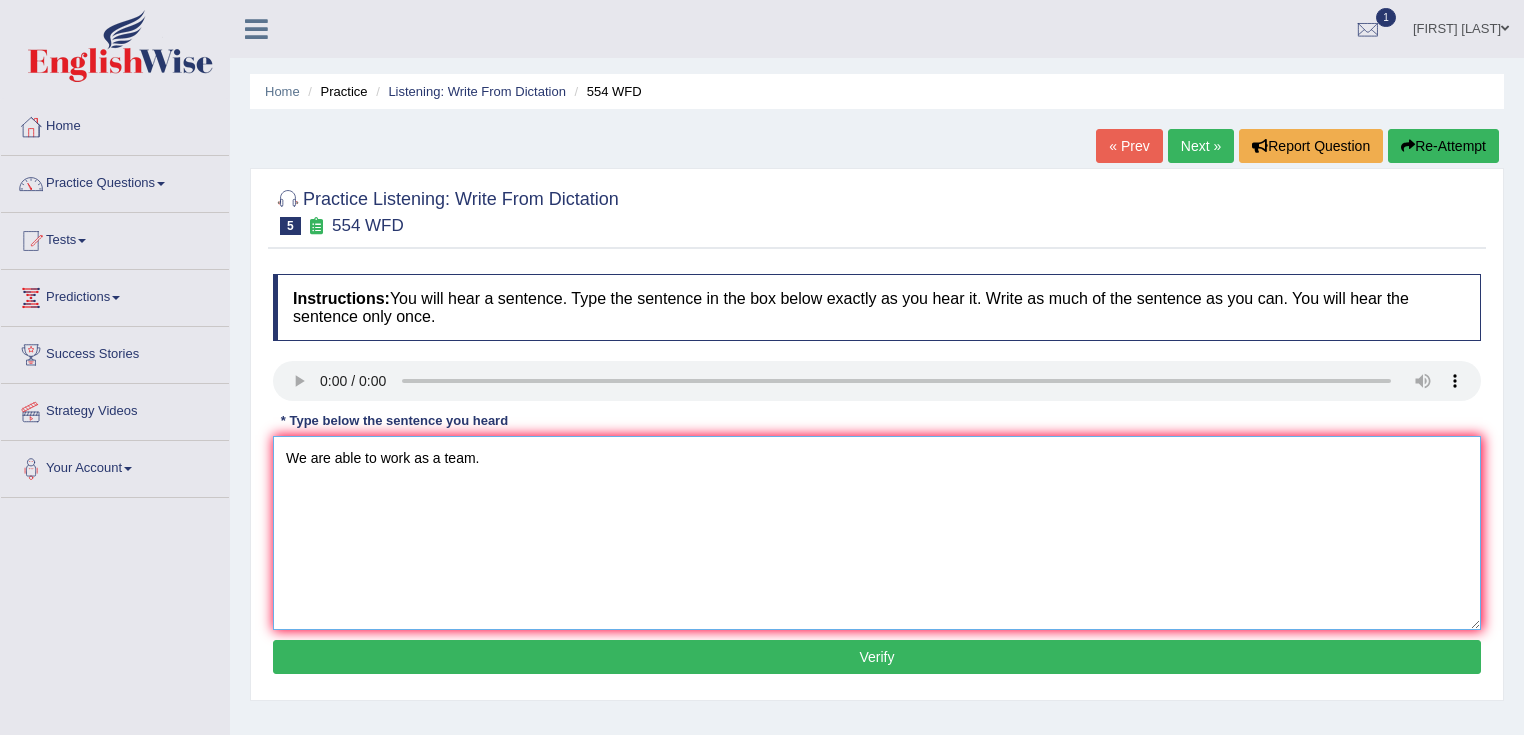 type on "We are able to work as a team." 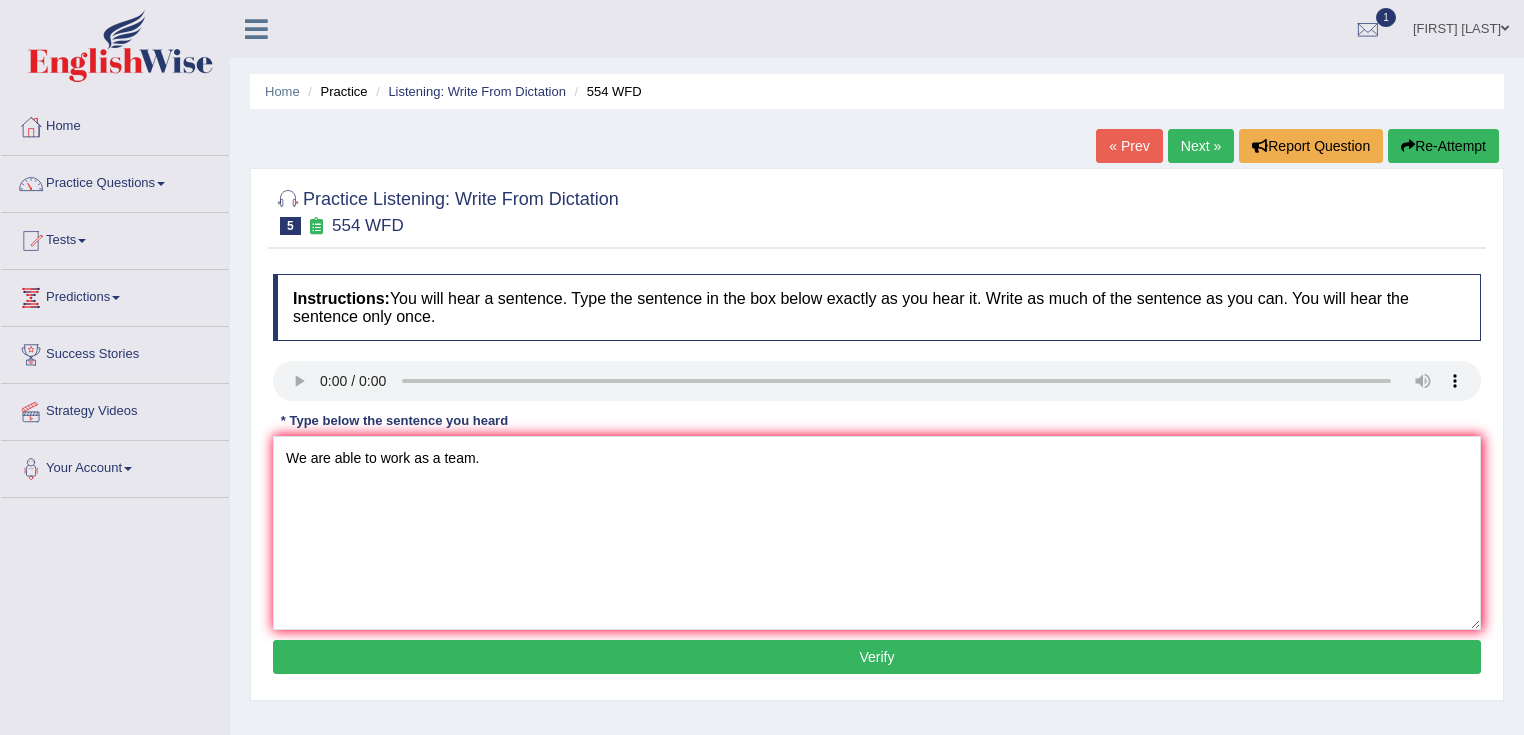click on "Verify" at bounding box center [877, 657] 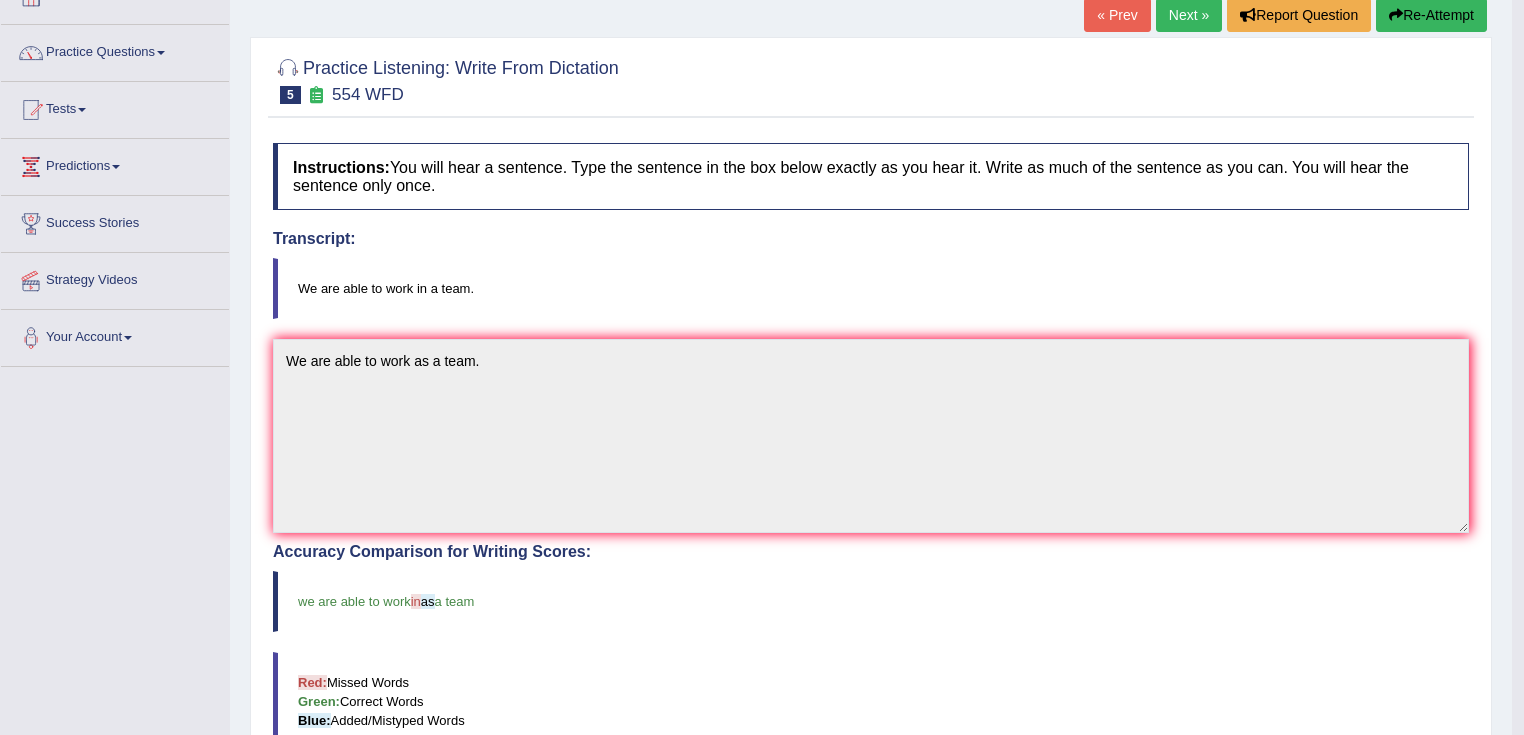 scroll, scrollTop: 80, scrollLeft: 0, axis: vertical 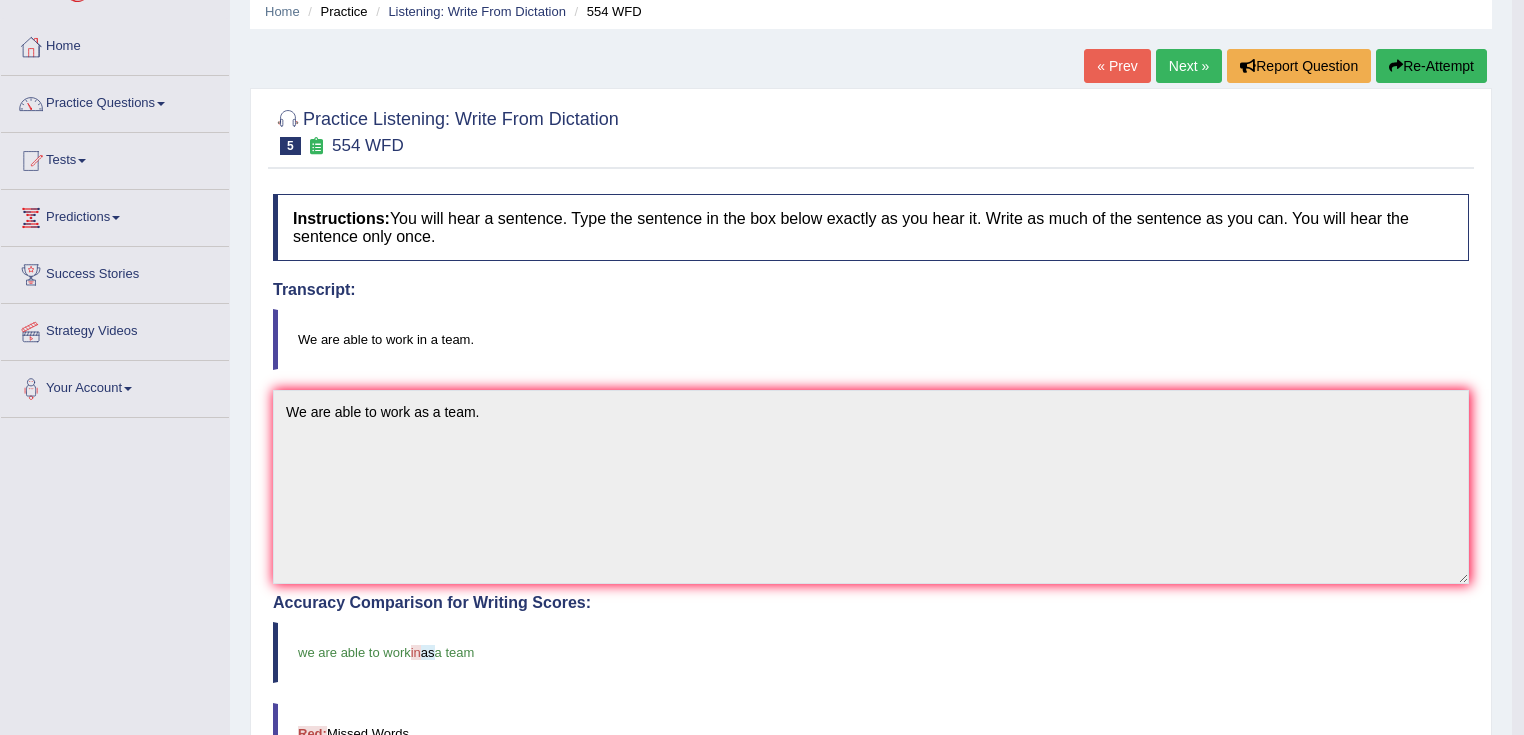 click on "Next »" at bounding box center (1189, 66) 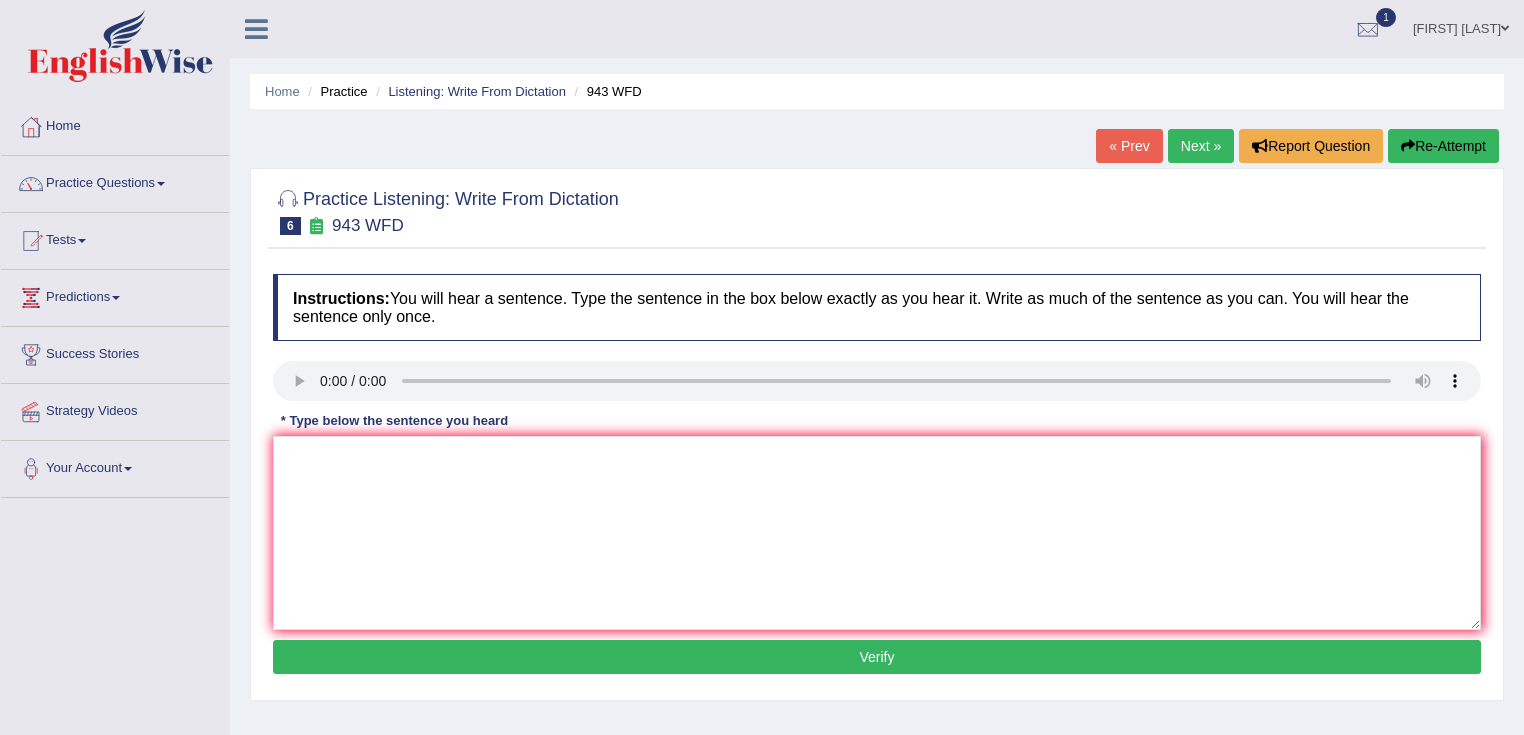 scroll, scrollTop: 0, scrollLeft: 0, axis: both 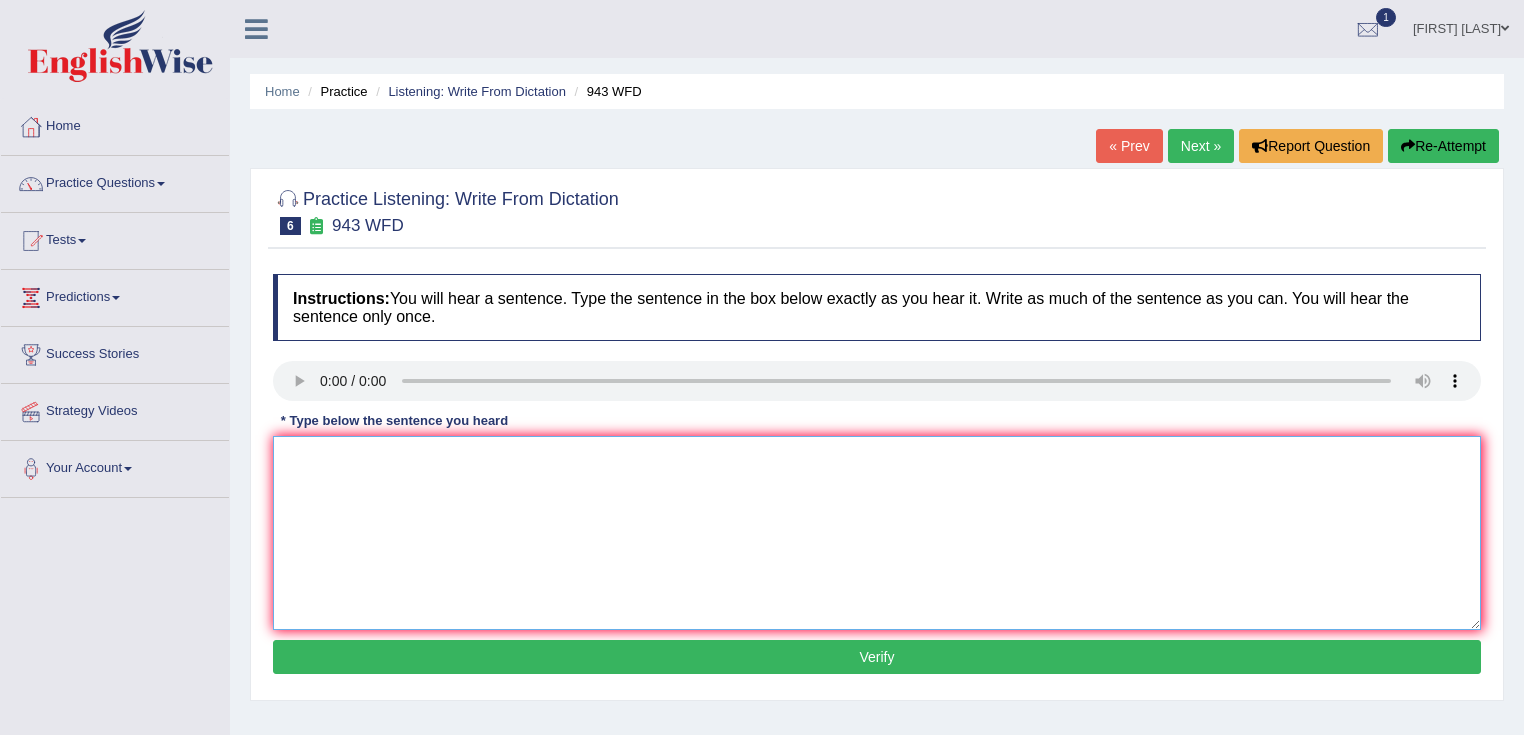 drag, startPoint x: 334, startPoint y: 460, endPoint x: 389, endPoint y: 439, distance: 58.872746 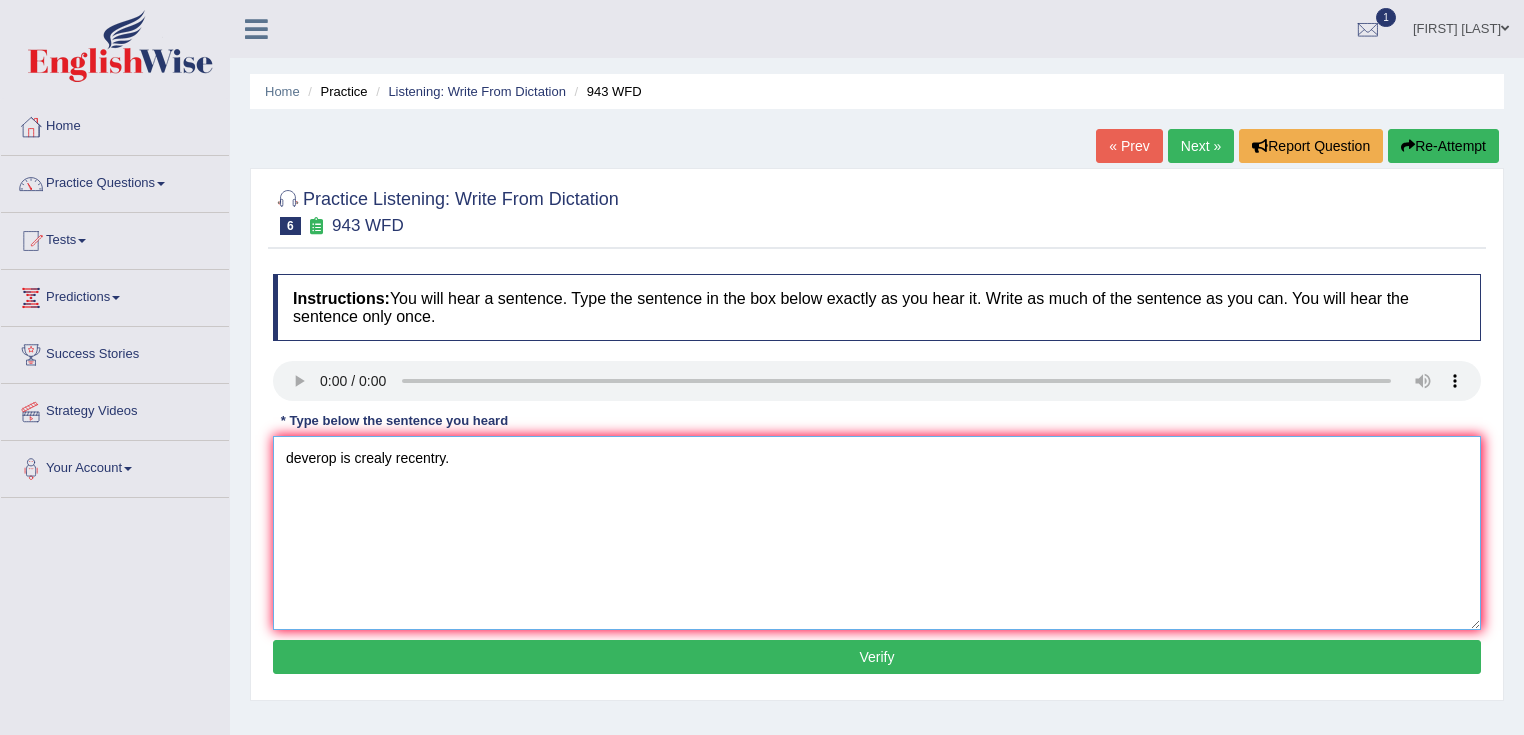type on "deverop is crealy recentry." 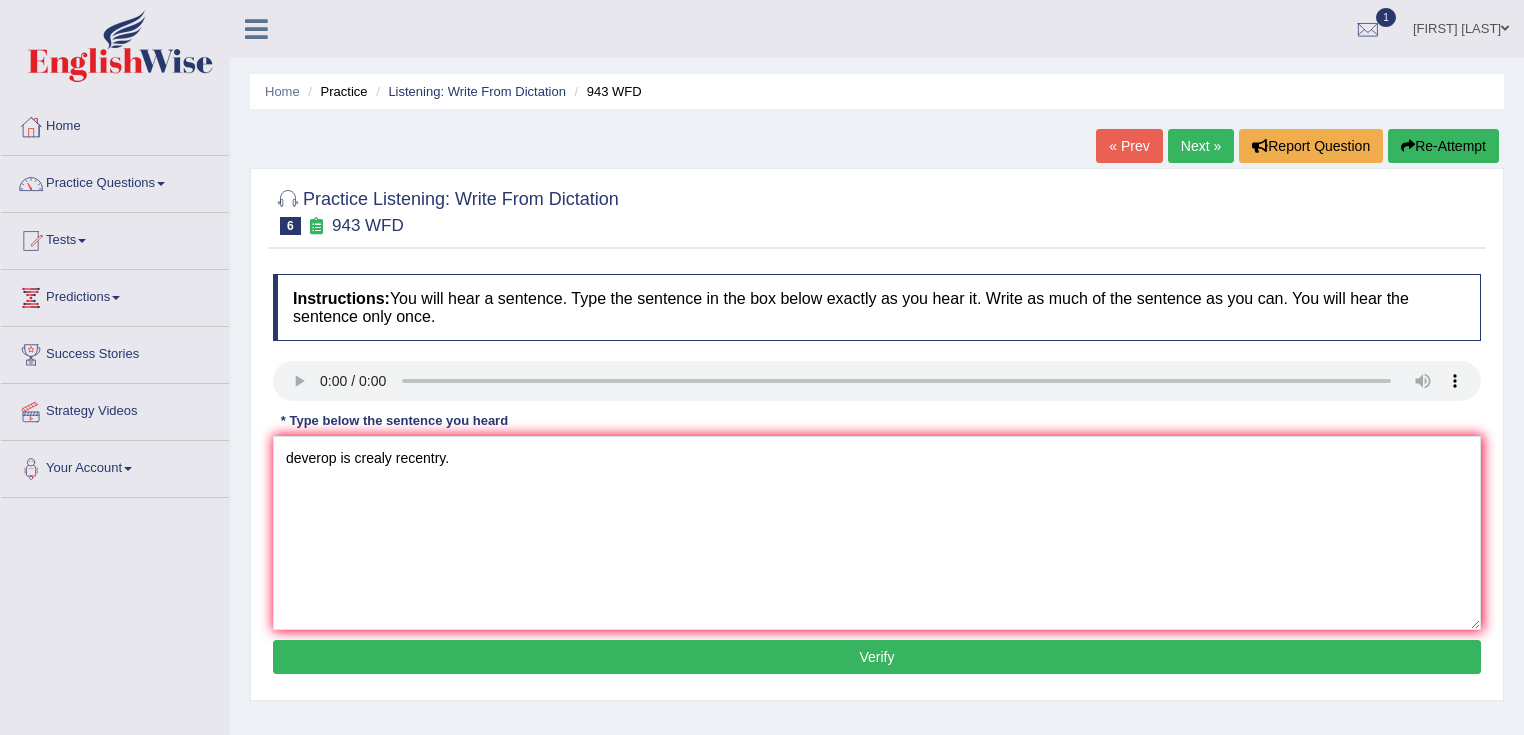 click on "Verify" at bounding box center [877, 657] 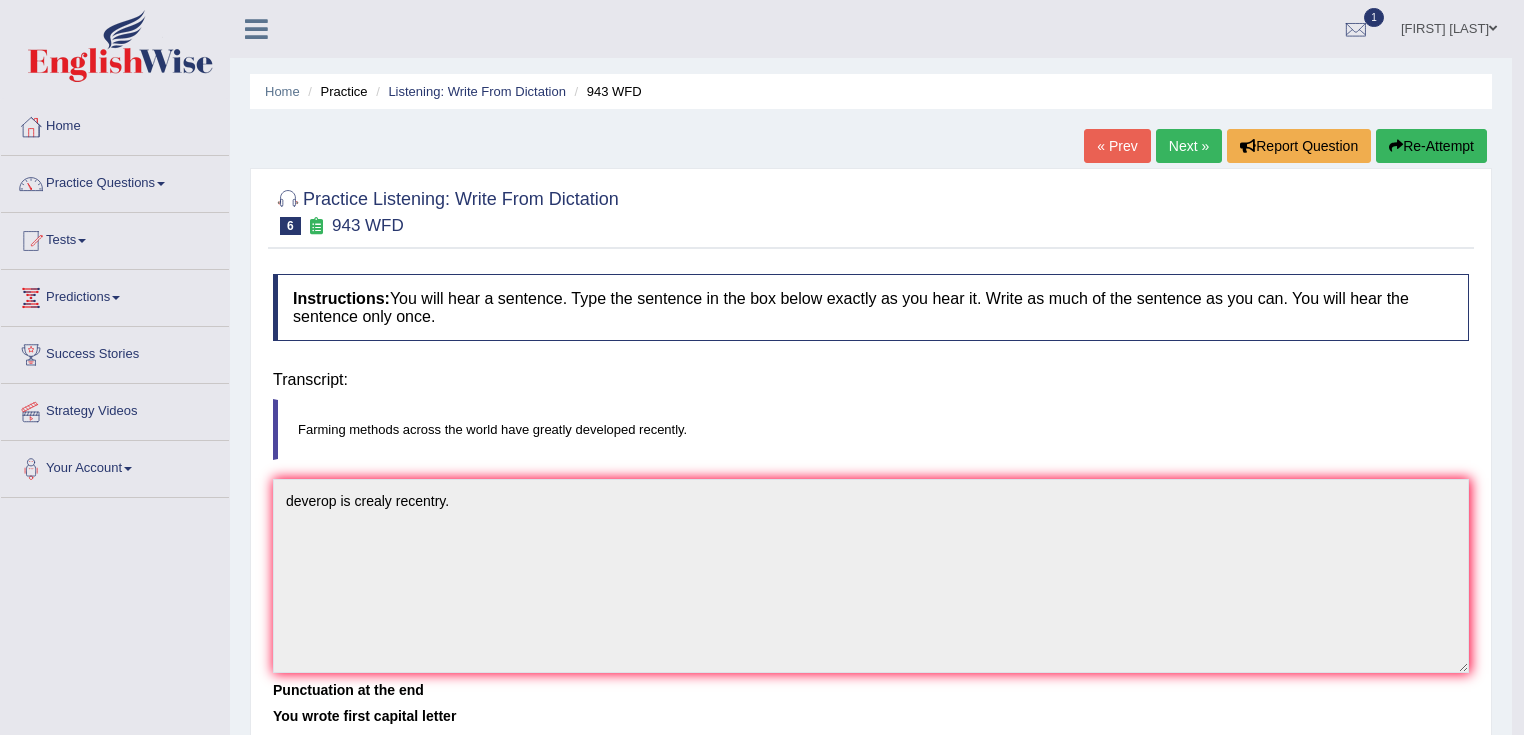 click on "Home
Practice
Listening: Write From Dictation
943 WFD
« Prev Next »  Report Question  Re-Attempt
Practice Listening: Write From Dictation
6
943 WFD
Instructions:  You will hear a sentence. Type the sentence in the box below exactly as you hear it. Write as much of the sentence as you can. You will hear the sentence only once.
Transcript: Farming methods across the world have greatly developed recently. * Type below the sentence you heard deverop is crealy recentry. Accuracy Comparison for Writing Scores:
Red:  Missed Words
Green:  Correct Words
Blue:  Added/Mistyped Words
Accuracy:   Punctuation at the end  You wrote first capital letter A.I. Engine Result:  Processing... Verify" at bounding box center [871, 500] 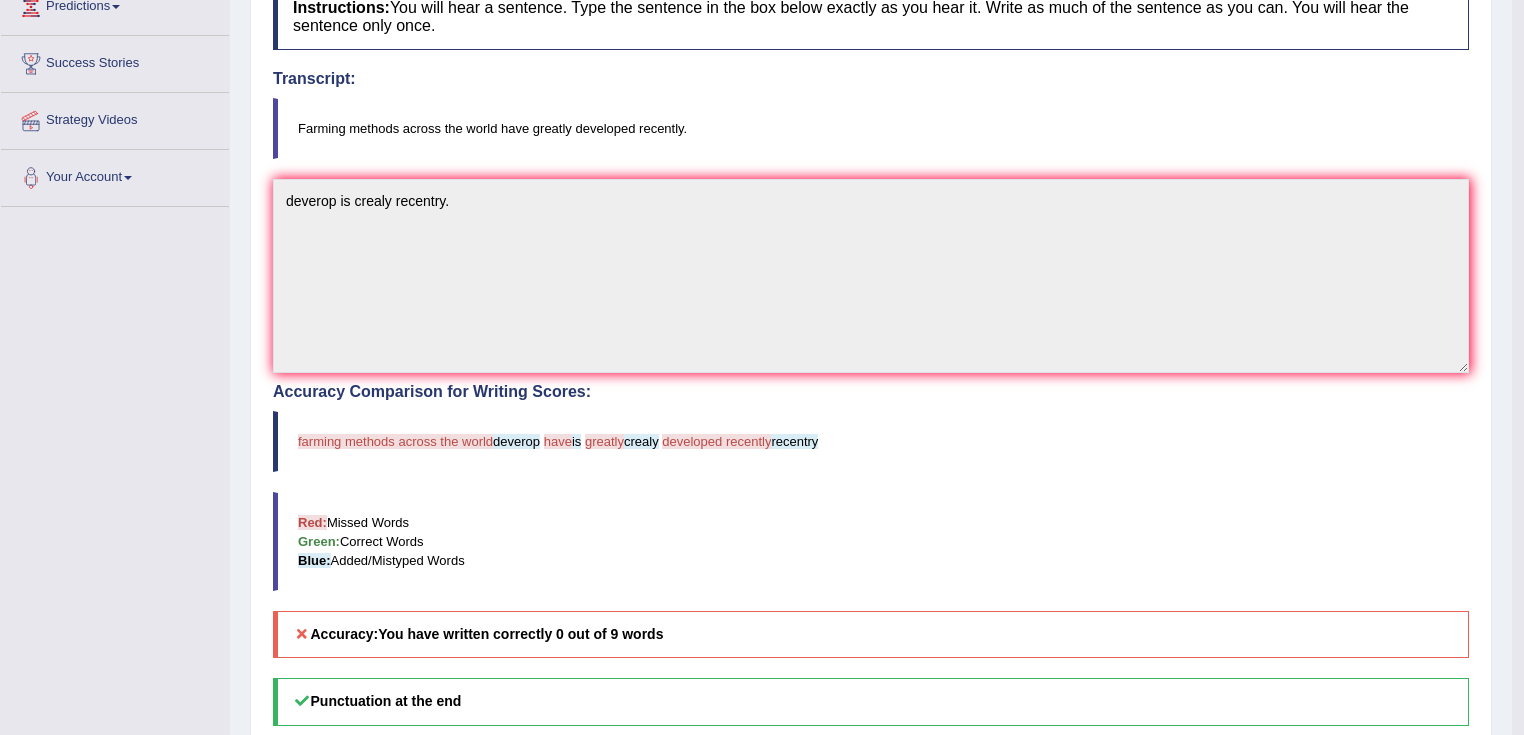 scroll, scrollTop: 320, scrollLeft: 0, axis: vertical 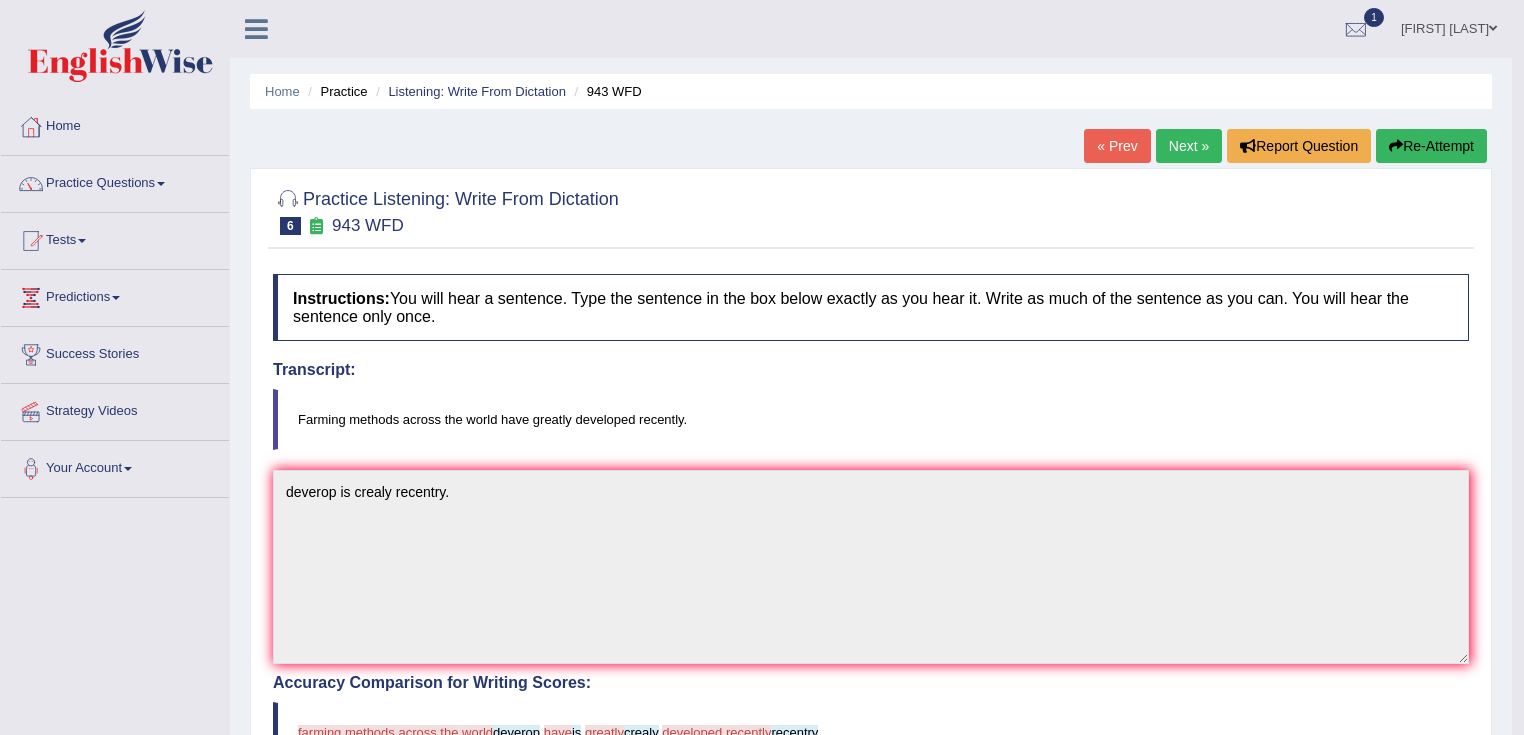 click on "Next »" at bounding box center [1189, 146] 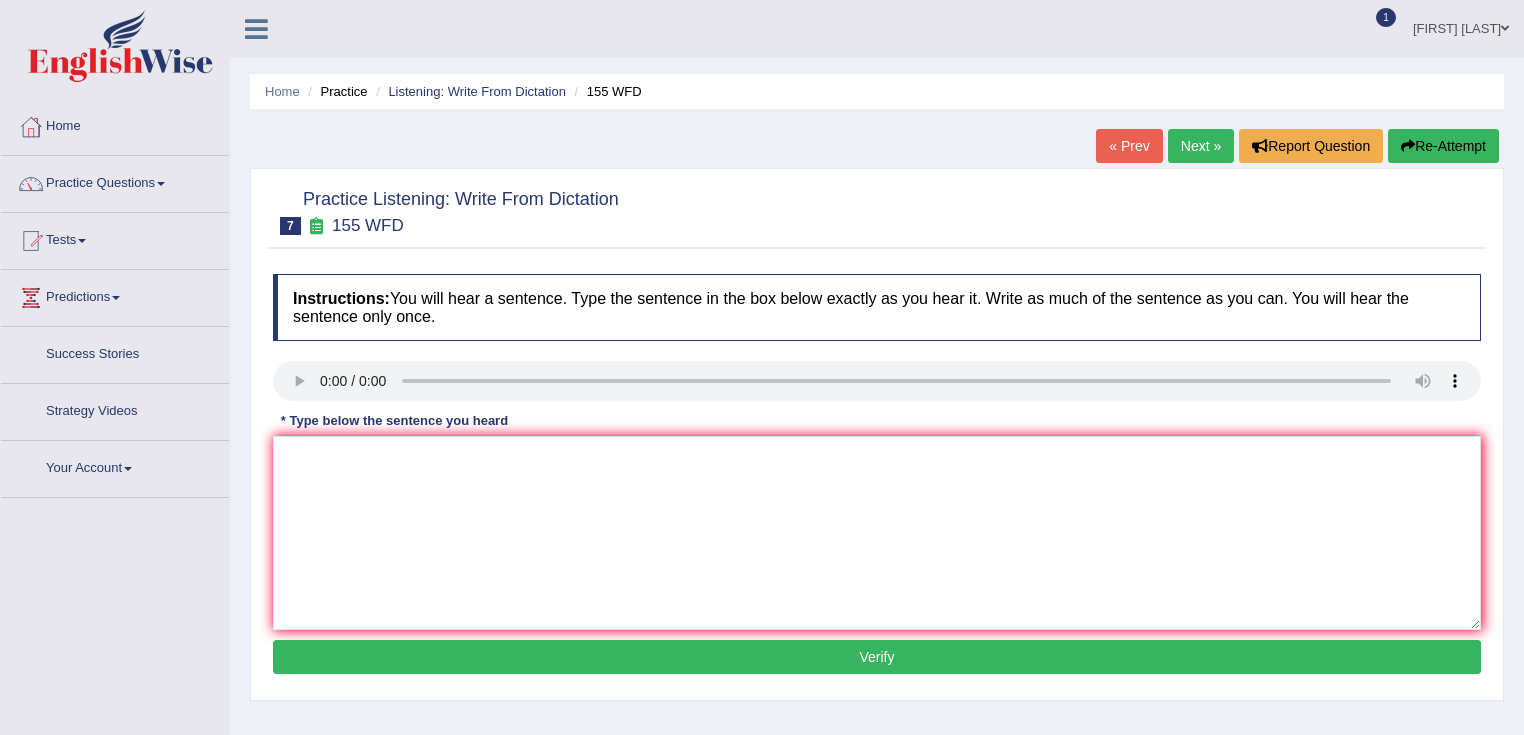 scroll, scrollTop: 0, scrollLeft: 0, axis: both 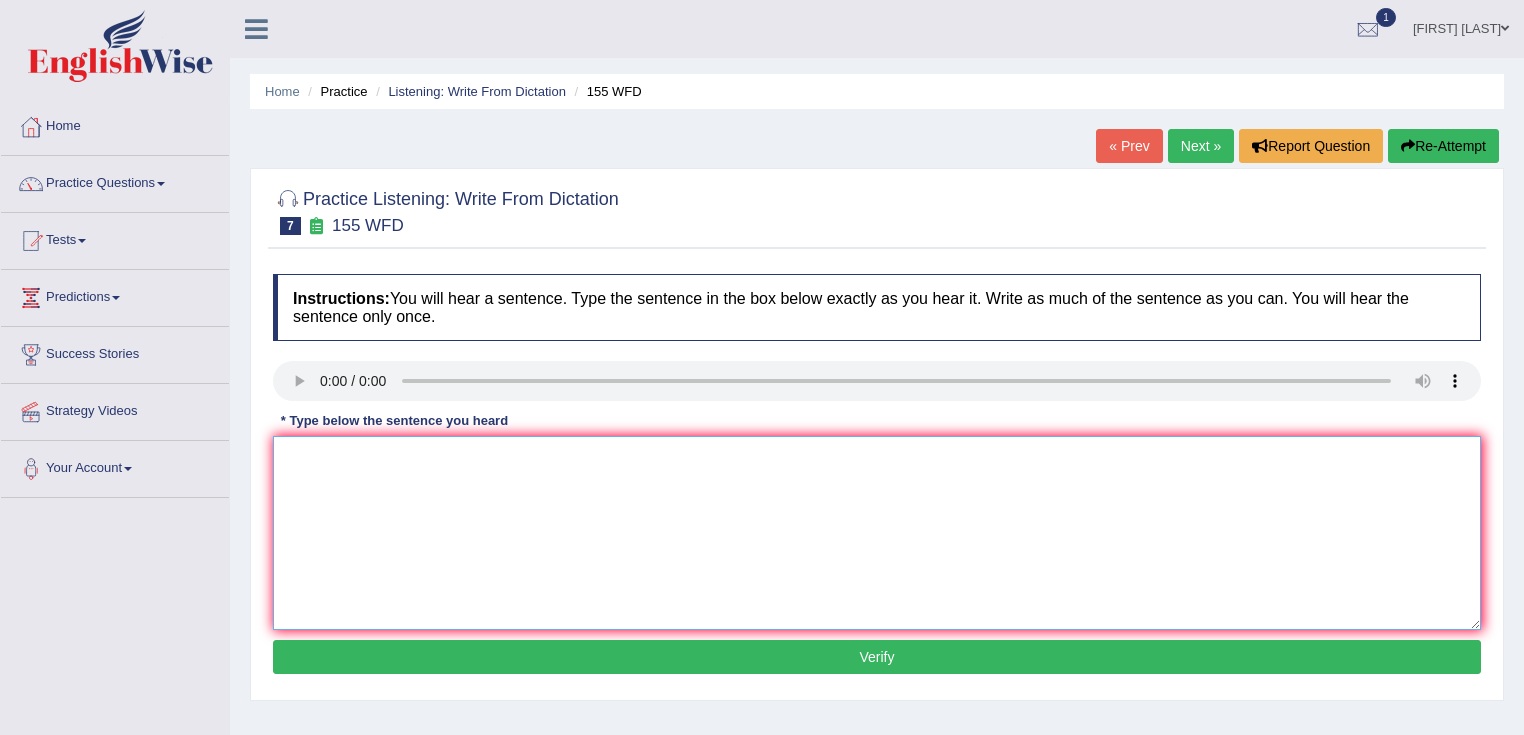 click at bounding box center [877, 533] 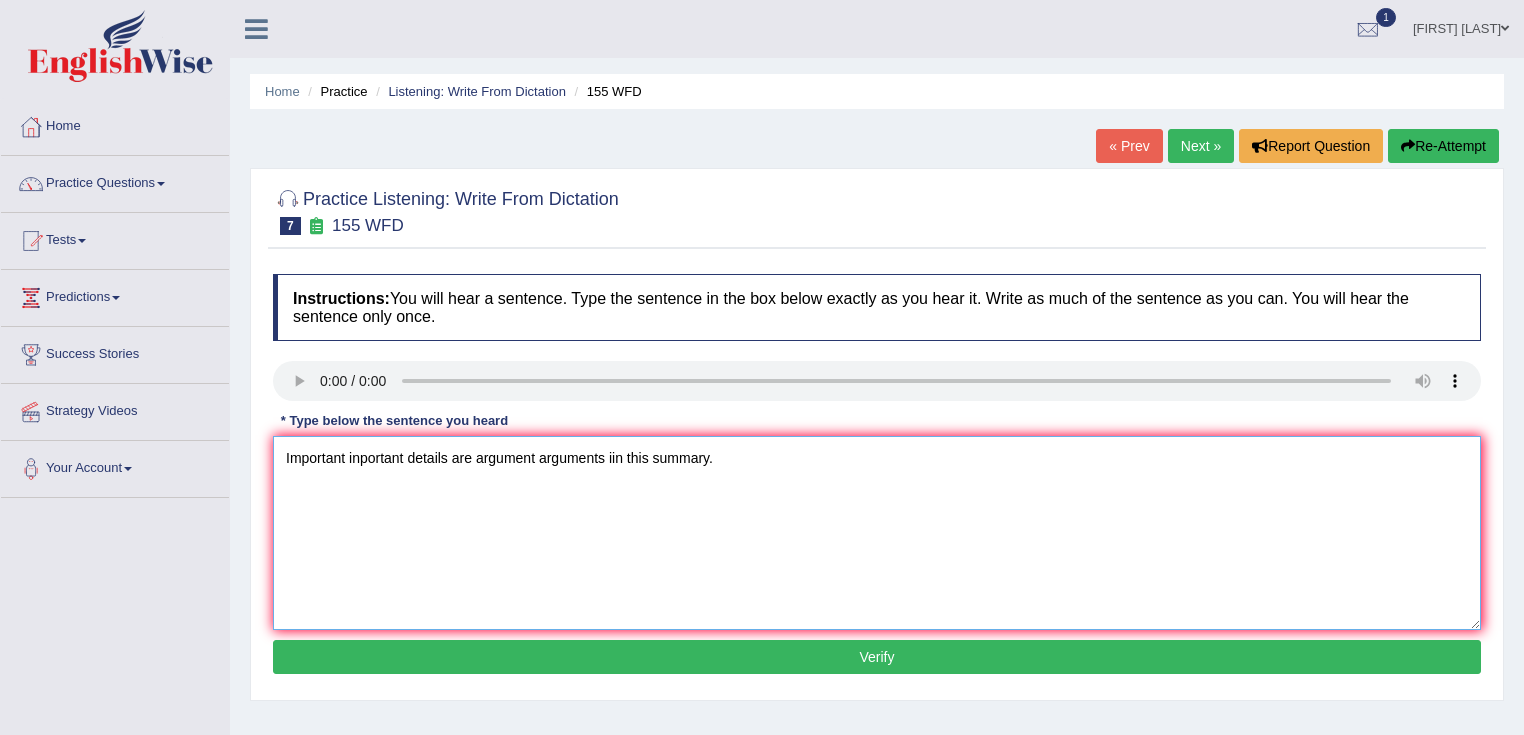 click on "Important inportant details are argument arguments iin this summary." at bounding box center [877, 533] 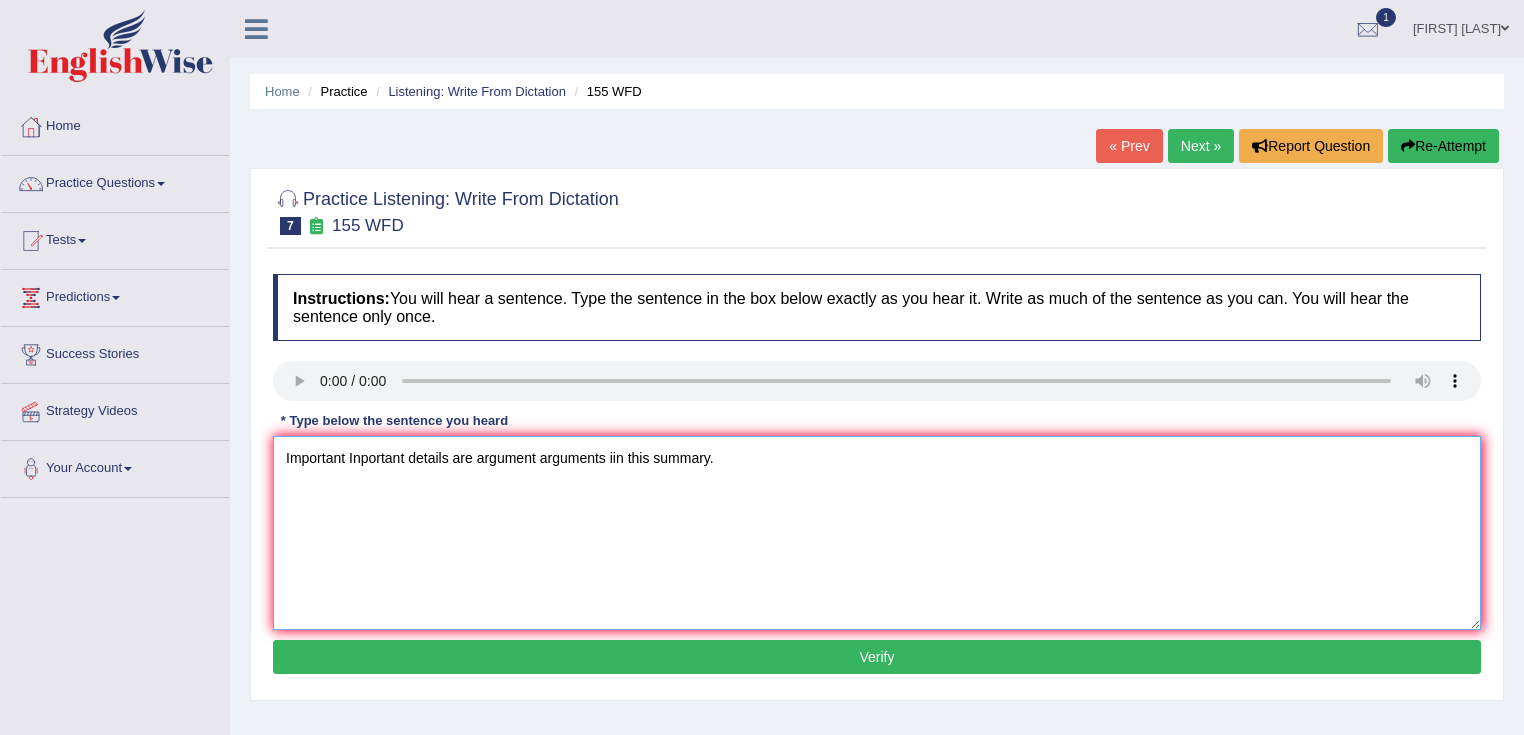 type on "Important Inportant details are argument arguments iin this summary." 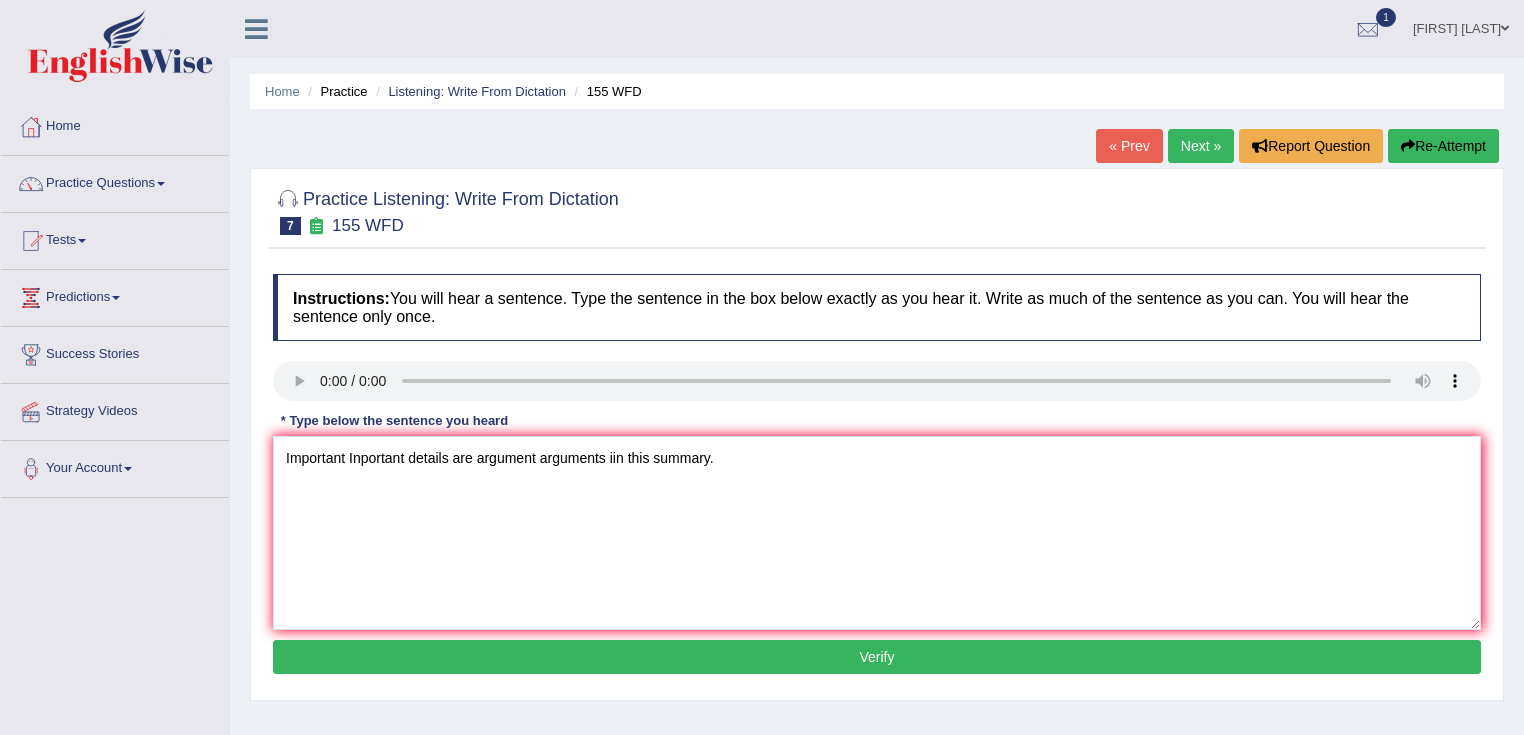 click on "Verify" at bounding box center (877, 657) 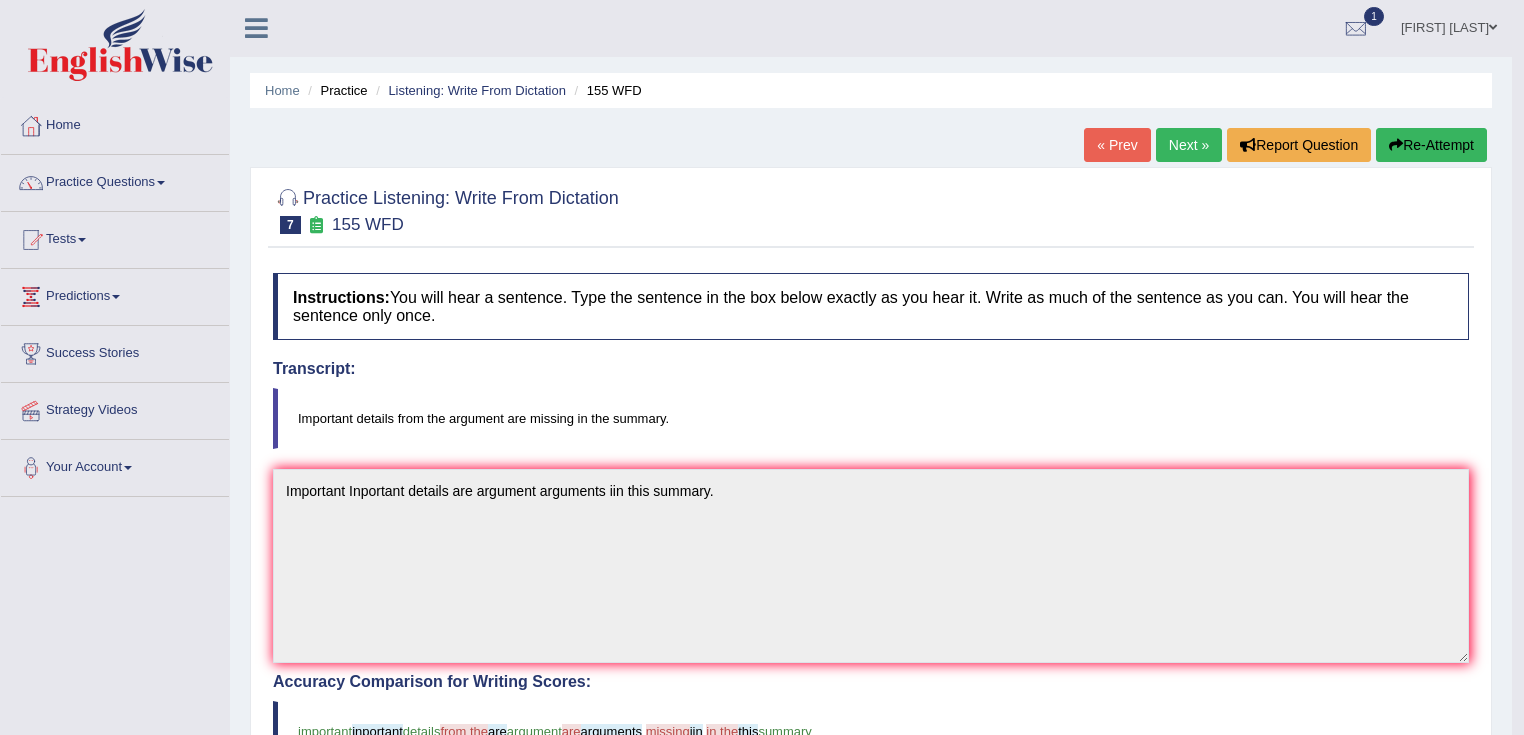 scroll, scrollTop: 0, scrollLeft: 0, axis: both 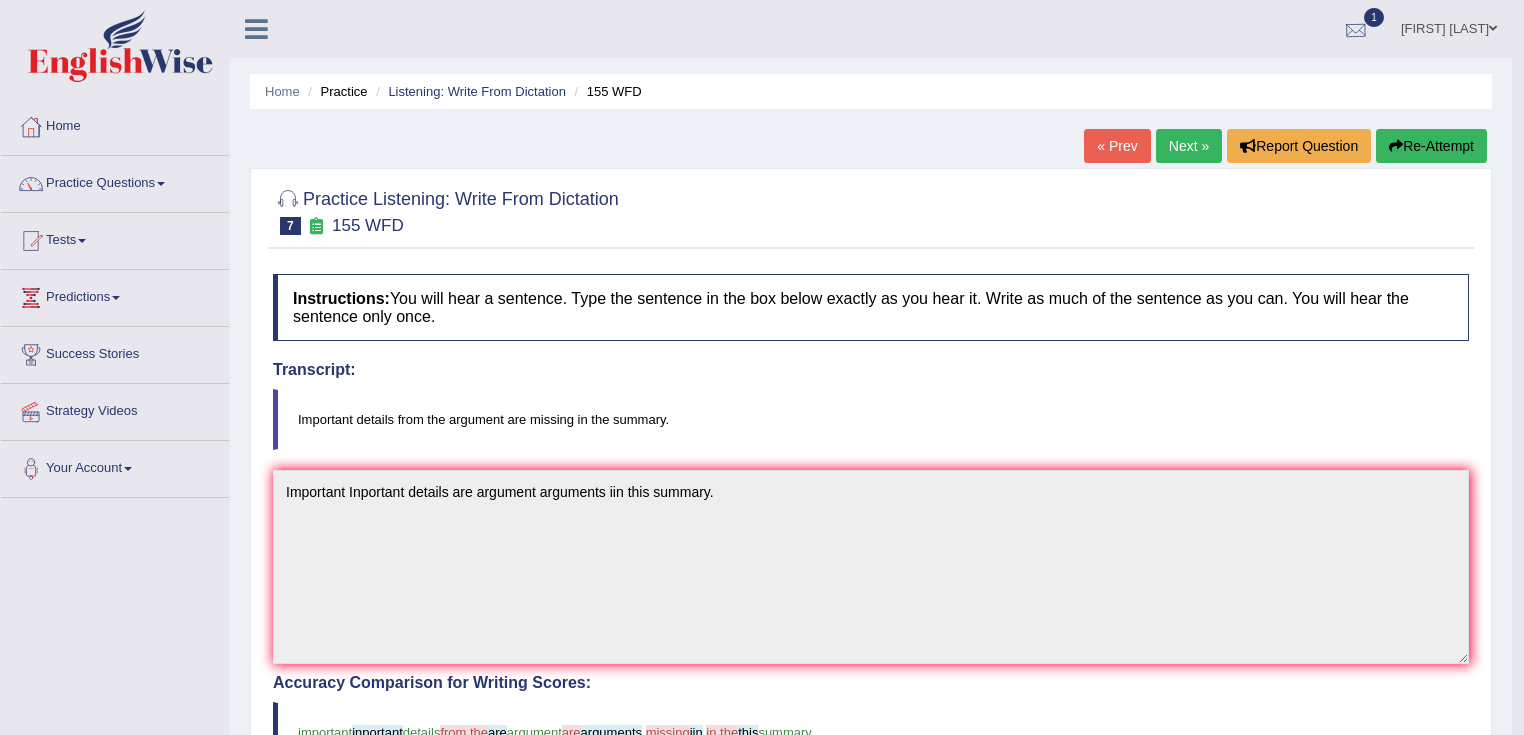 click at bounding box center (1356, 30) 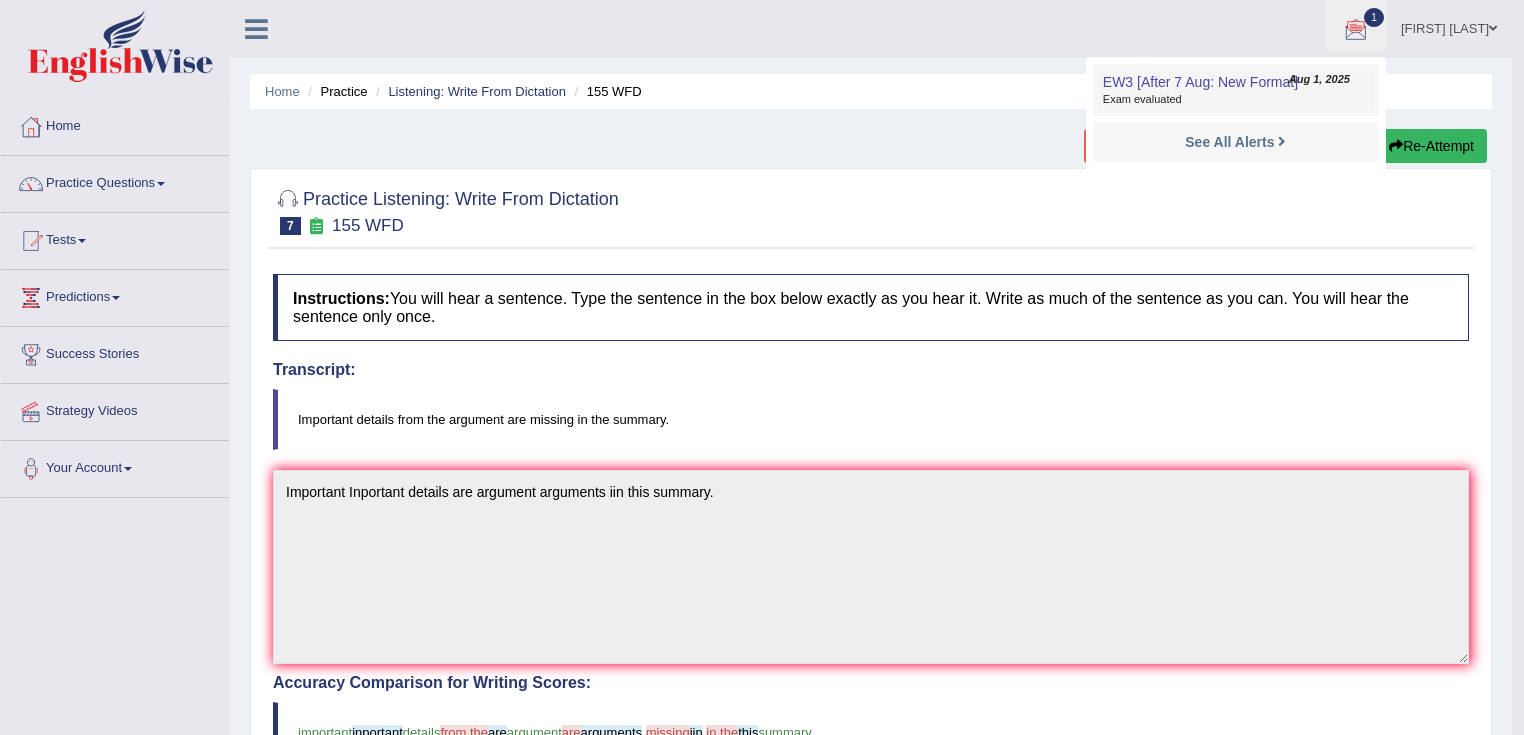 click on "EW3  [After 7 Aug: New Format]" at bounding box center (1200, 82) 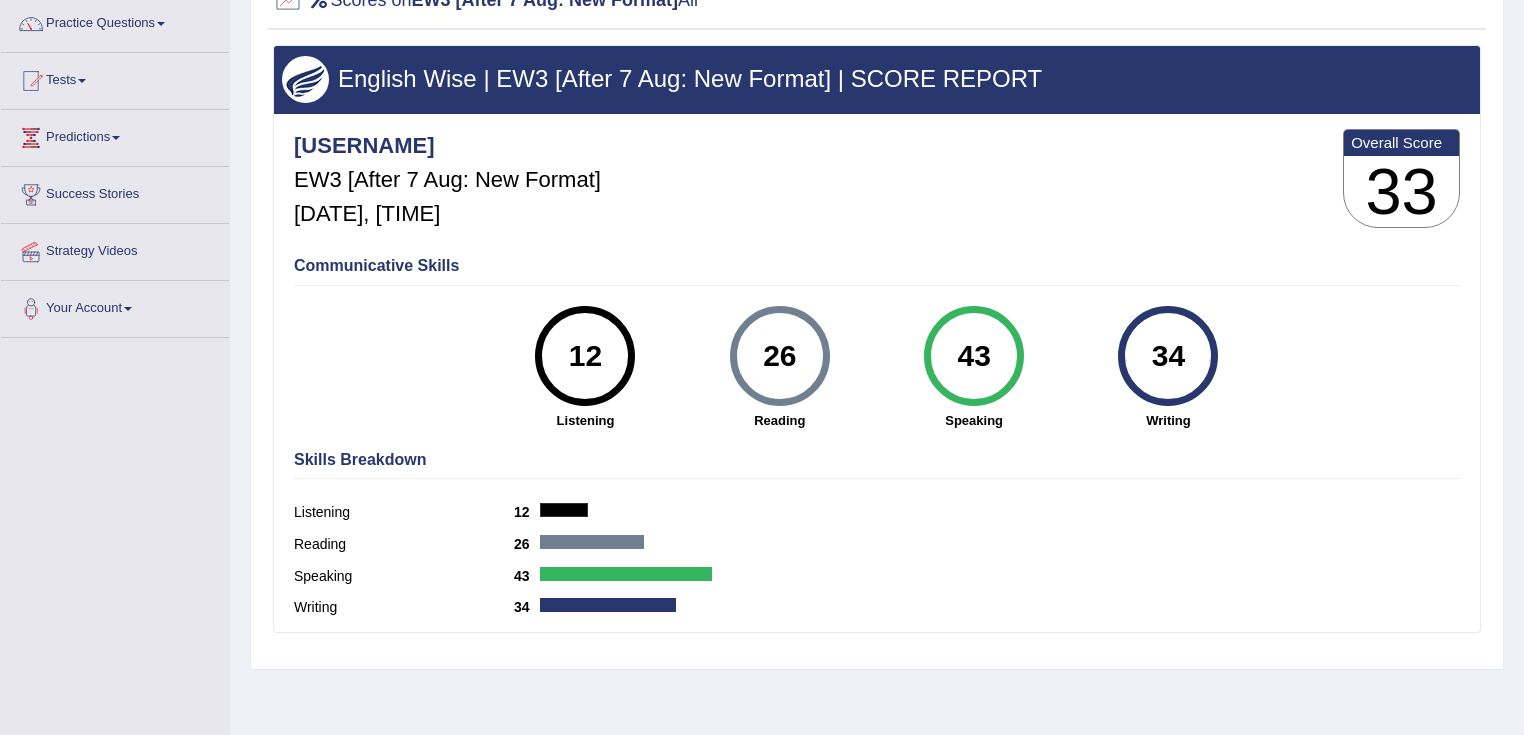 scroll, scrollTop: 160, scrollLeft: 0, axis: vertical 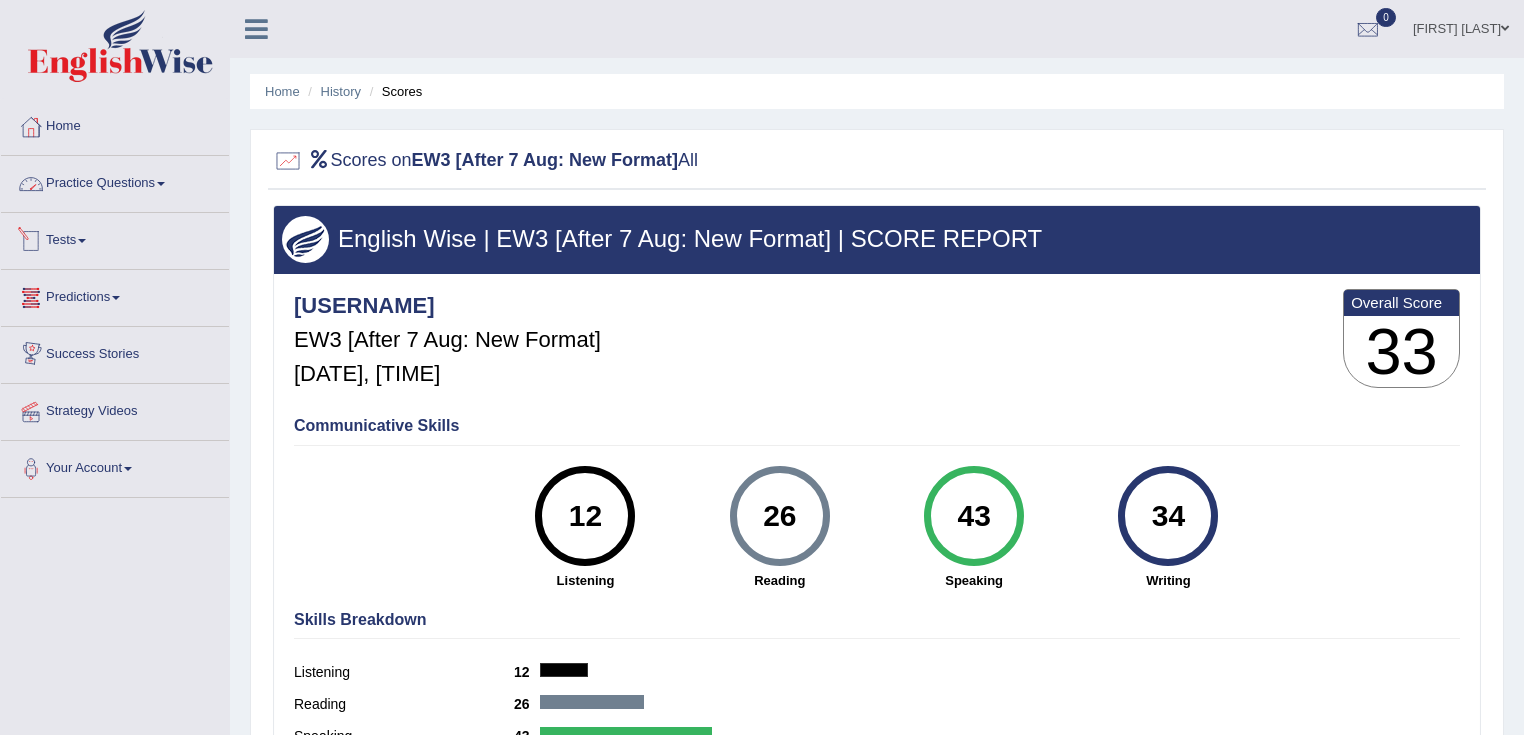 click on "Practice Questions" at bounding box center (115, 181) 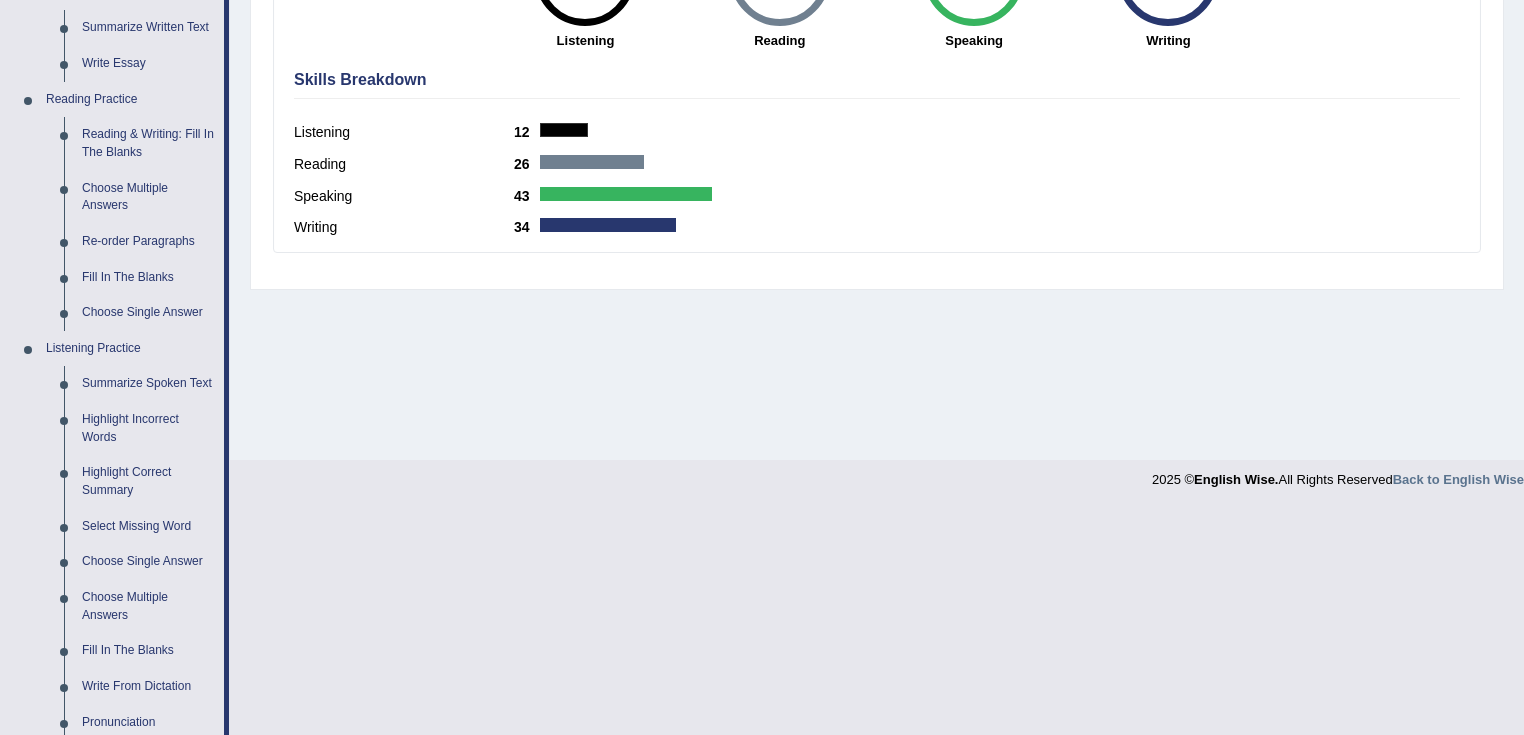 scroll, scrollTop: 640, scrollLeft: 0, axis: vertical 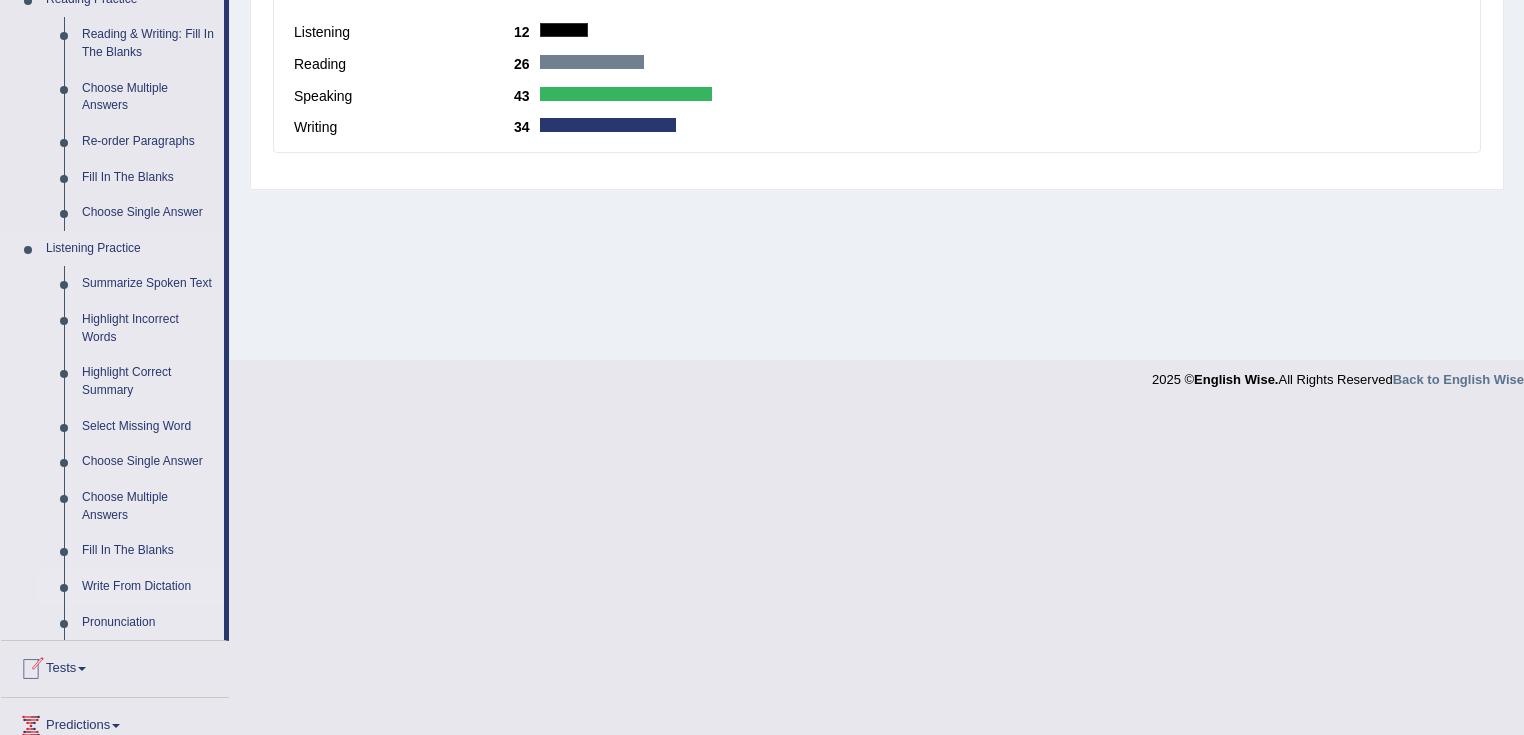 click on "Write From Dictation" at bounding box center (148, 587) 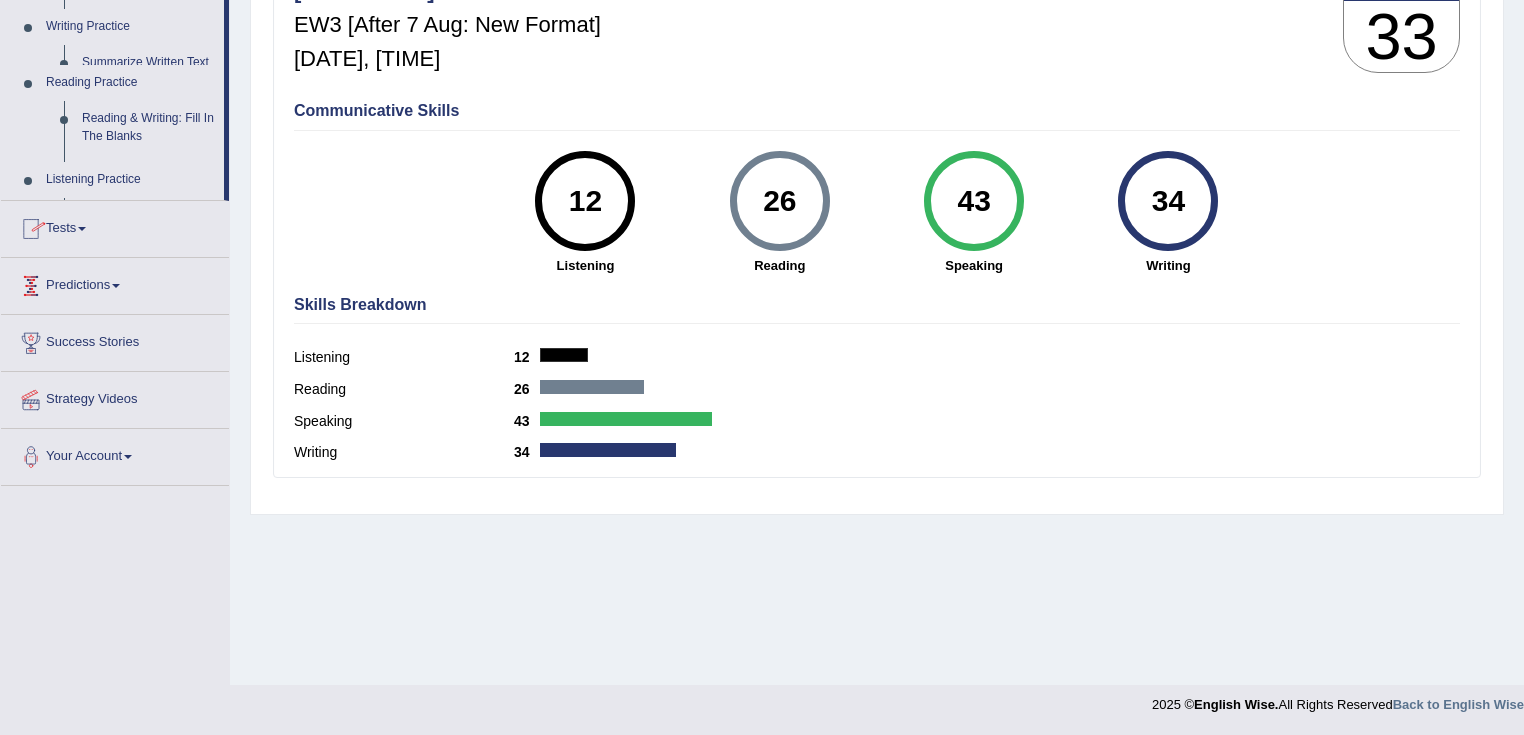 scroll, scrollTop: 315, scrollLeft: 0, axis: vertical 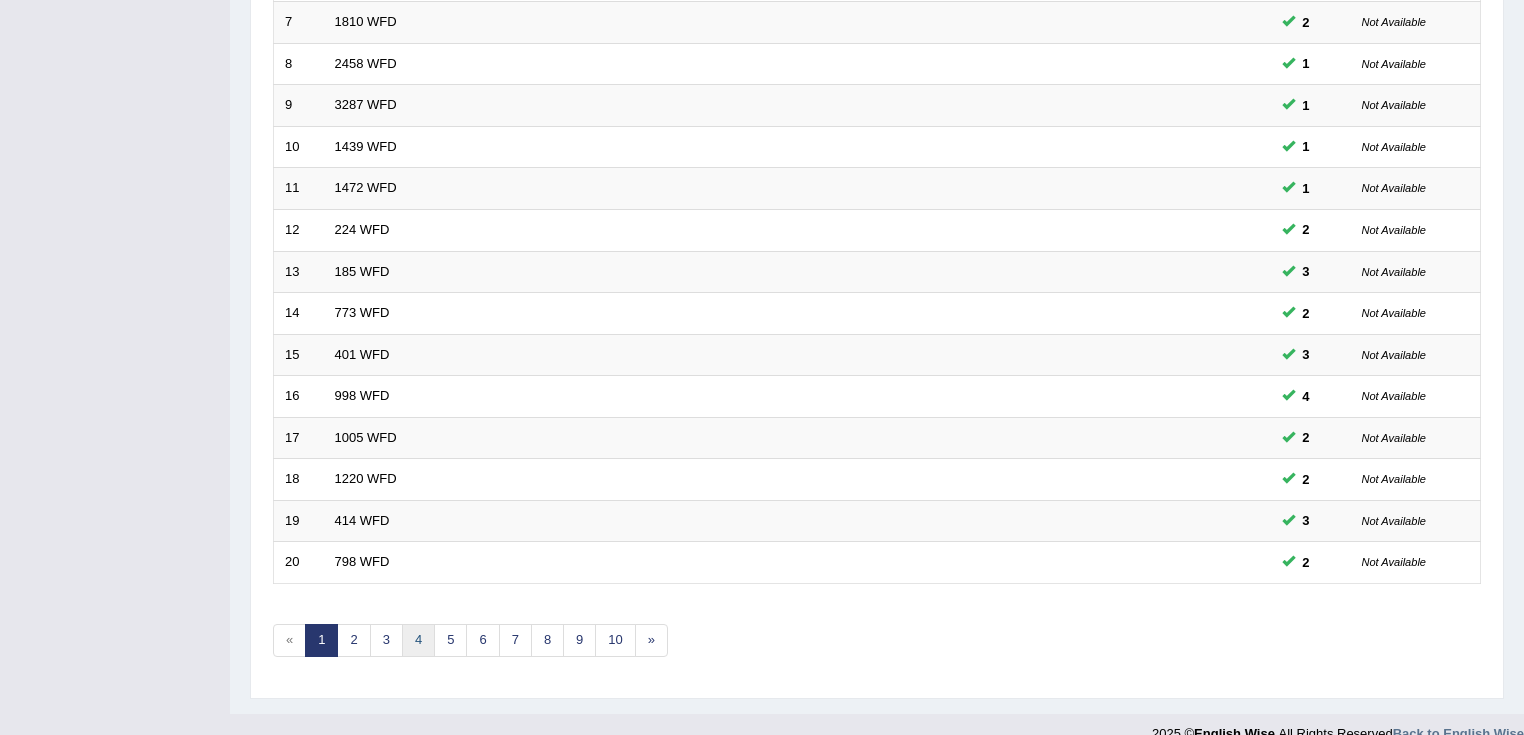 click on "4" at bounding box center (418, 640) 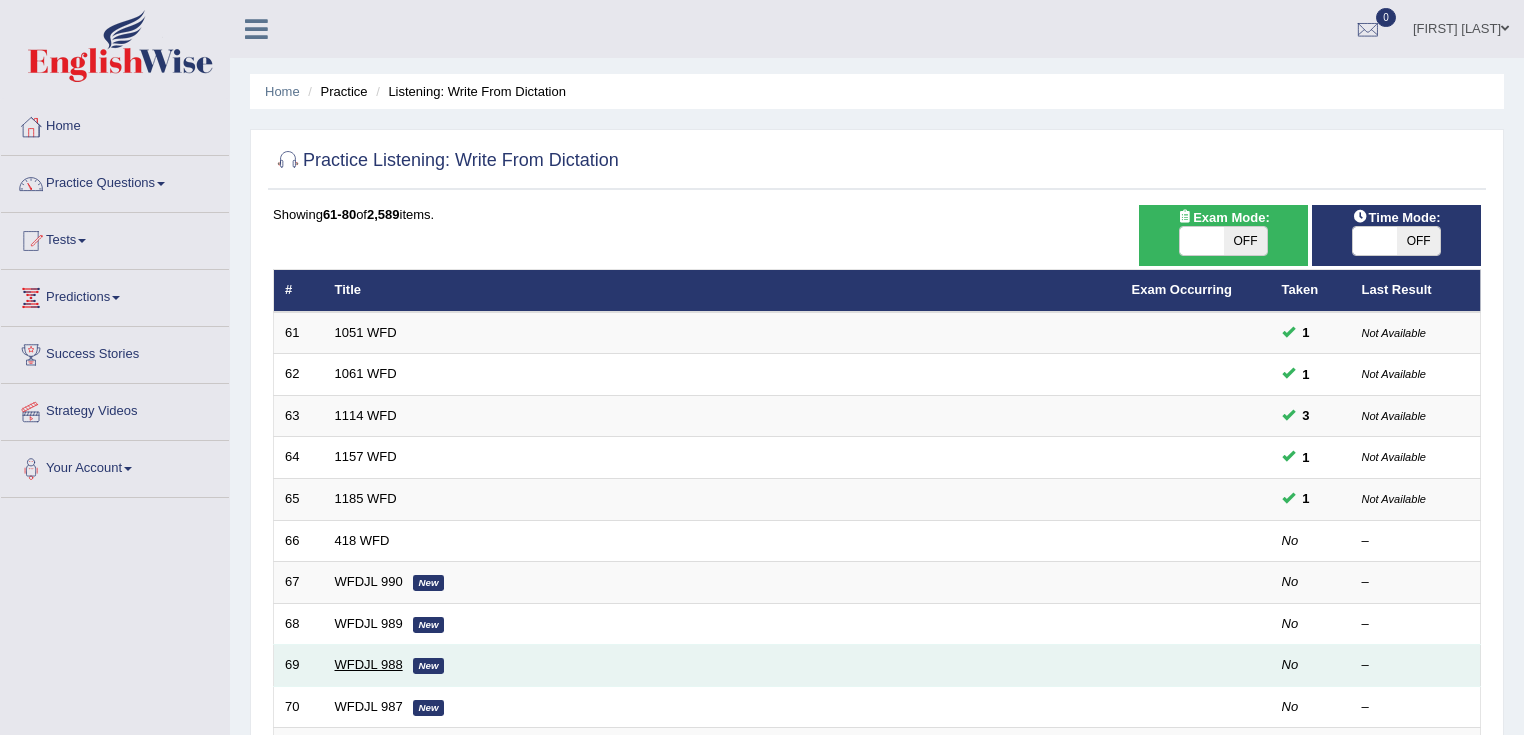 scroll, scrollTop: 31, scrollLeft: 0, axis: vertical 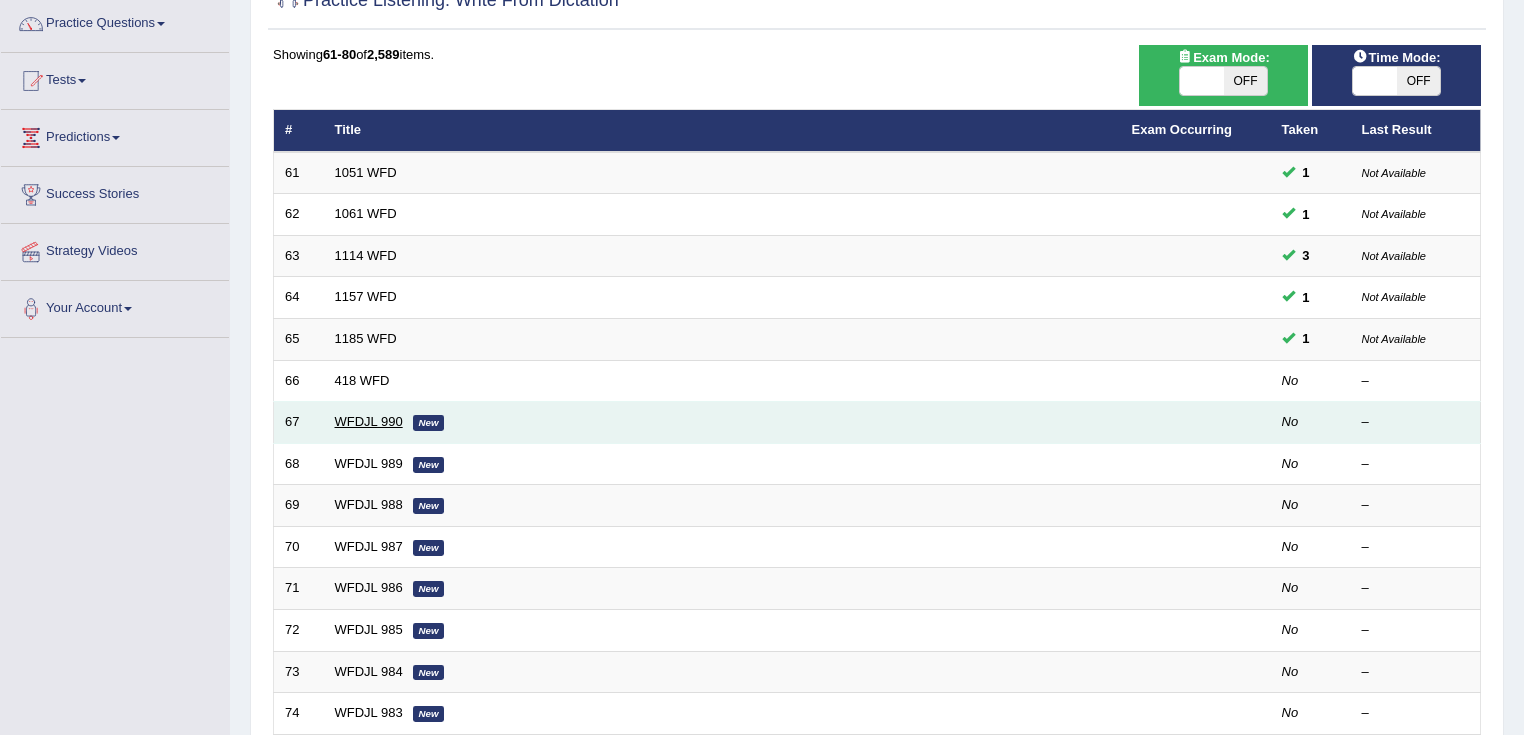 click on "WFDJL 990" at bounding box center [369, 421] 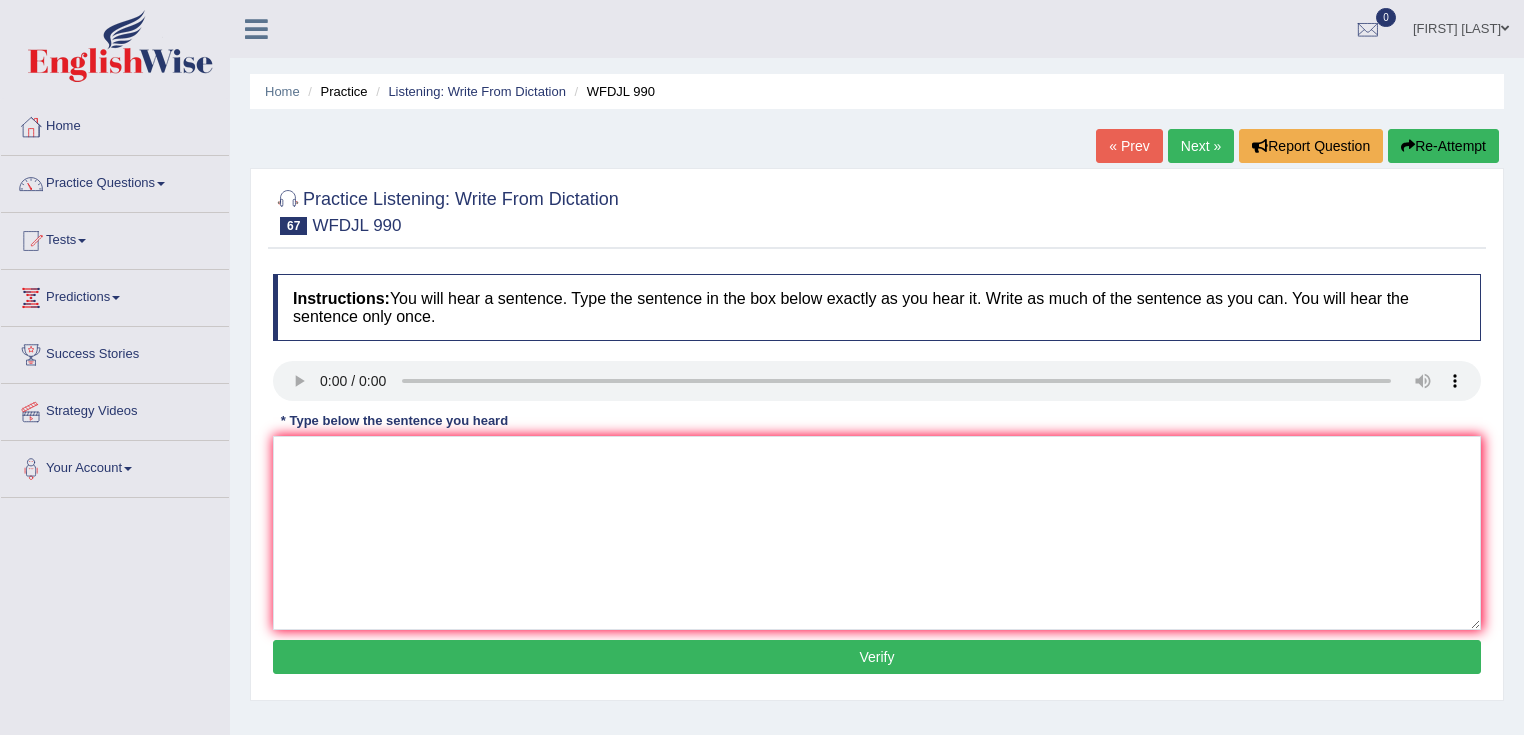 scroll, scrollTop: 0, scrollLeft: 0, axis: both 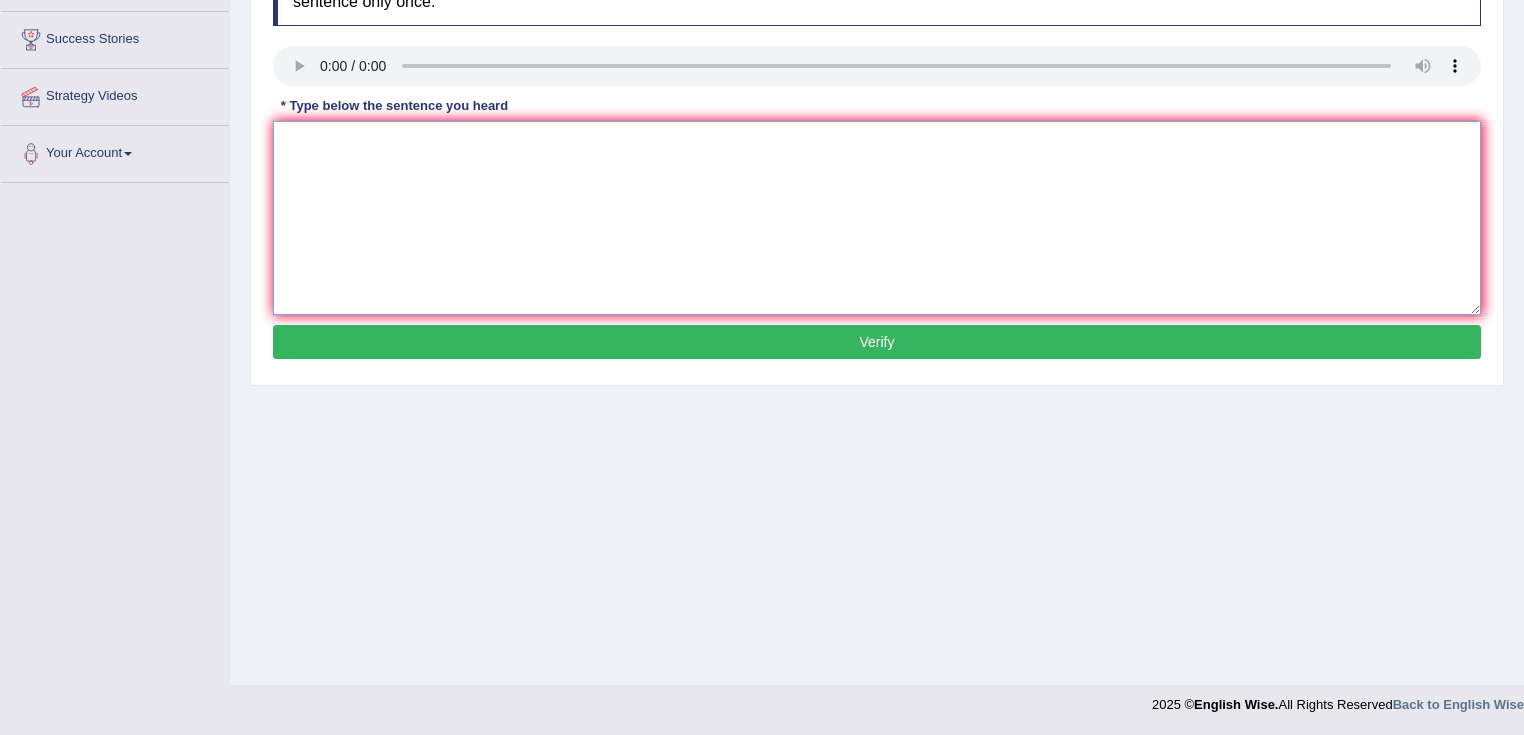 click at bounding box center (877, 218) 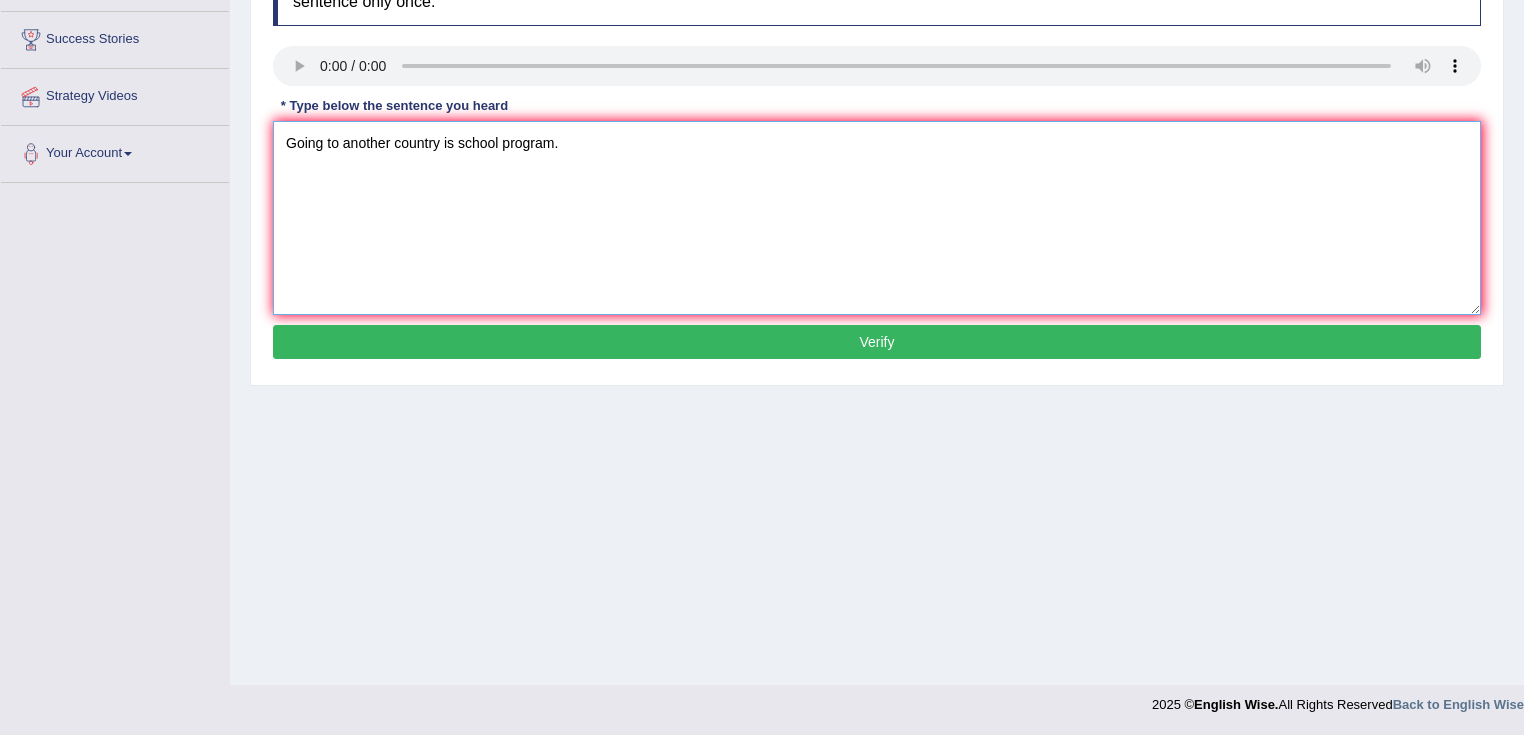 type on "Going to another country is school program." 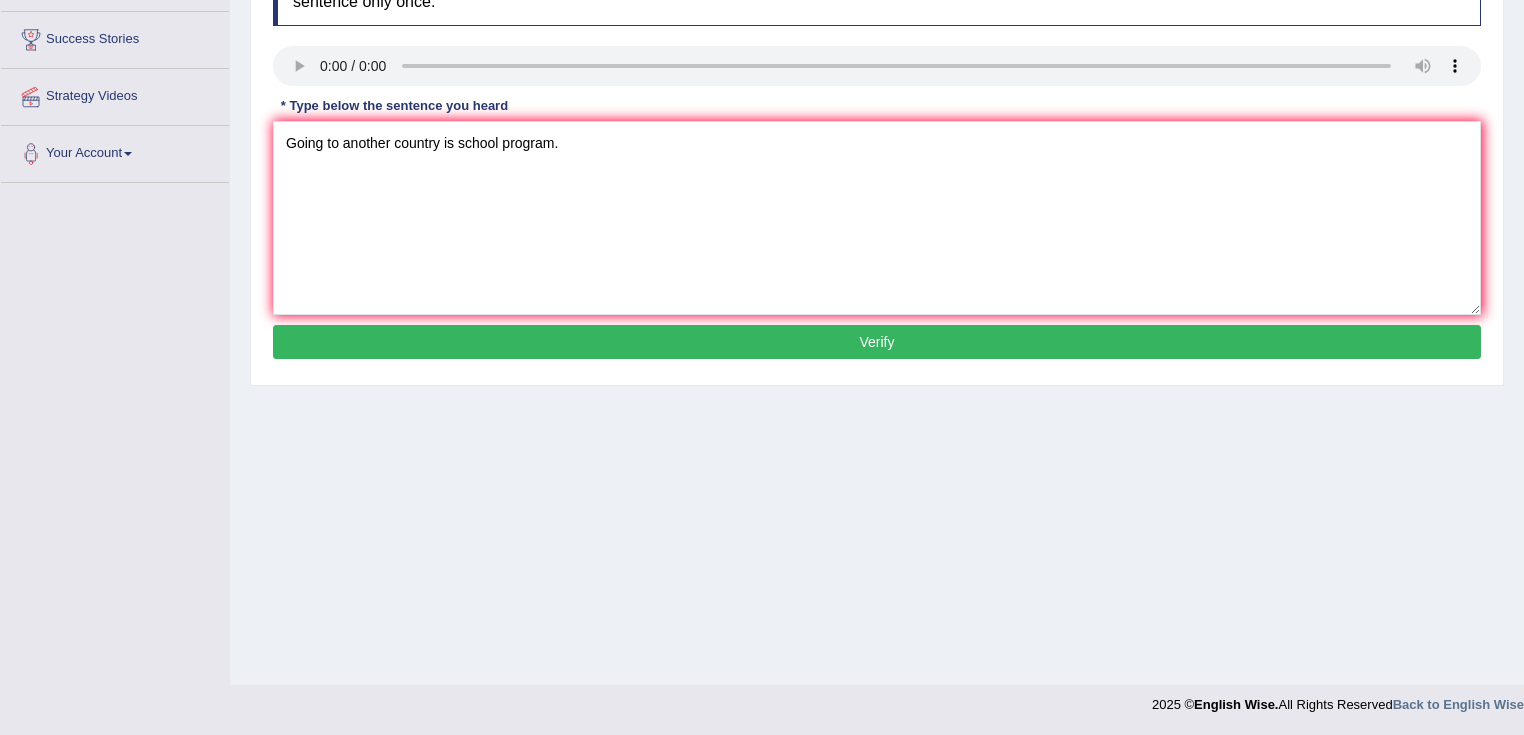 click on "Verify" at bounding box center [877, 342] 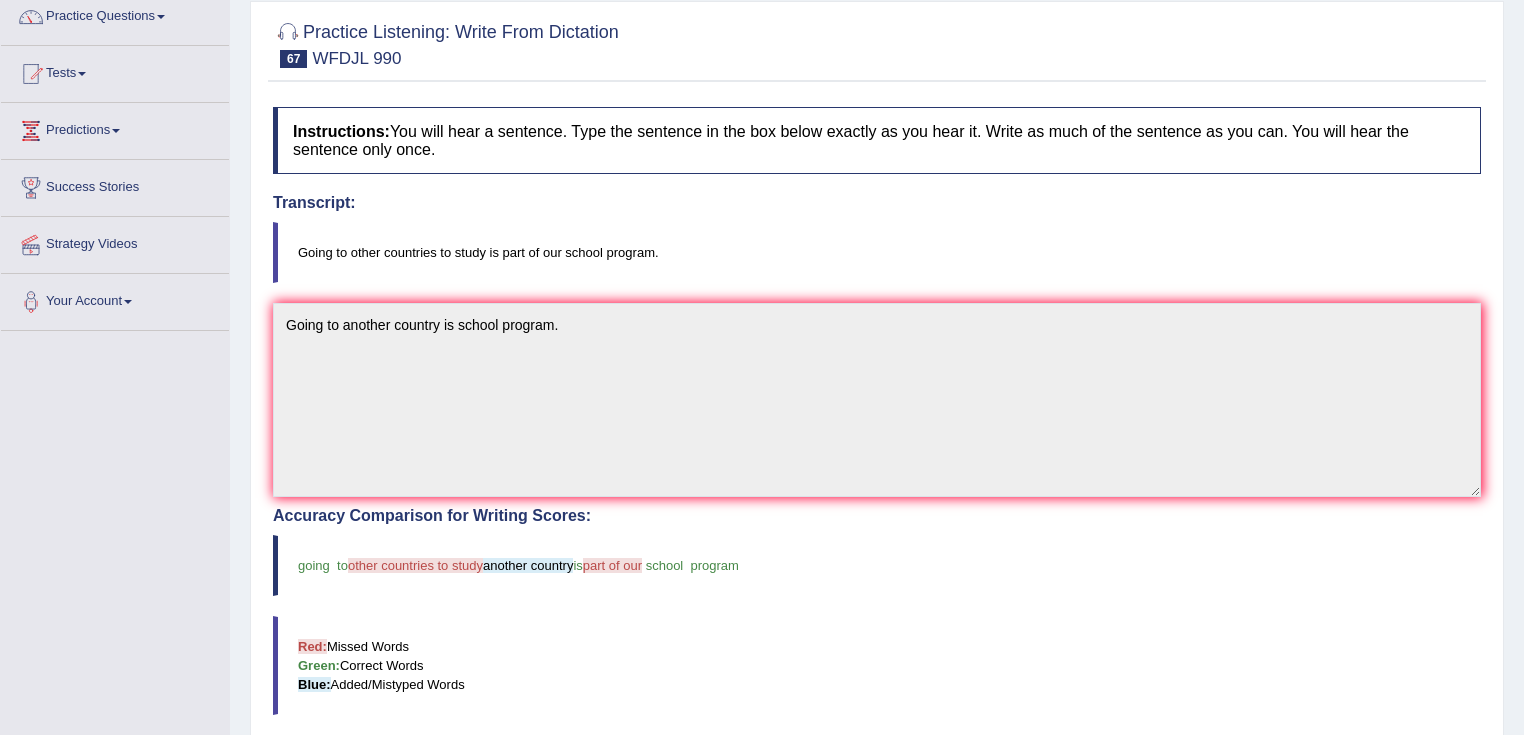 scroll, scrollTop: 75, scrollLeft: 0, axis: vertical 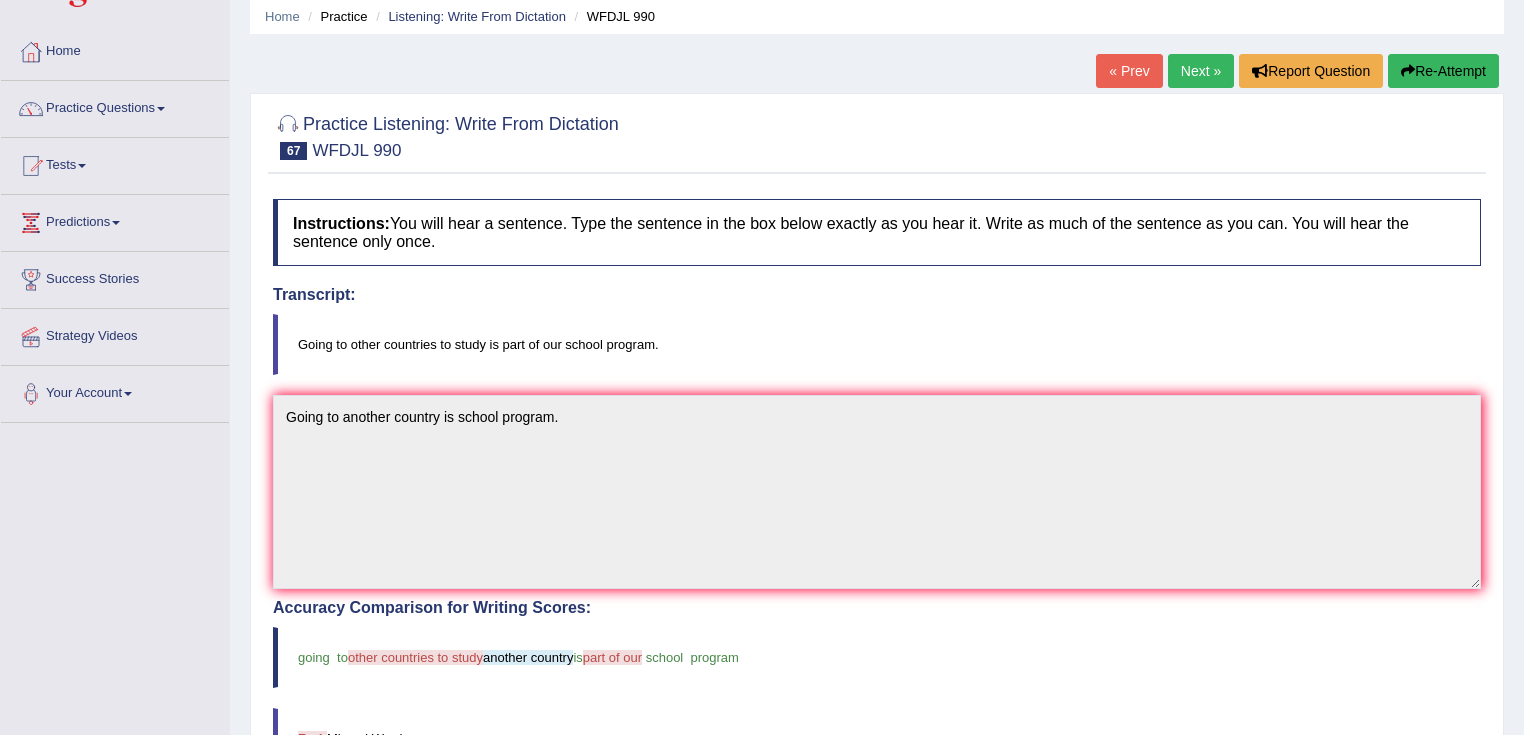 click on "Re-Attempt" at bounding box center (1443, 71) 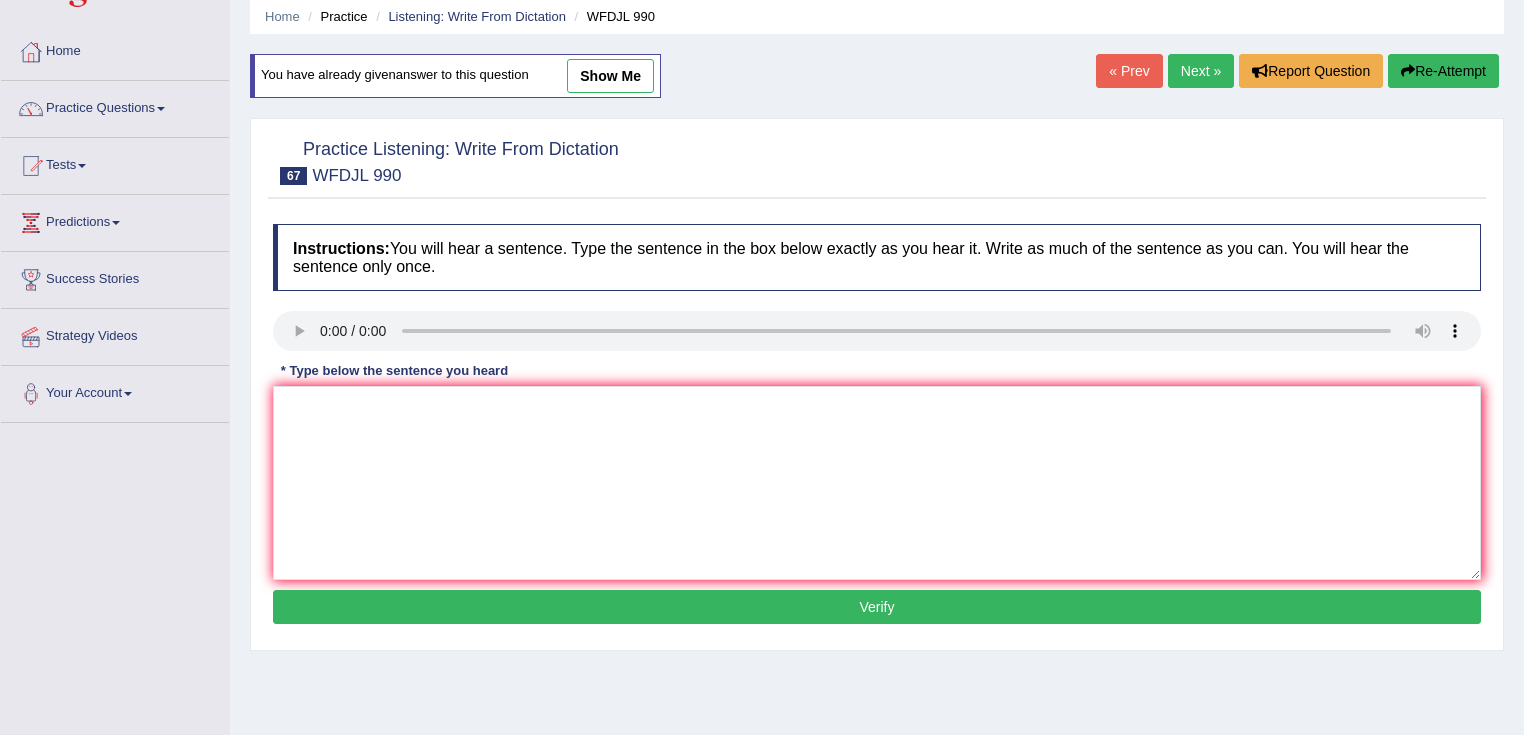 scroll, scrollTop: 75, scrollLeft: 0, axis: vertical 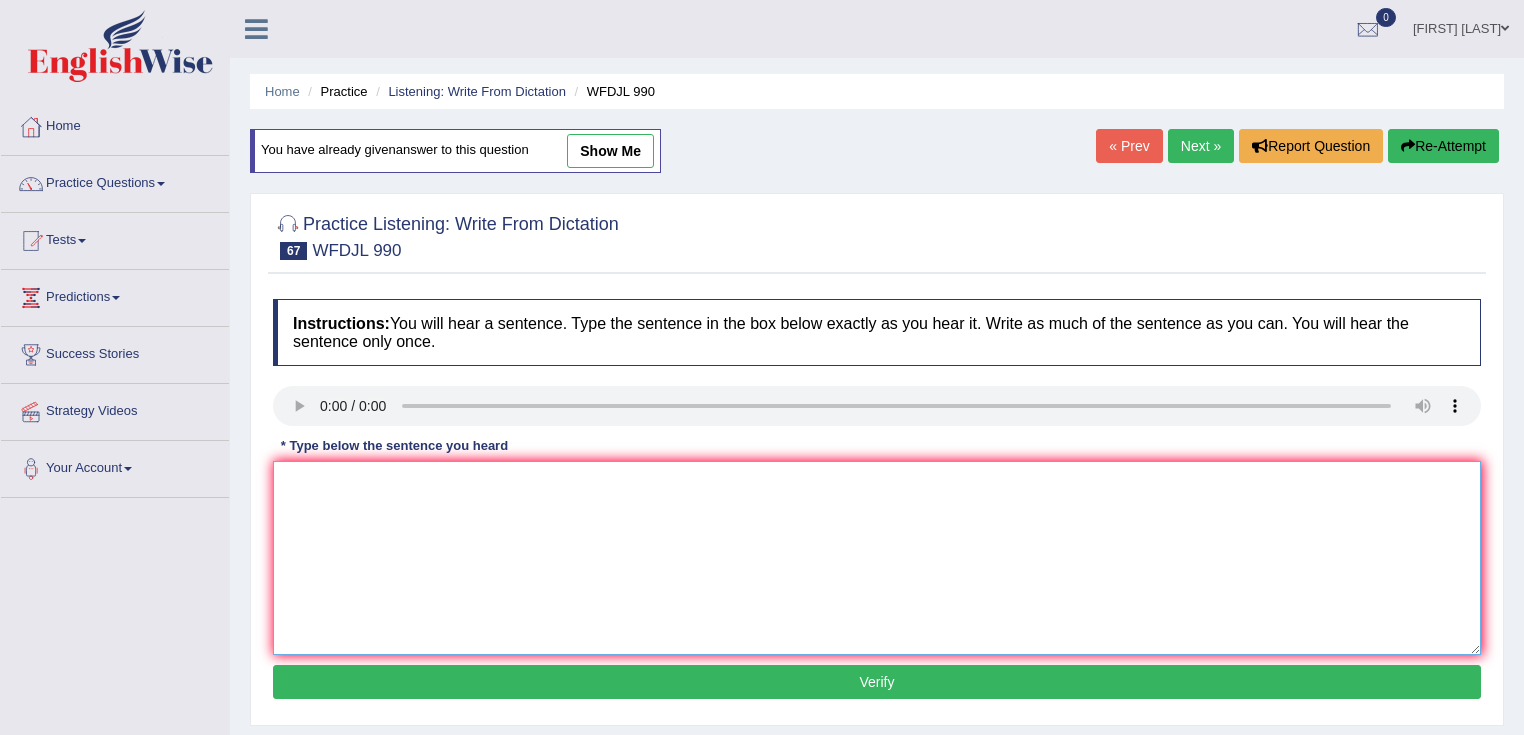 click at bounding box center [877, 558] 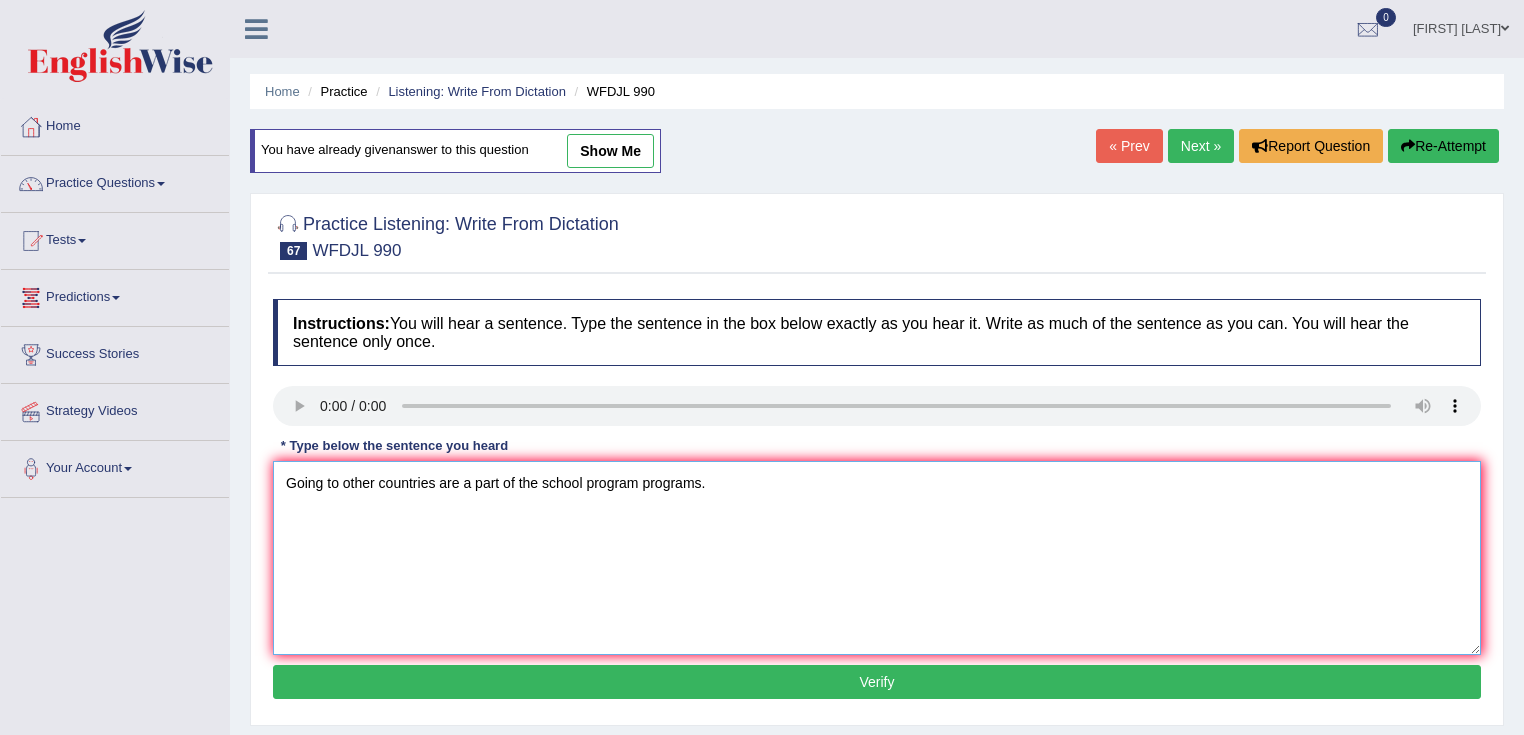 type on "Going to other countries are a part of the school program programs." 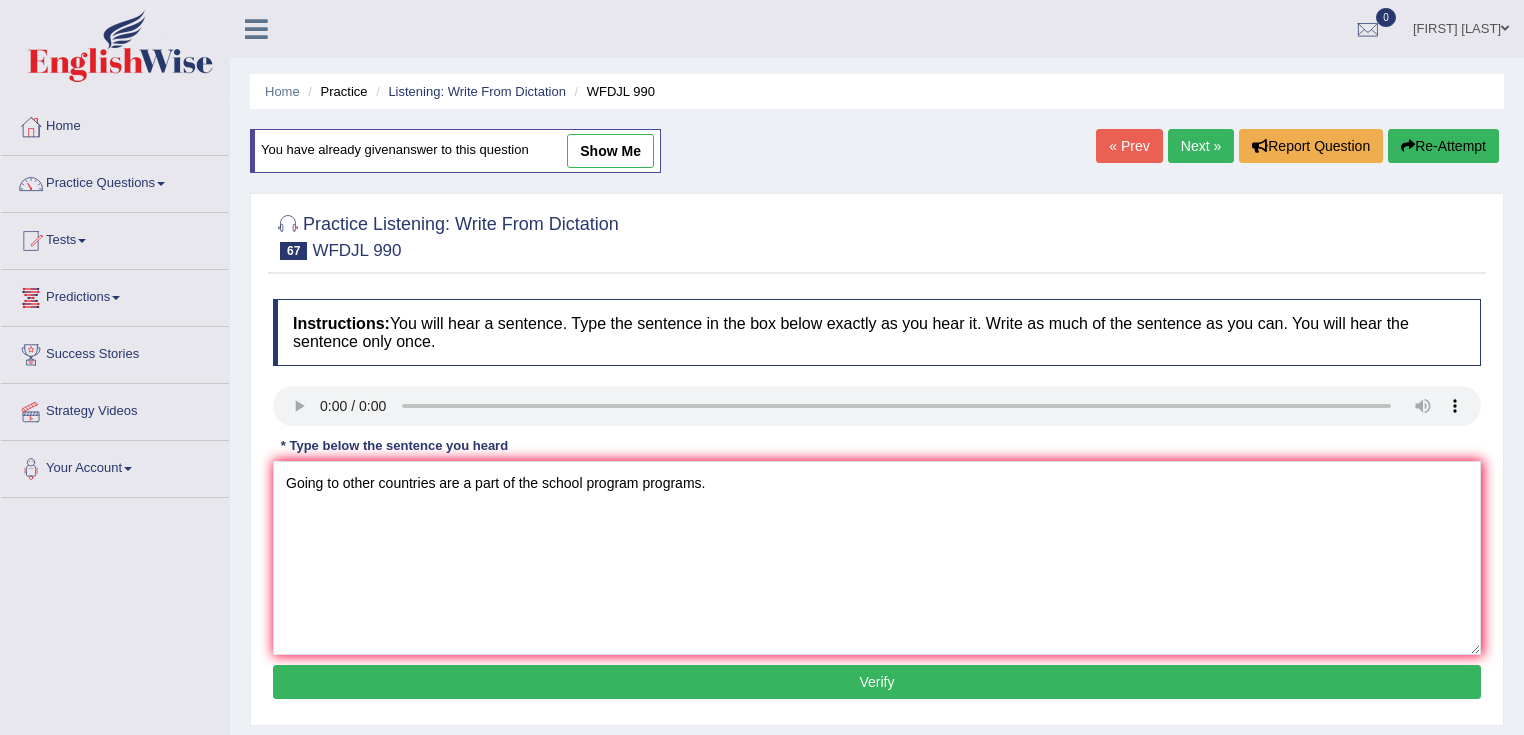 click on "Verify" at bounding box center [877, 682] 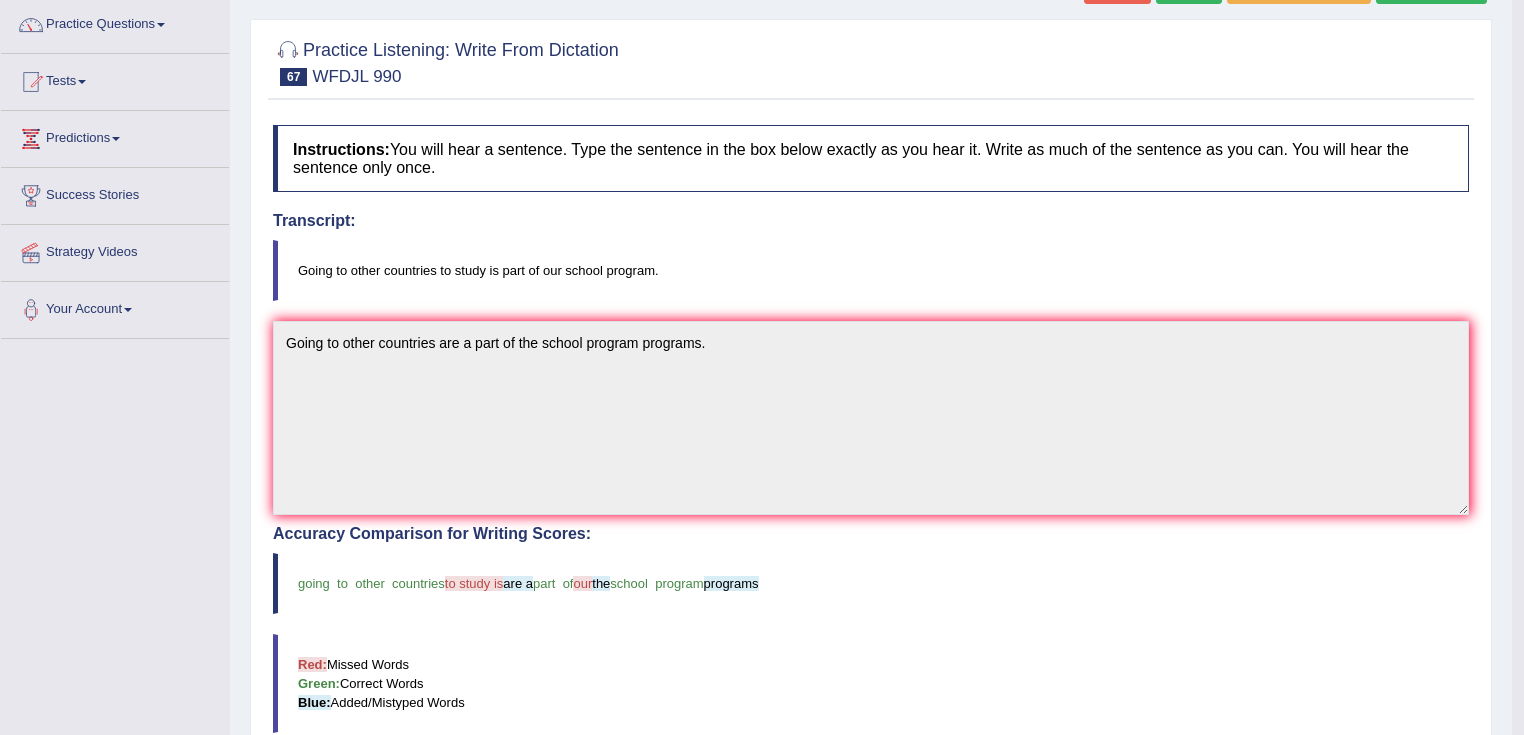 scroll, scrollTop: 80, scrollLeft: 0, axis: vertical 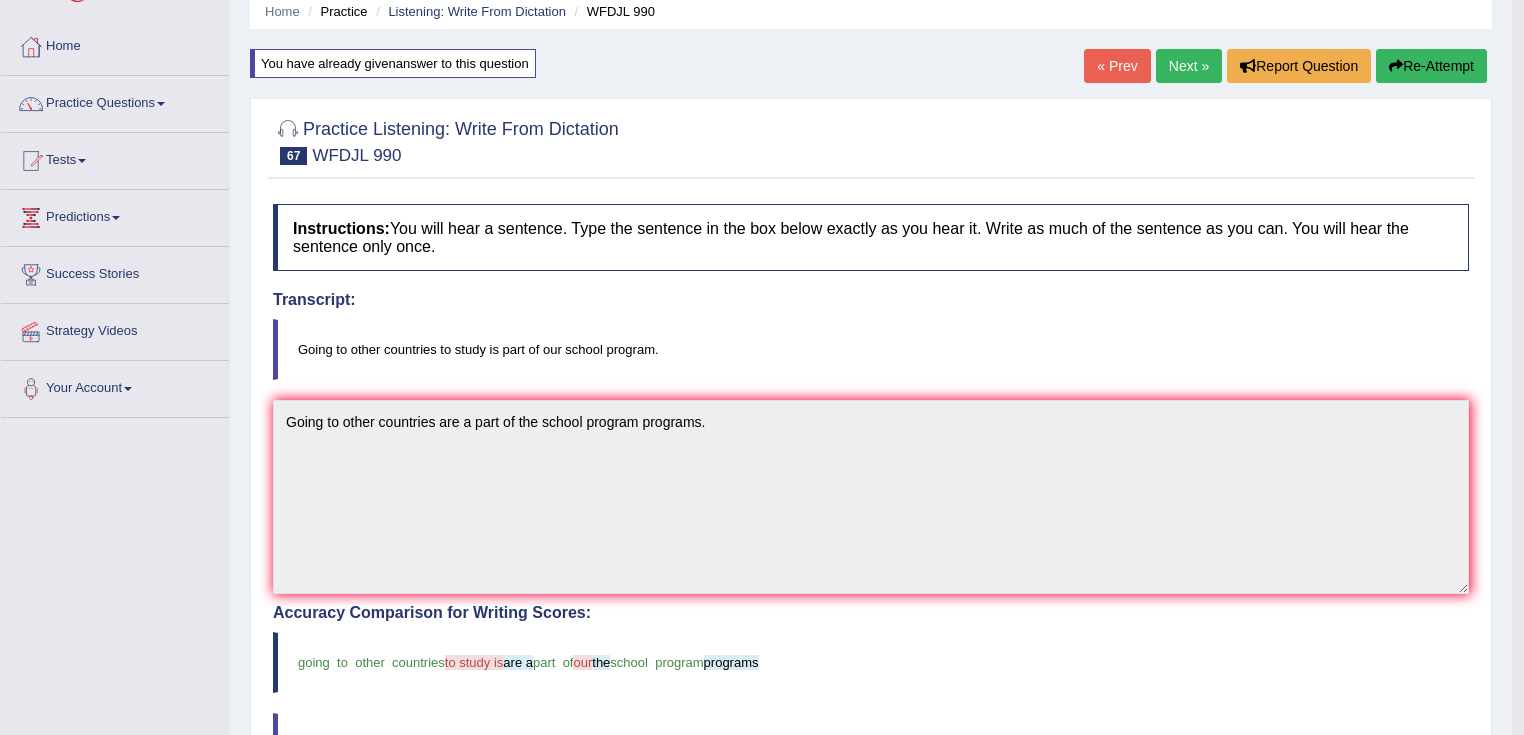 click on "Next »" at bounding box center [1189, 66] 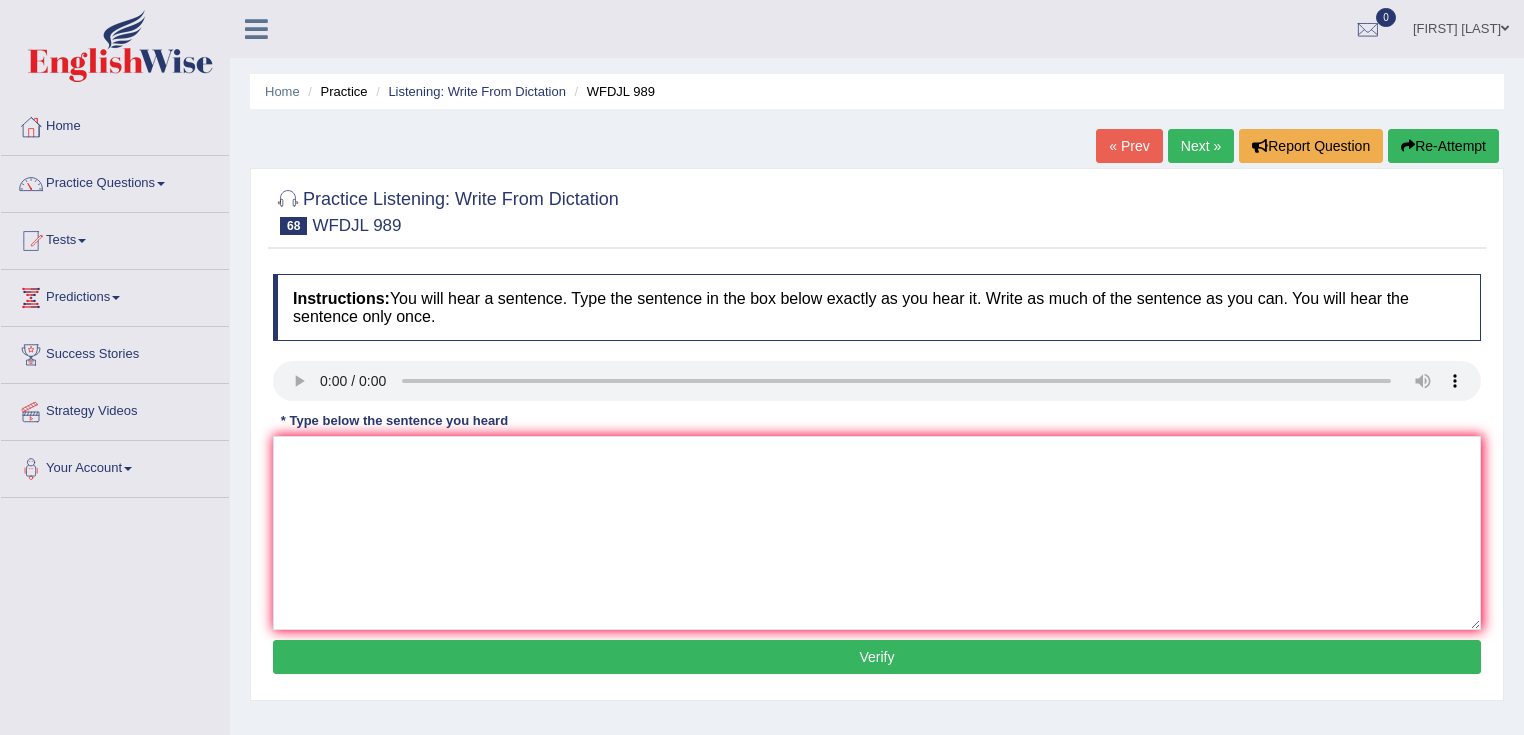 scroll, scrollTop: 0, scrollLeft: 0, axis: both 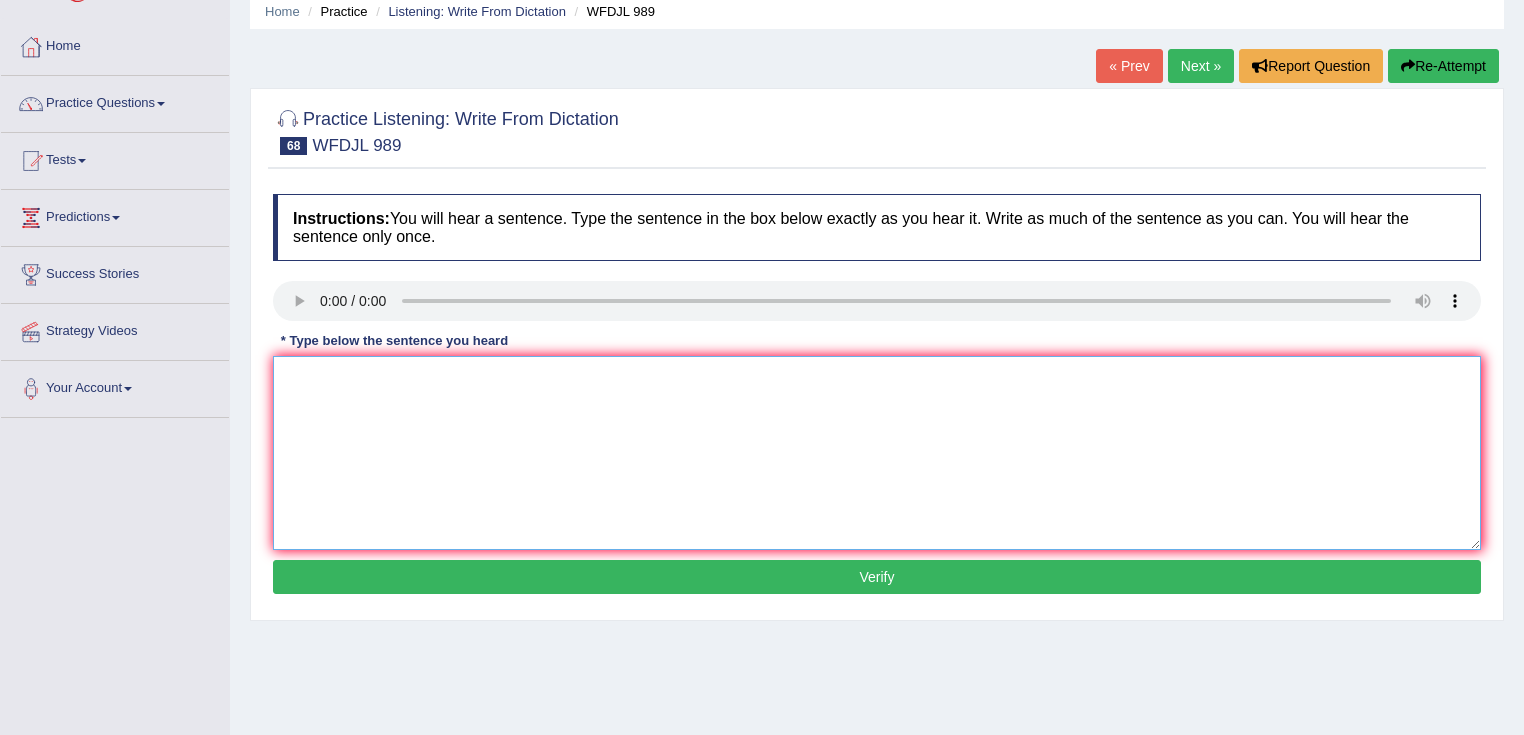 click at bounding box center [877, 453] 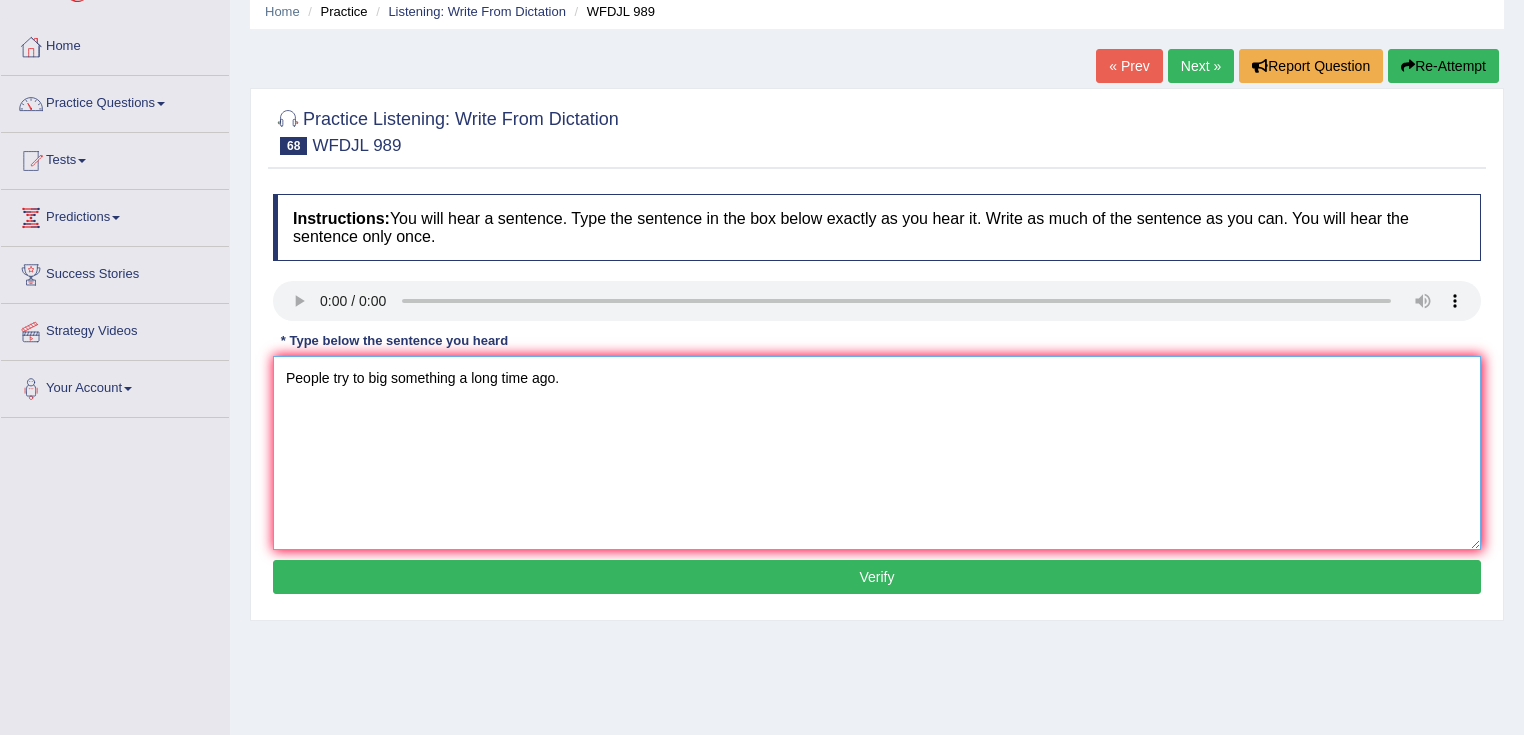 type on "People try to big something a long time ago." 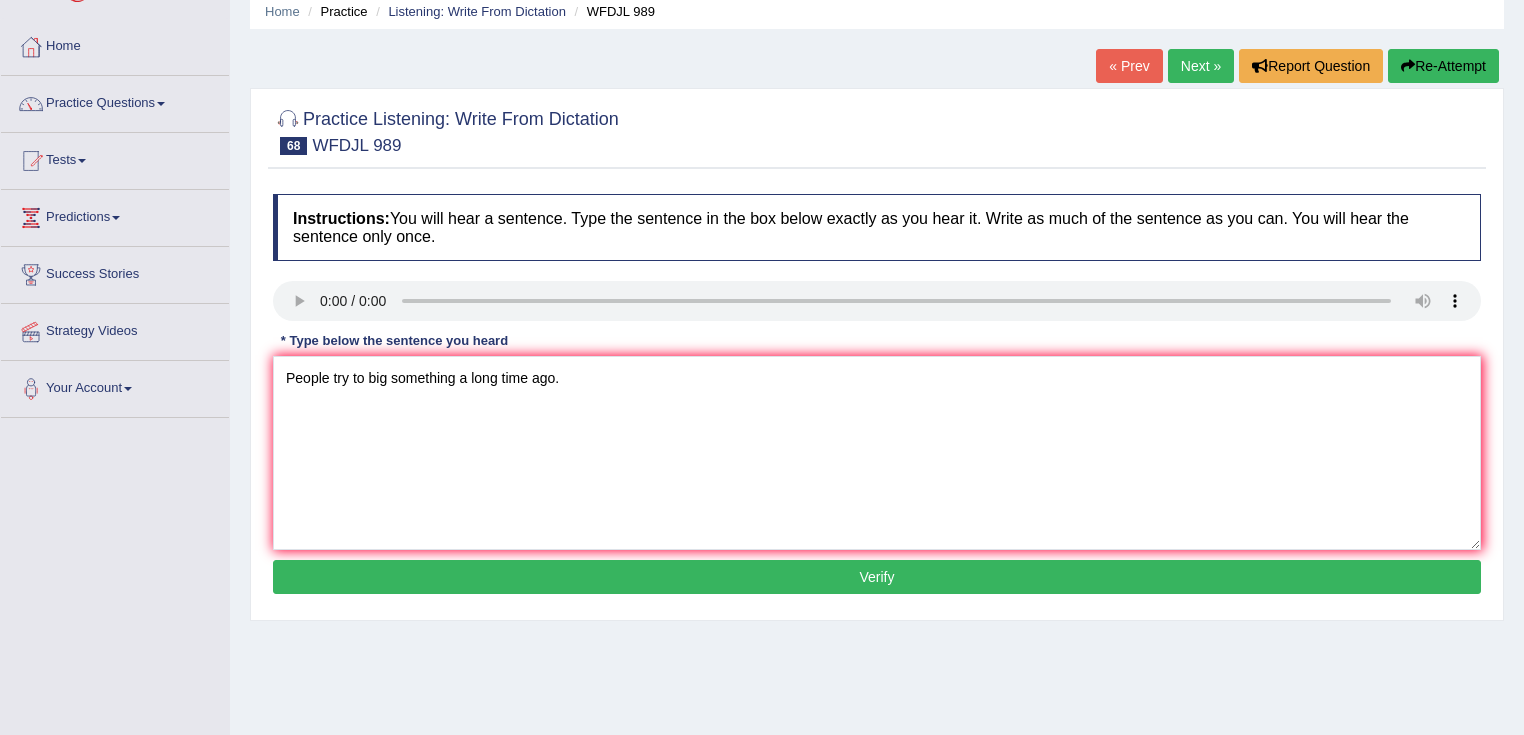 click on "Verify" at bounding box center [877, 577] 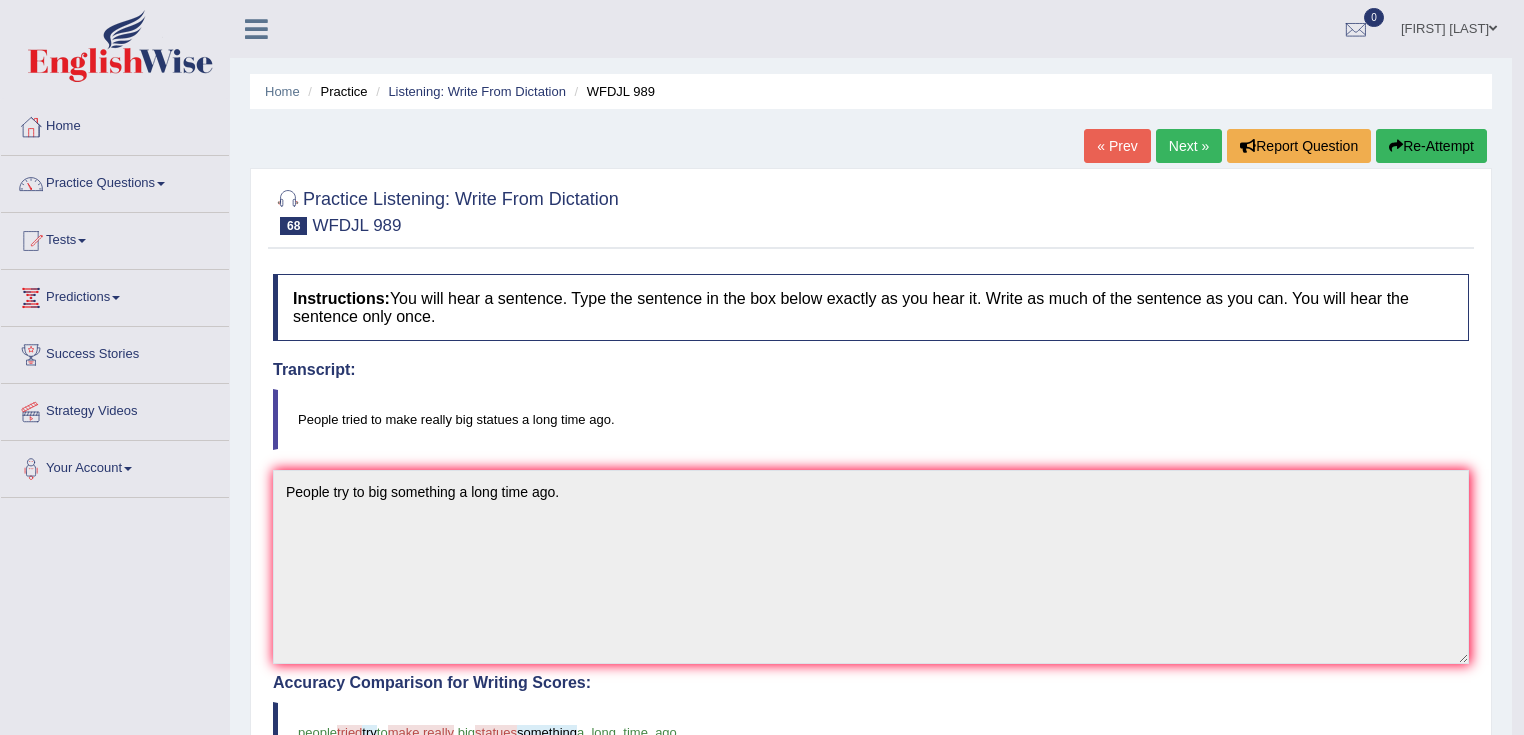 scroll, scrollTop: 0, scrollLeft: 0, axis: both 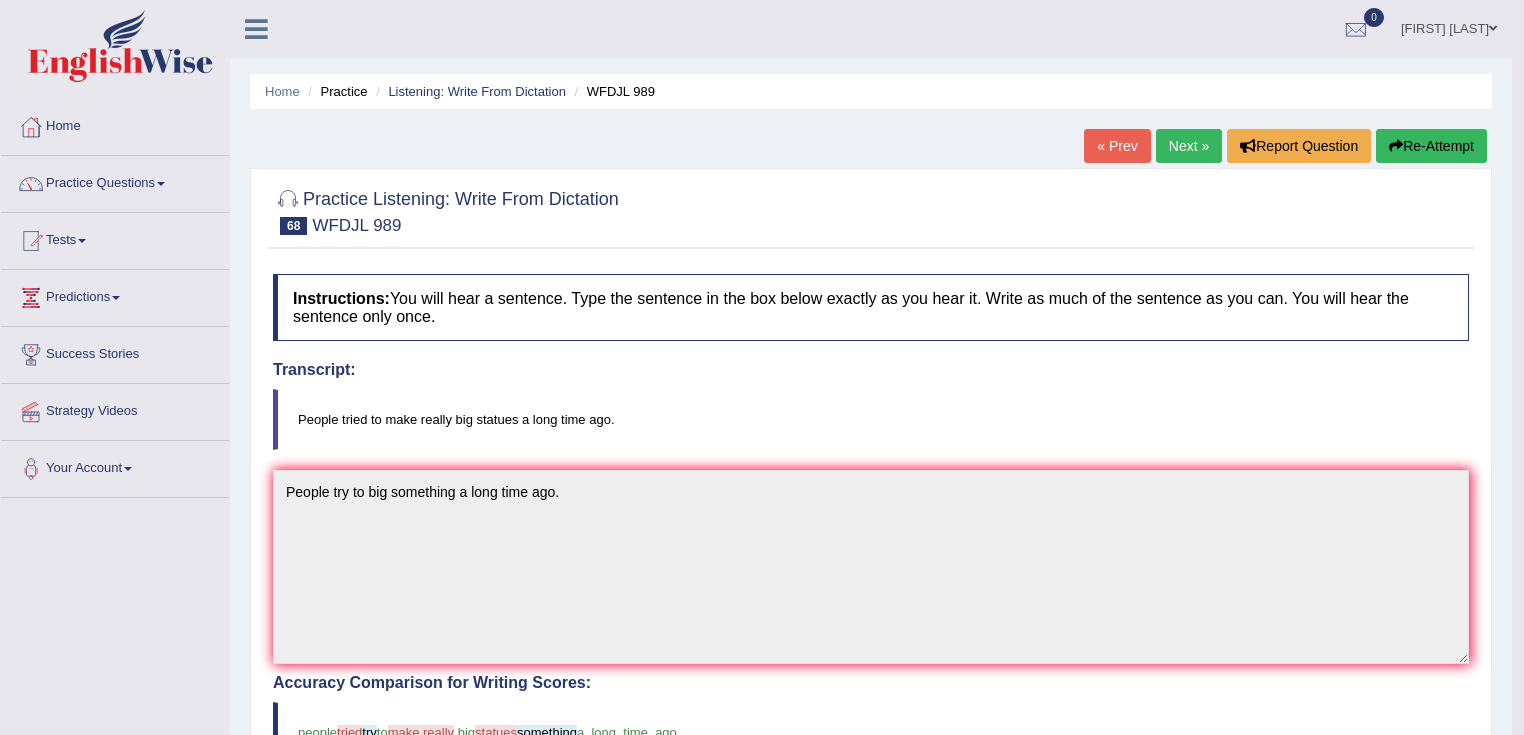 click on "Next »" at bounding box center [1189, 146] 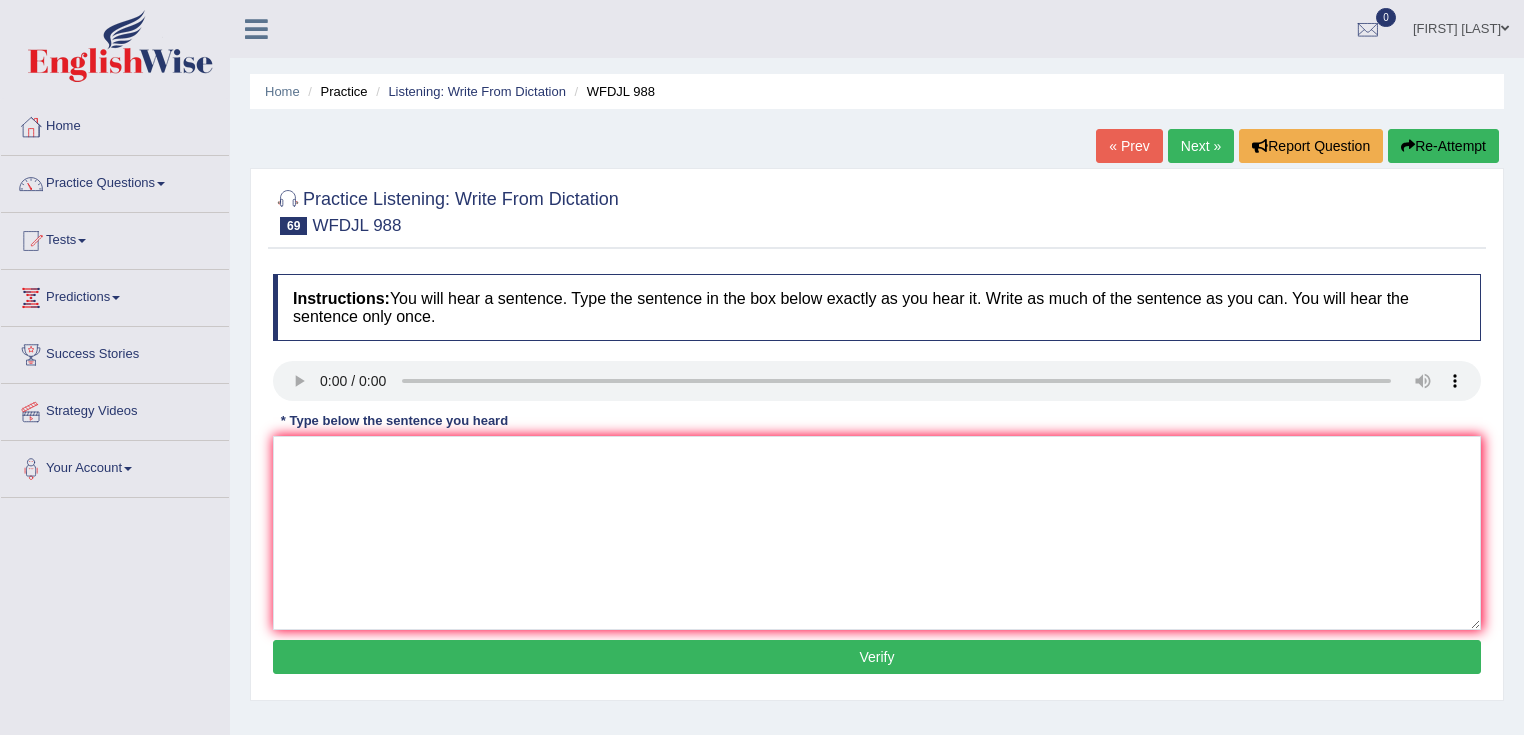 scroll, scrollTop: 0, scrollLeft: 0, axis: both 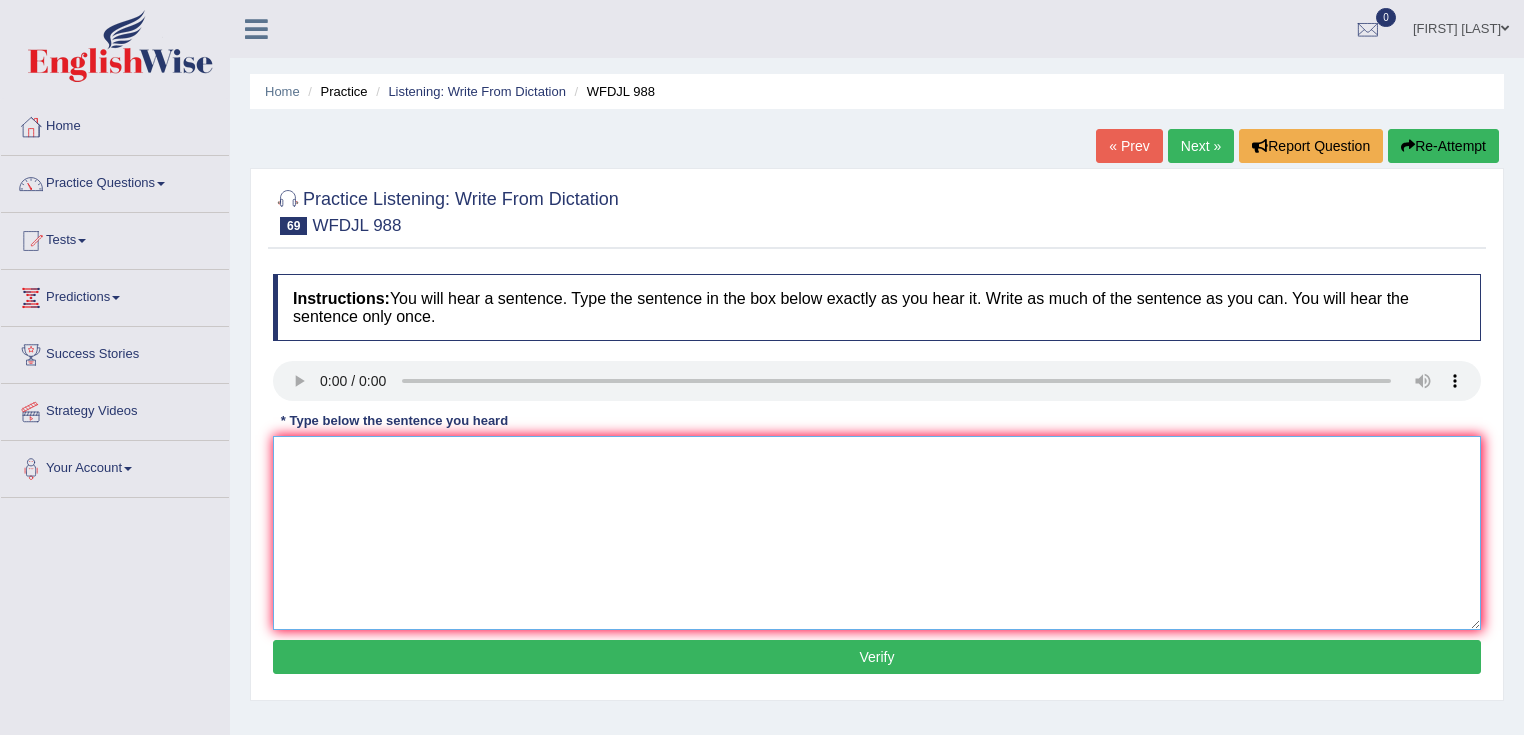 drag, startPoint x: 333, startPoint y: 435, endPoint x: 352, endPoint y: 449, distance: 23.600847 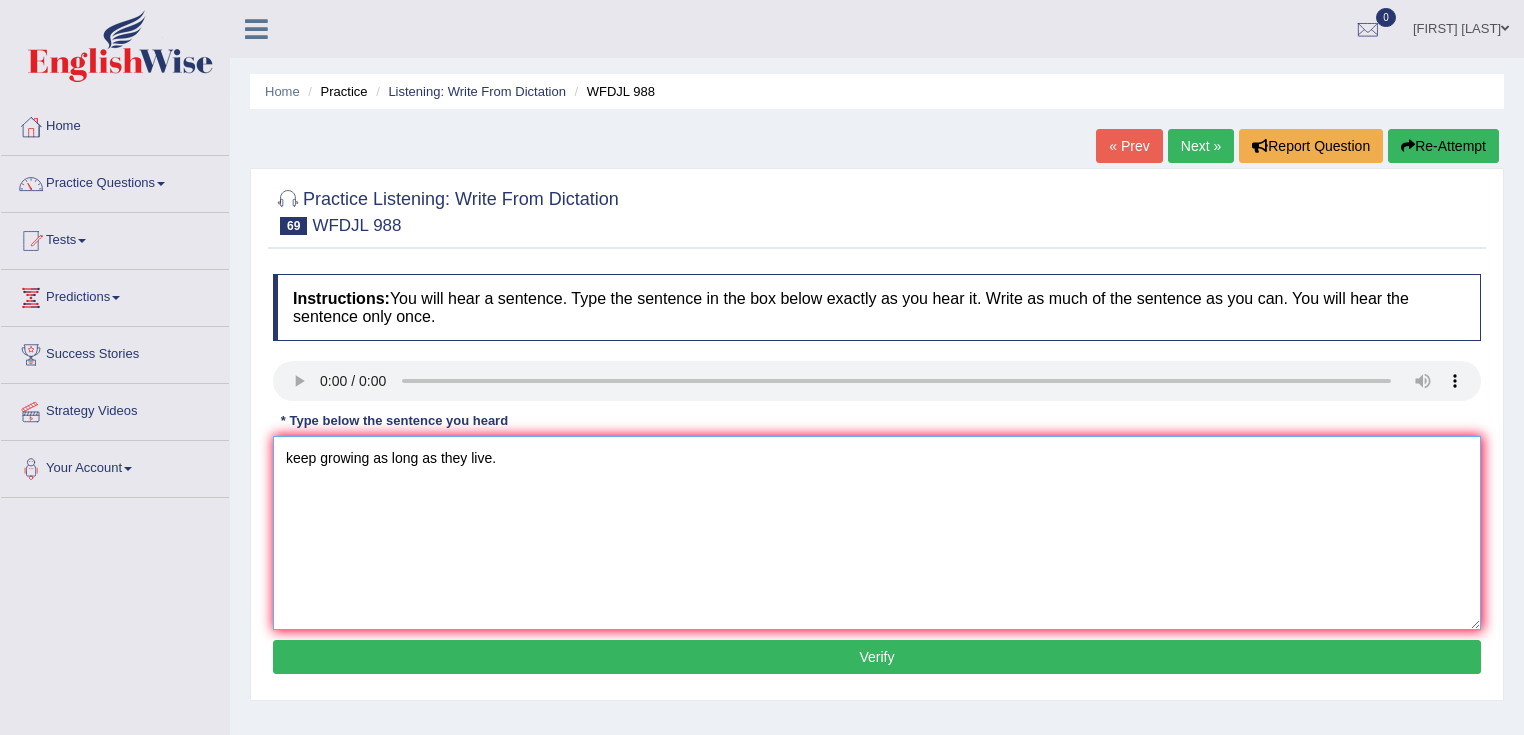 type on "keep growing as long as they live." 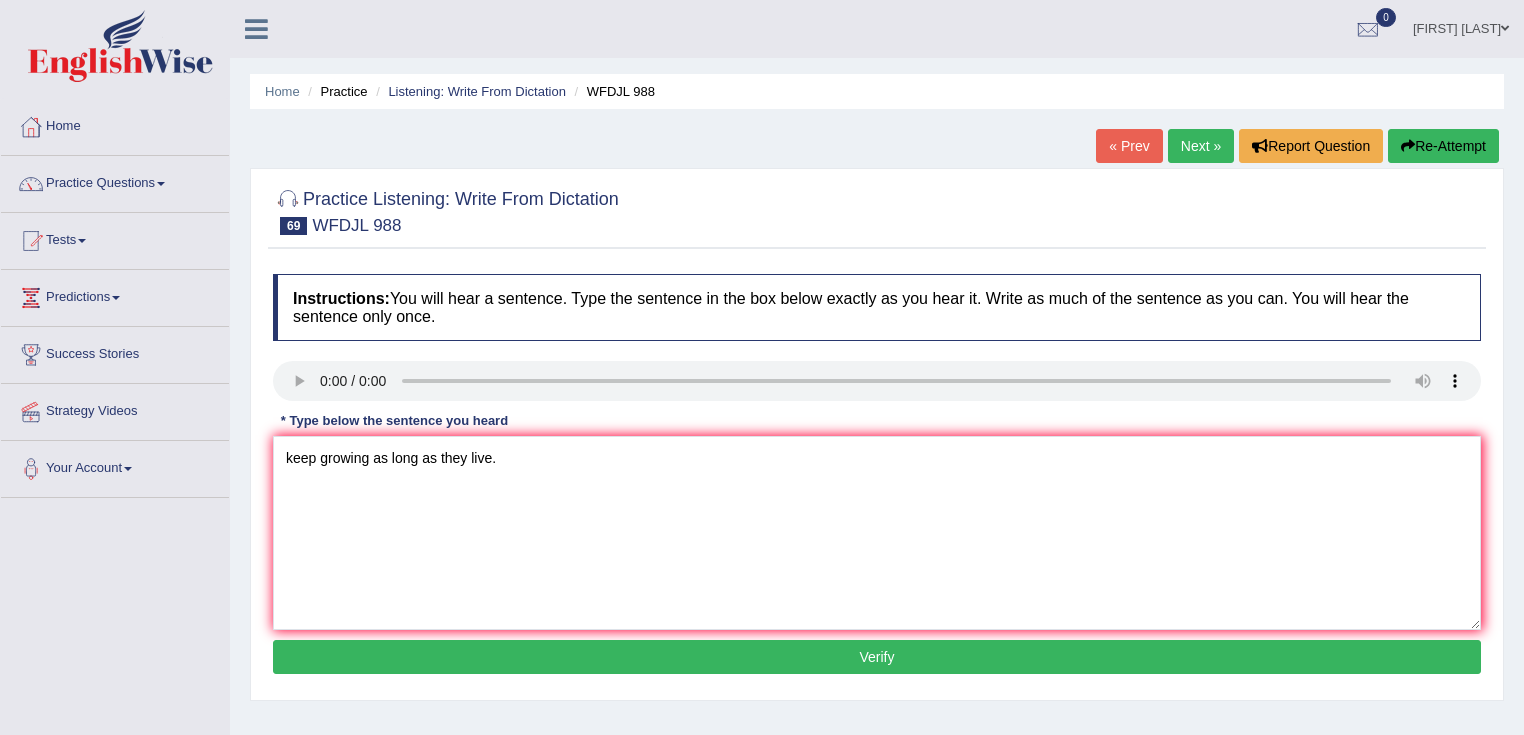 click on "Verify" at bounding box center (877, 657) 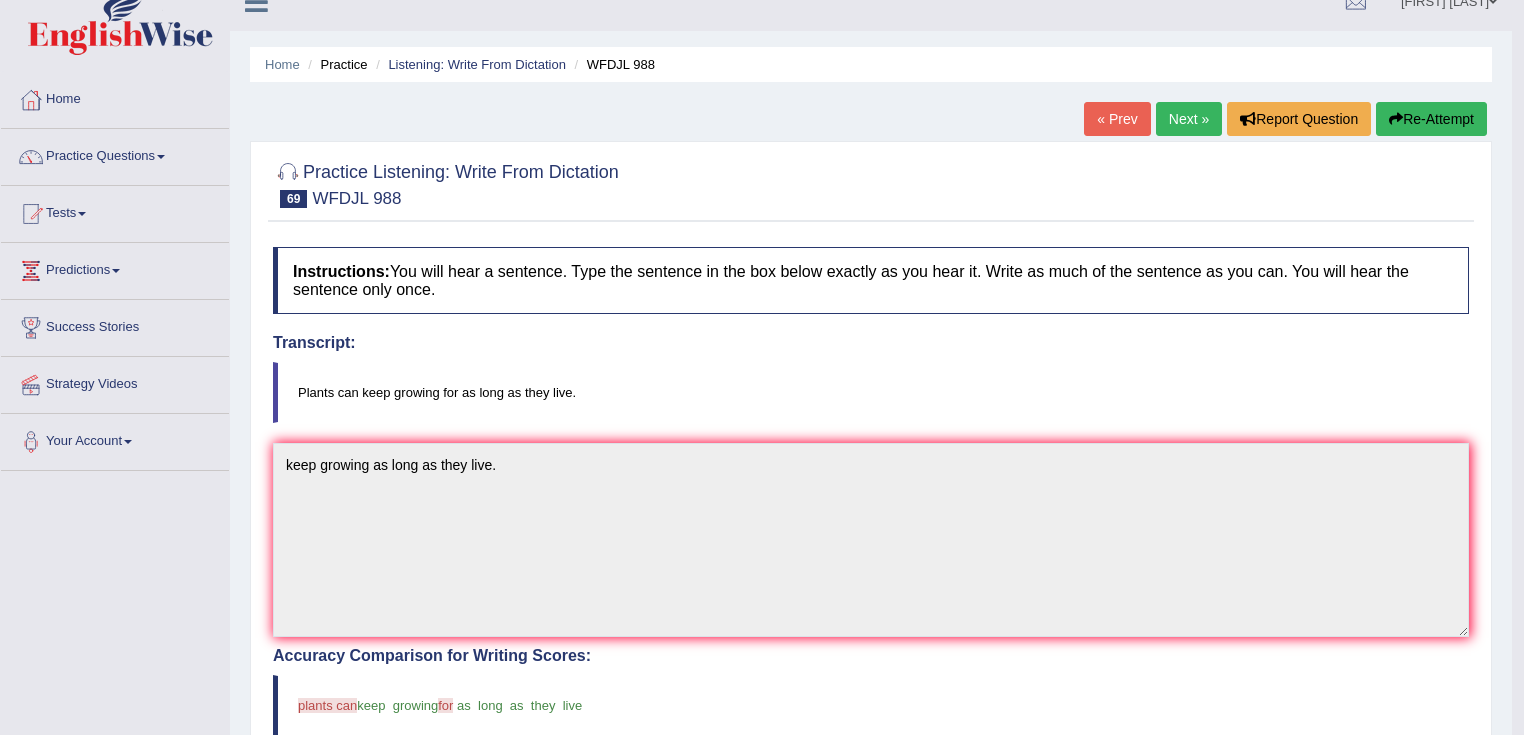 scroll, scrollTop: 0, scrollLeft: 0, axis: both 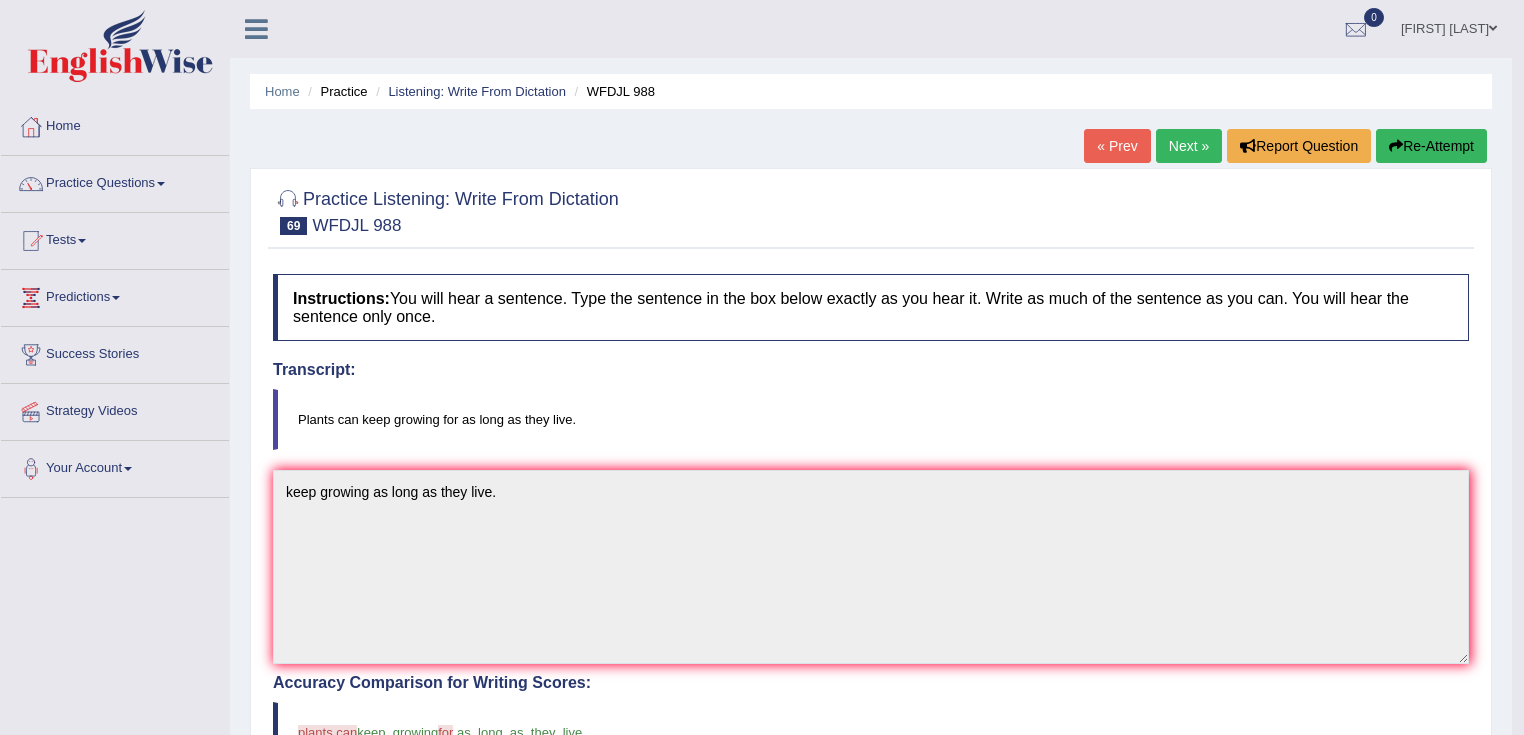click on "Next »" at bounding box center (1189, 146) 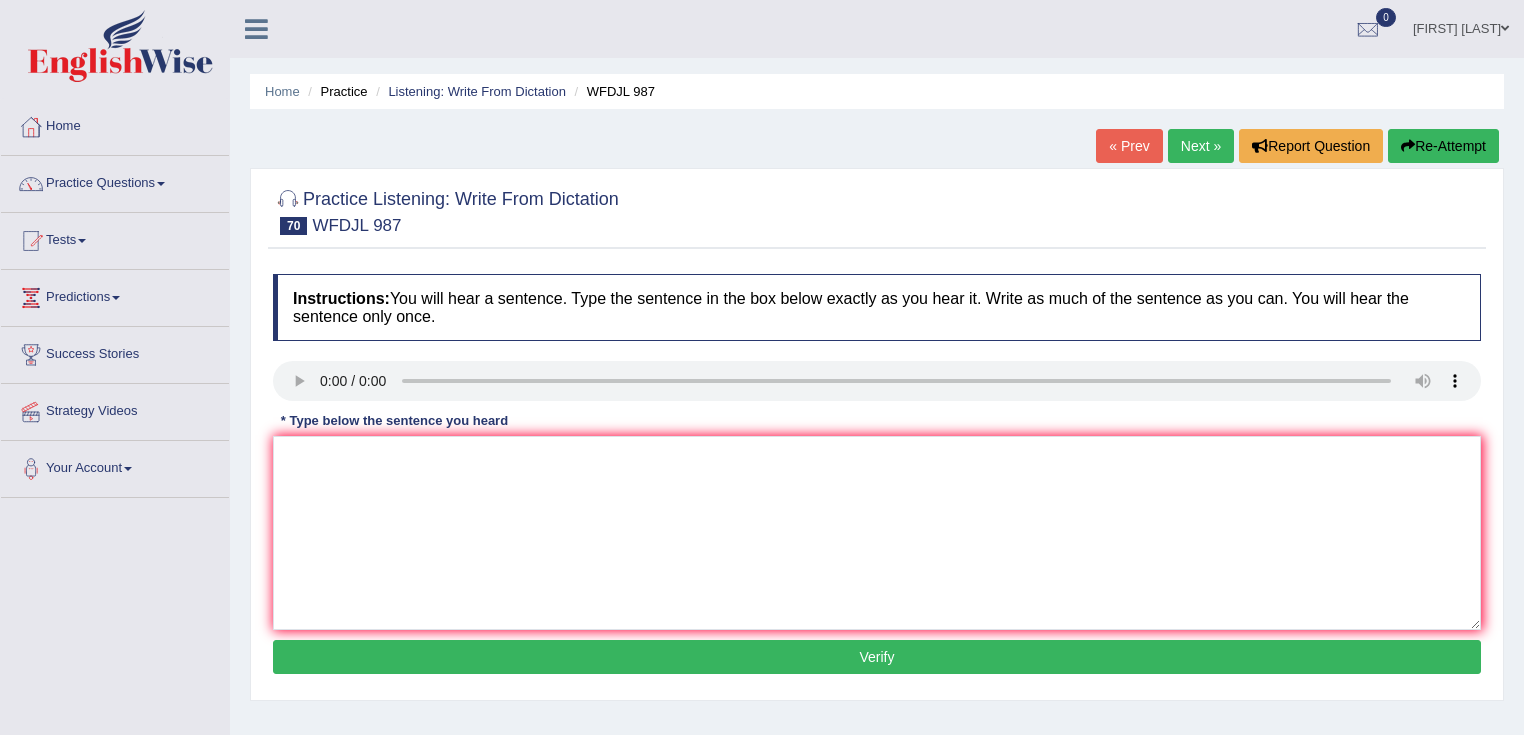 scroll, scrollTop: 0, scrollLeft: 0, axis: both 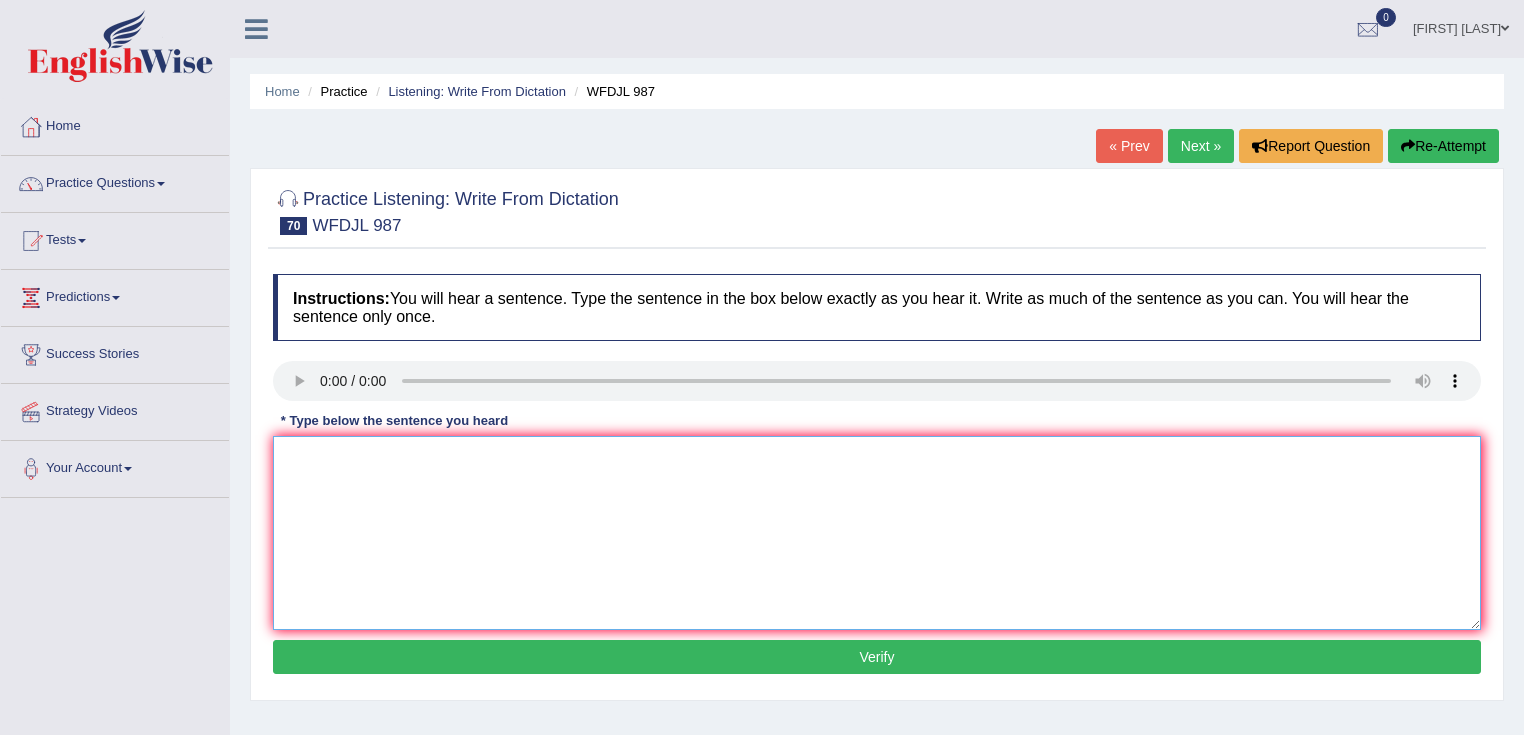 click at bounding box center (877, 533) 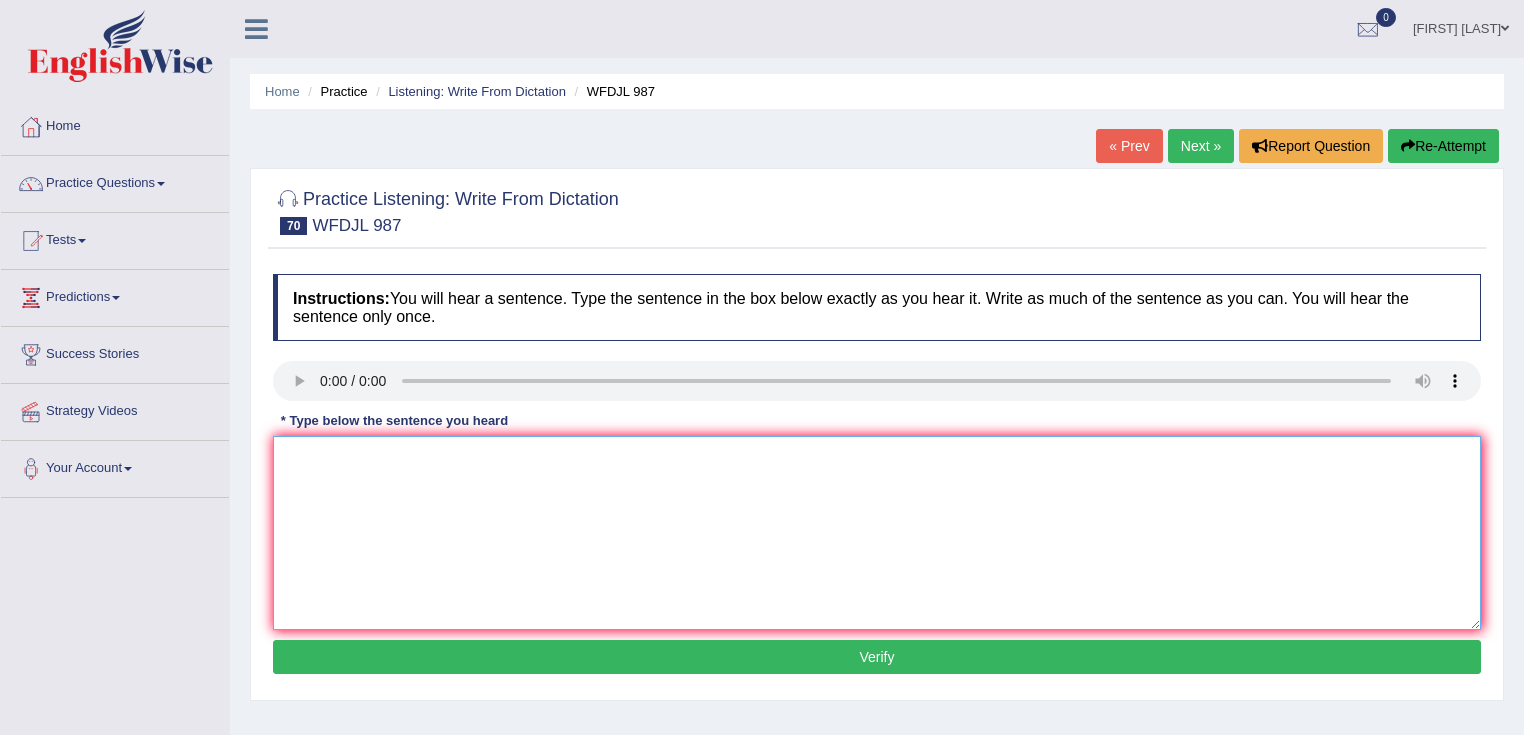 click at bounding box center (877, 533) 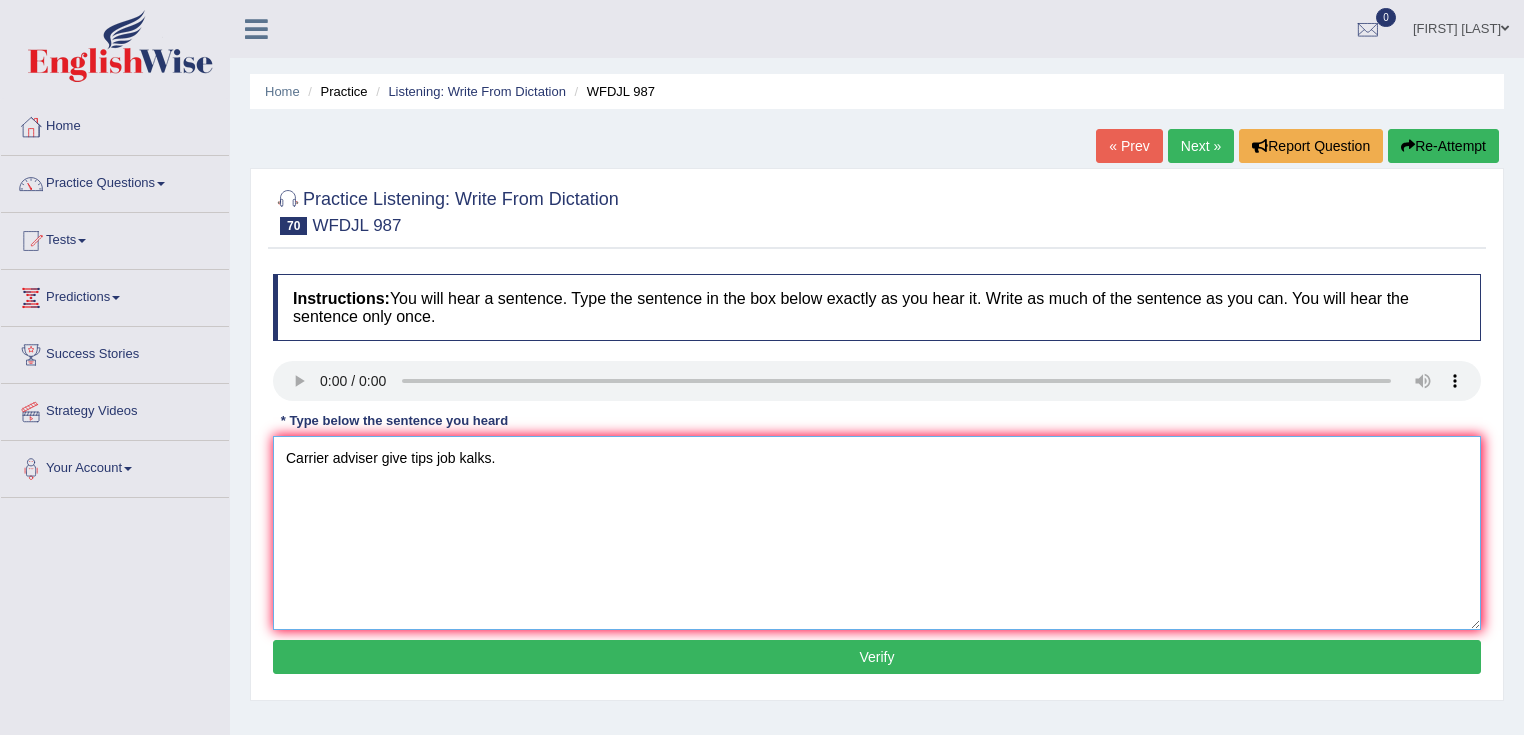 click on "Carrier adviser give tips job kalks." at bounding box center [877, 533] 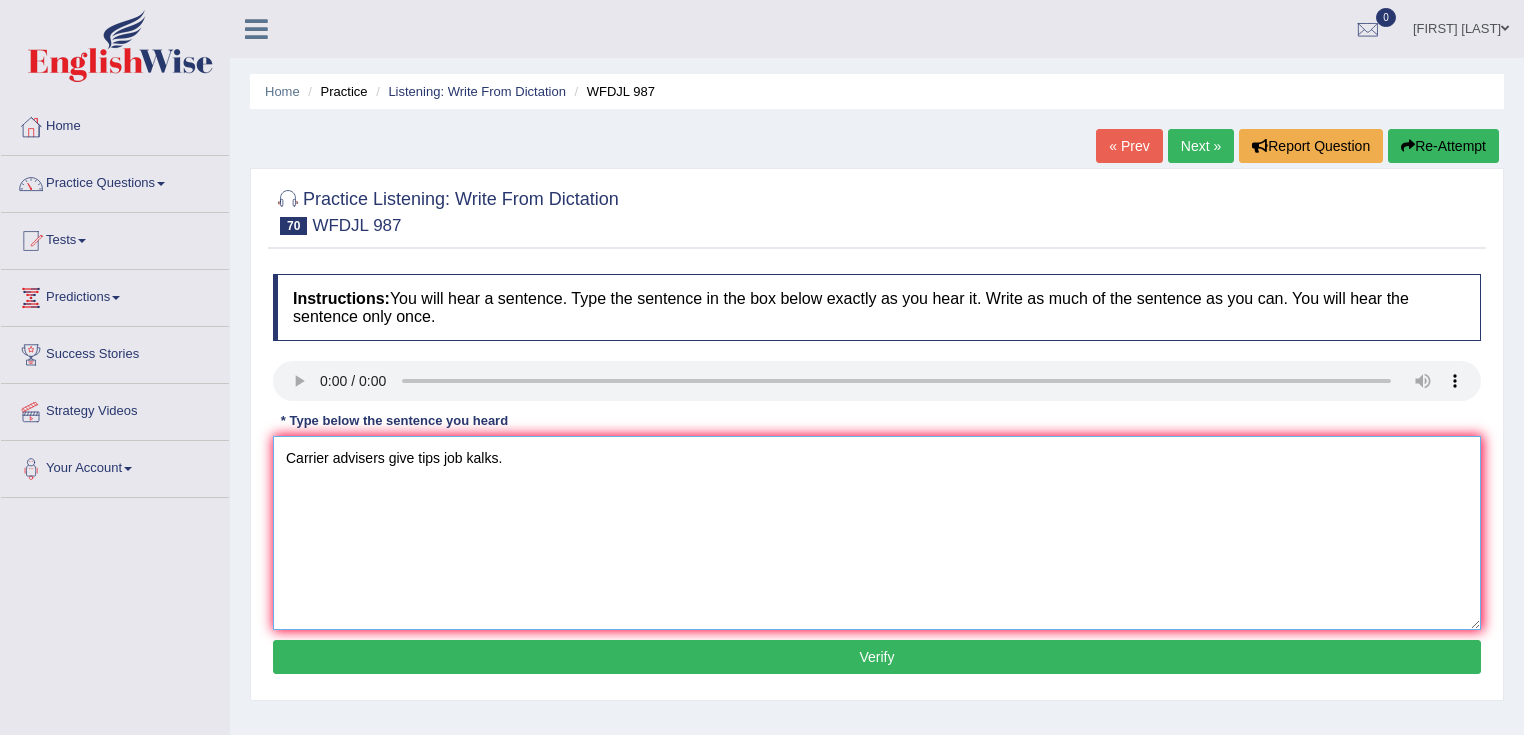click on "Carrier advisers give tips job kalks." at bounding box center (877, 533) 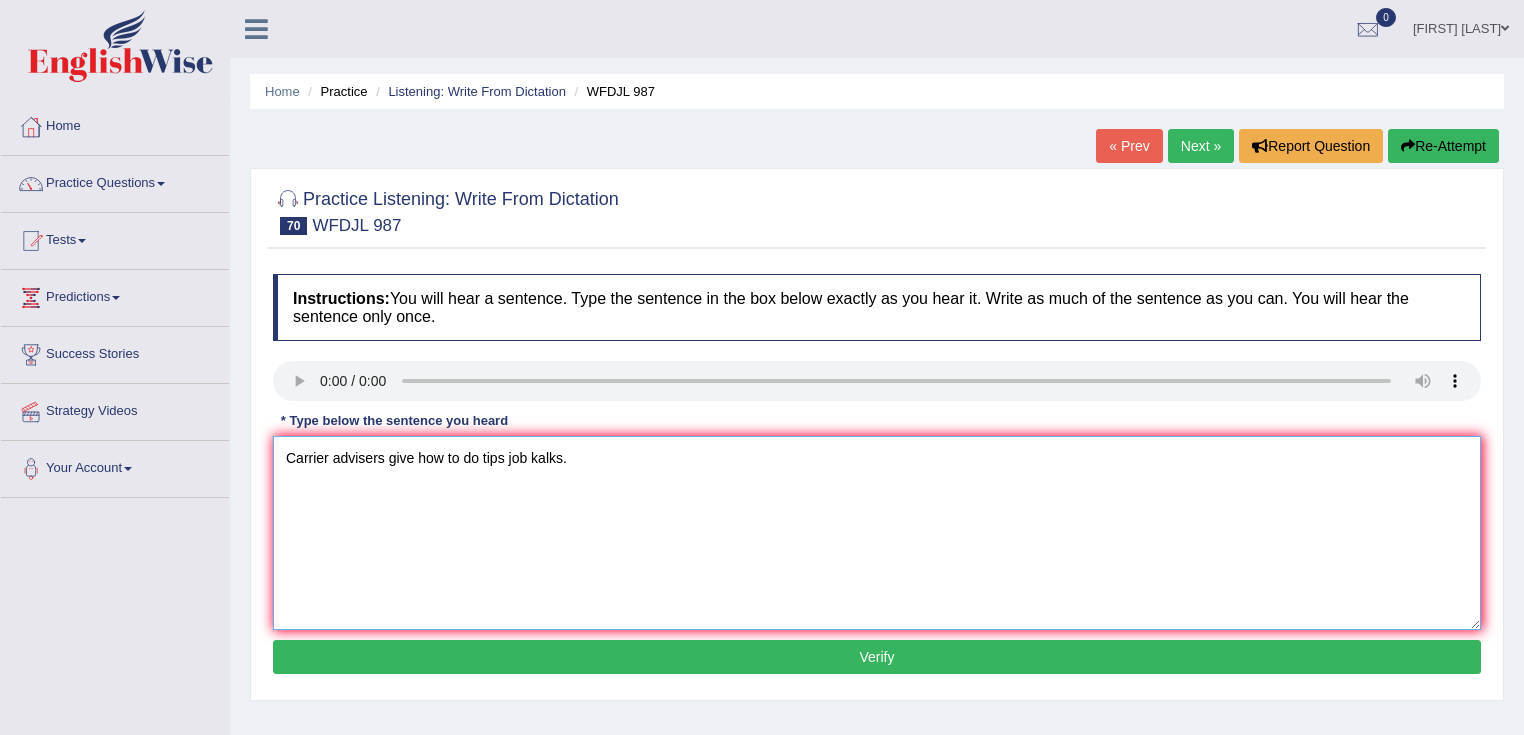 type on "Carrier advisers give how to do tips job kalks." 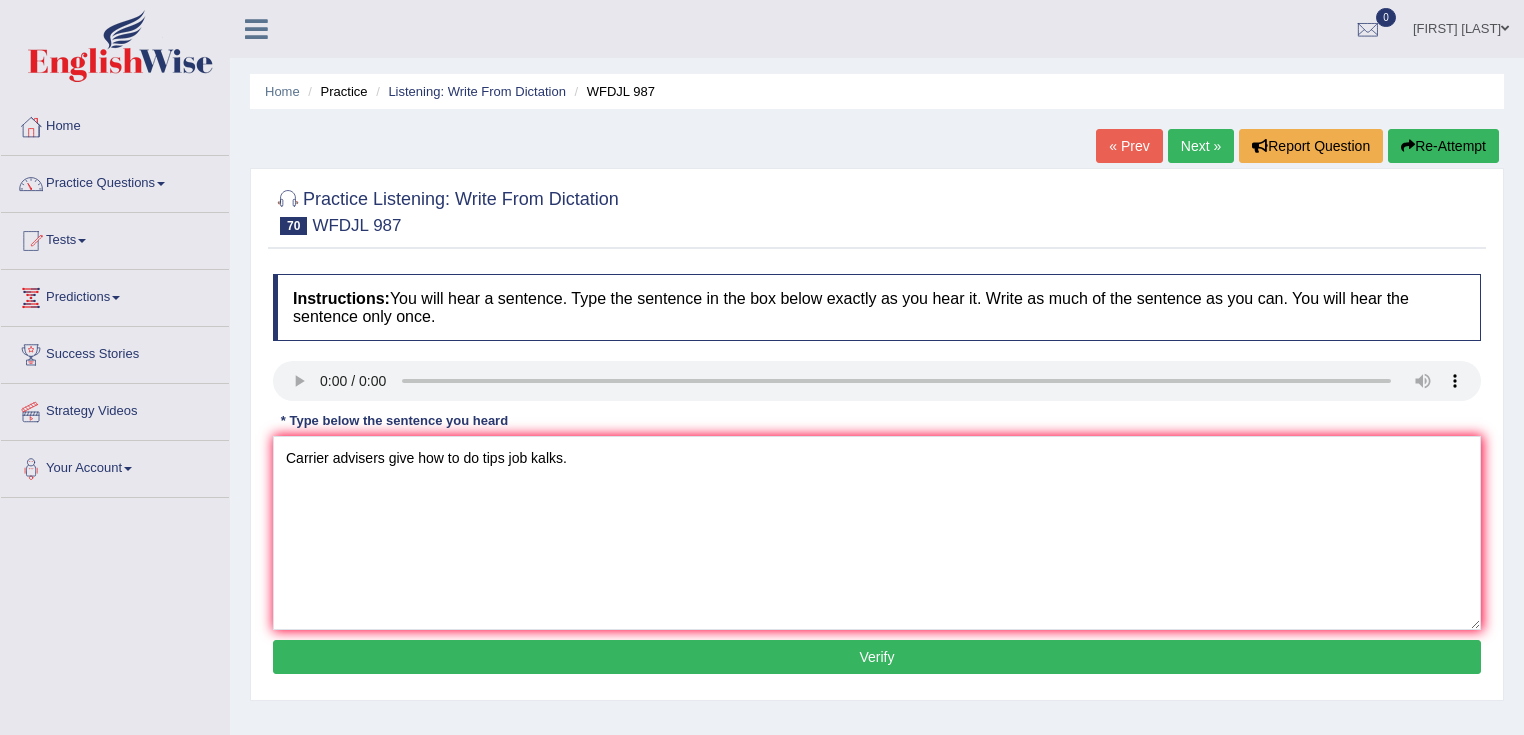 click on "Verify" at bounding box center (877, 657) 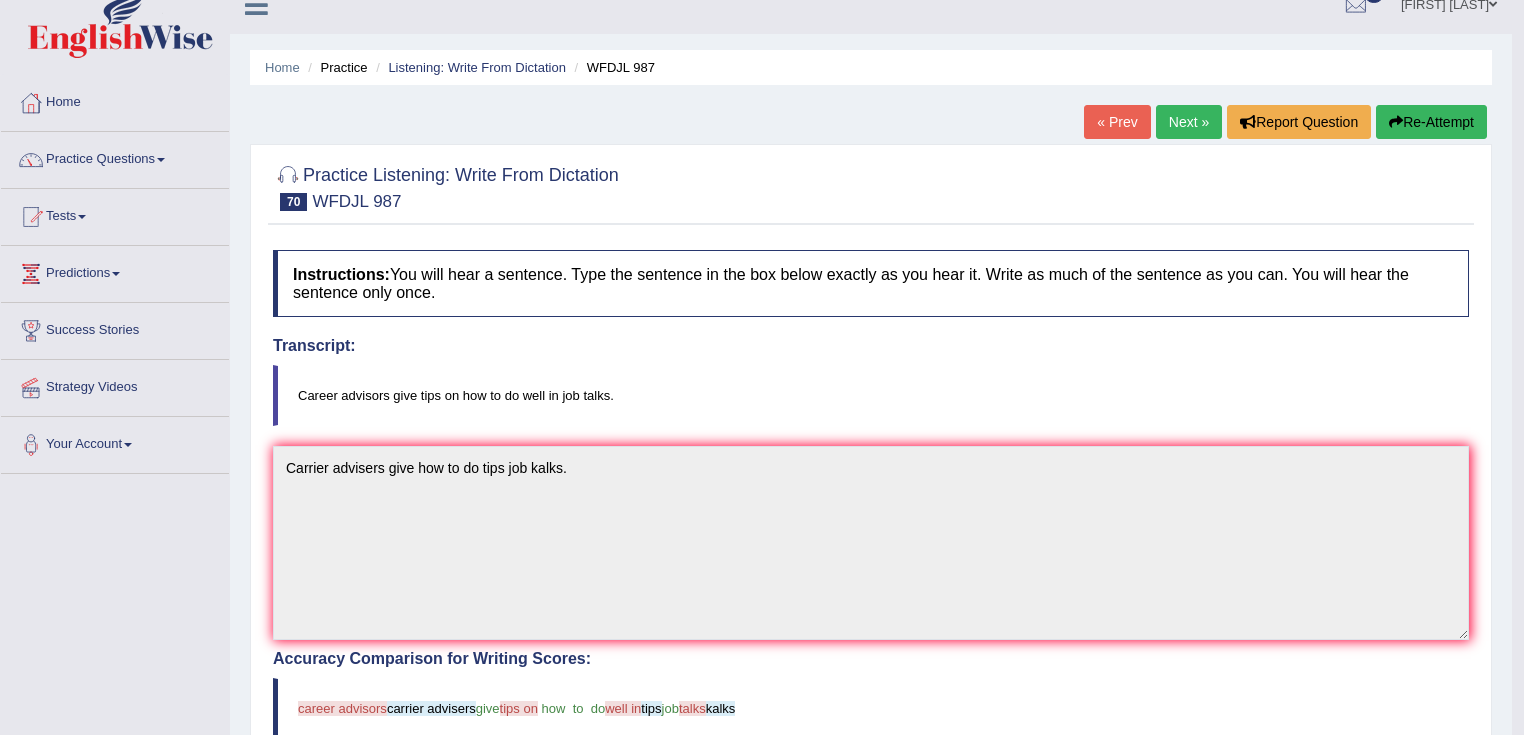 scroll, scrollTop: 0, scrollLeft: 0, axis: both 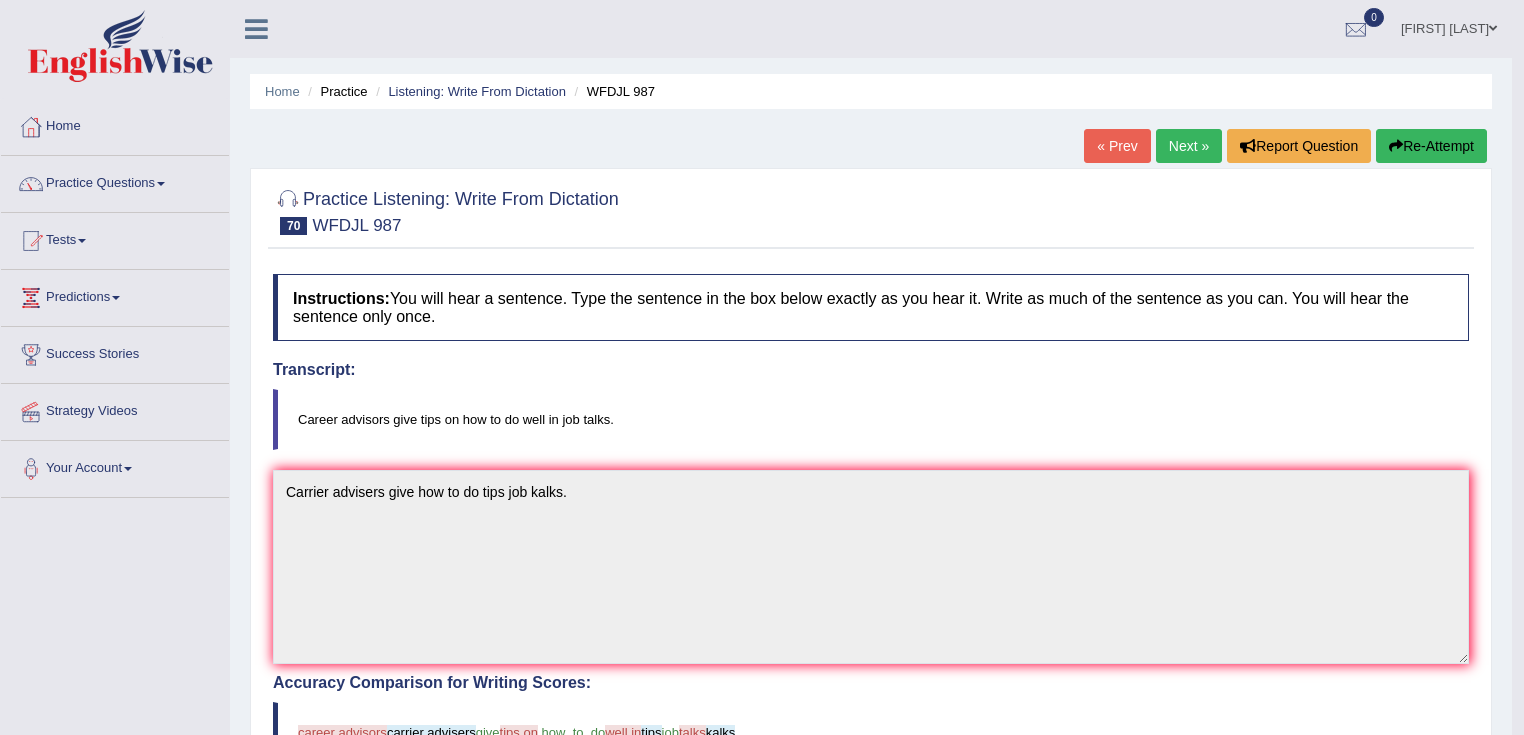 click on "Next »" at bounding box center [1189, 146] 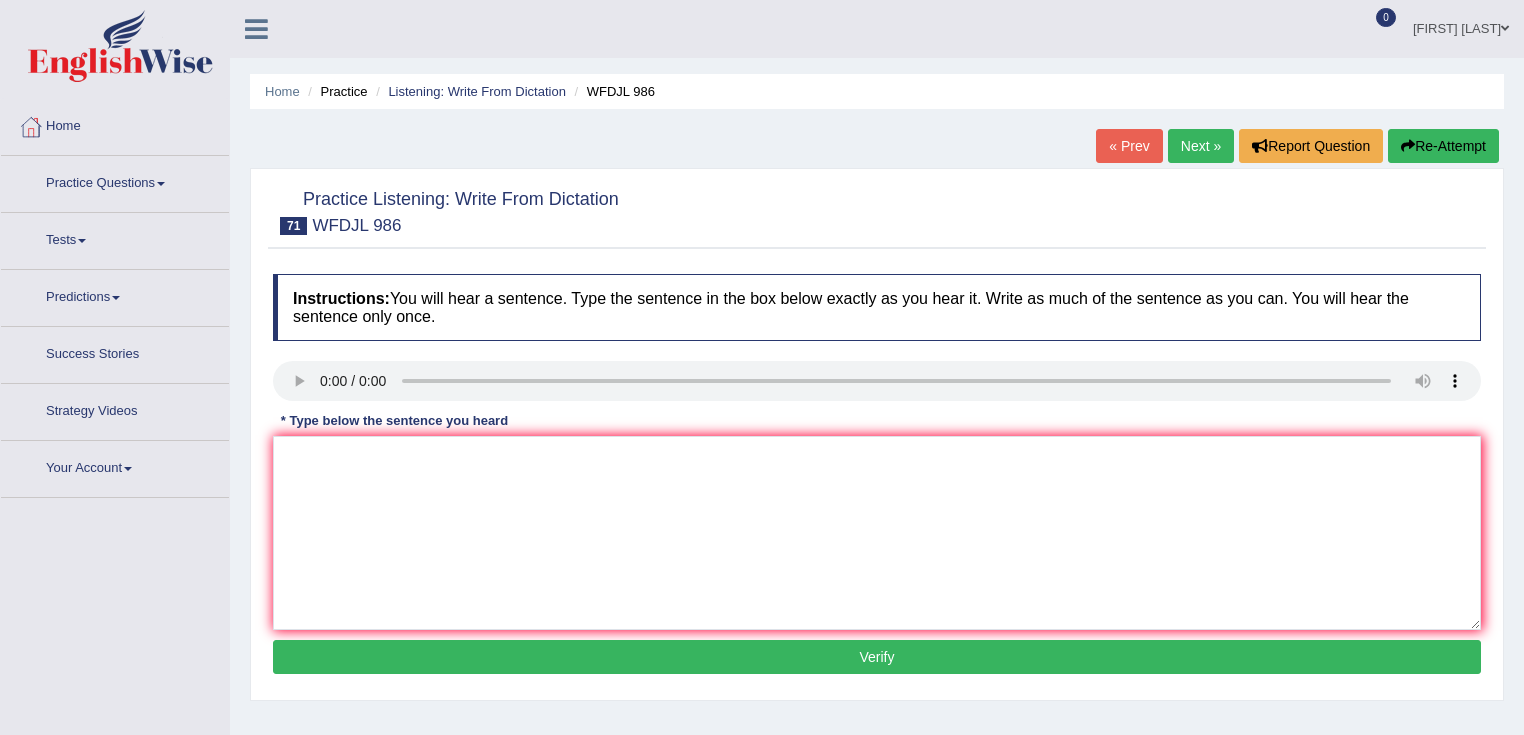 scroll, scrollTop: 0, scrollLeft: 0, axis: both 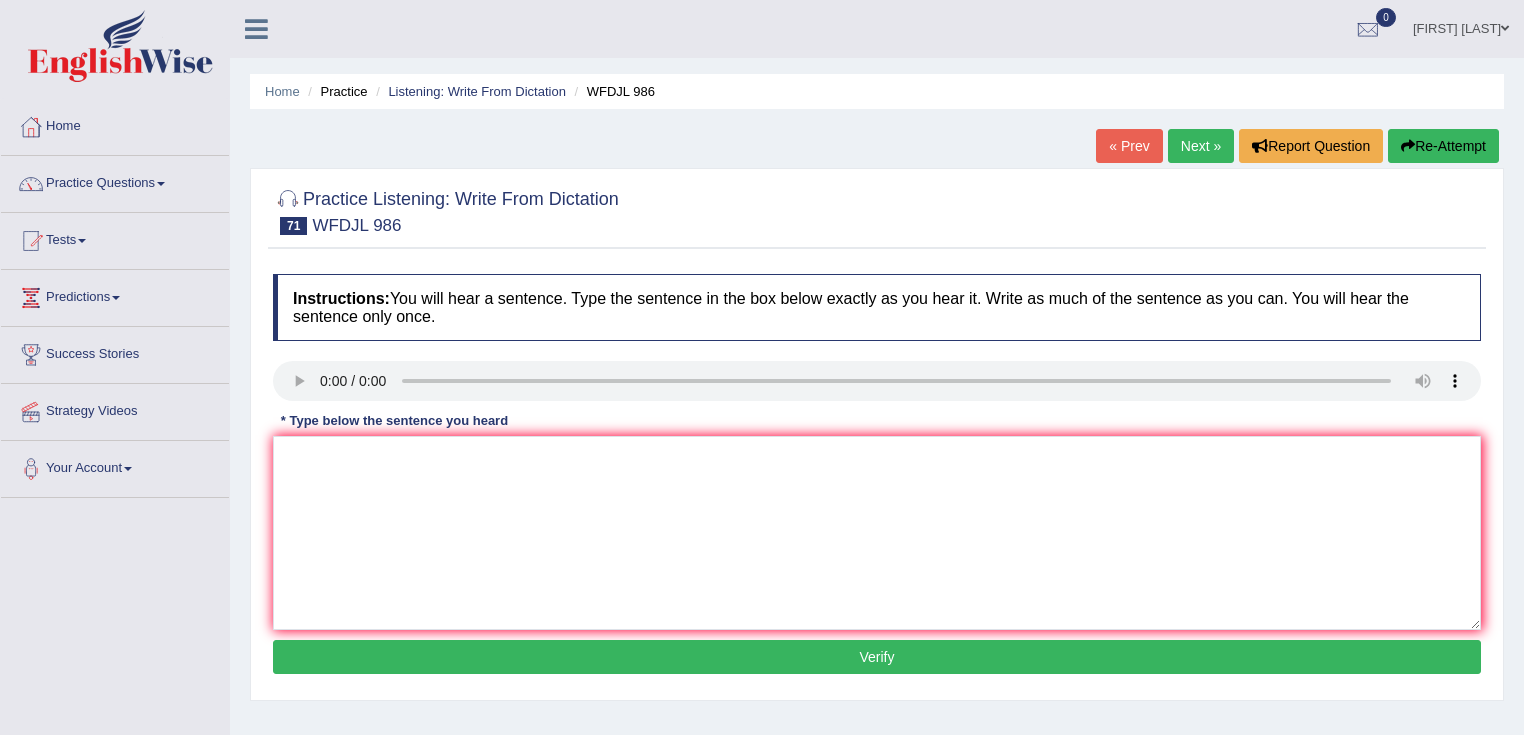 click on "Instructions:  You will hear a sentence. Type the sentence in the box below exactly as you hear it. Write as much of the sentence as you can. You will hear the sentence only once.
Transcript: This study gives new ideas about what people think of tech. * Type below the sentence you heard Accuracy Comparison for Writing Scores:
Red:  Missed Words
Green:  Correct Words
Blue:  Added/Mistyped Words
Accuracy:   Punctuation at the end  You wrote first capital letter A.I. Engine Result:  Processing... Verify" at bounding box center (877, 477) 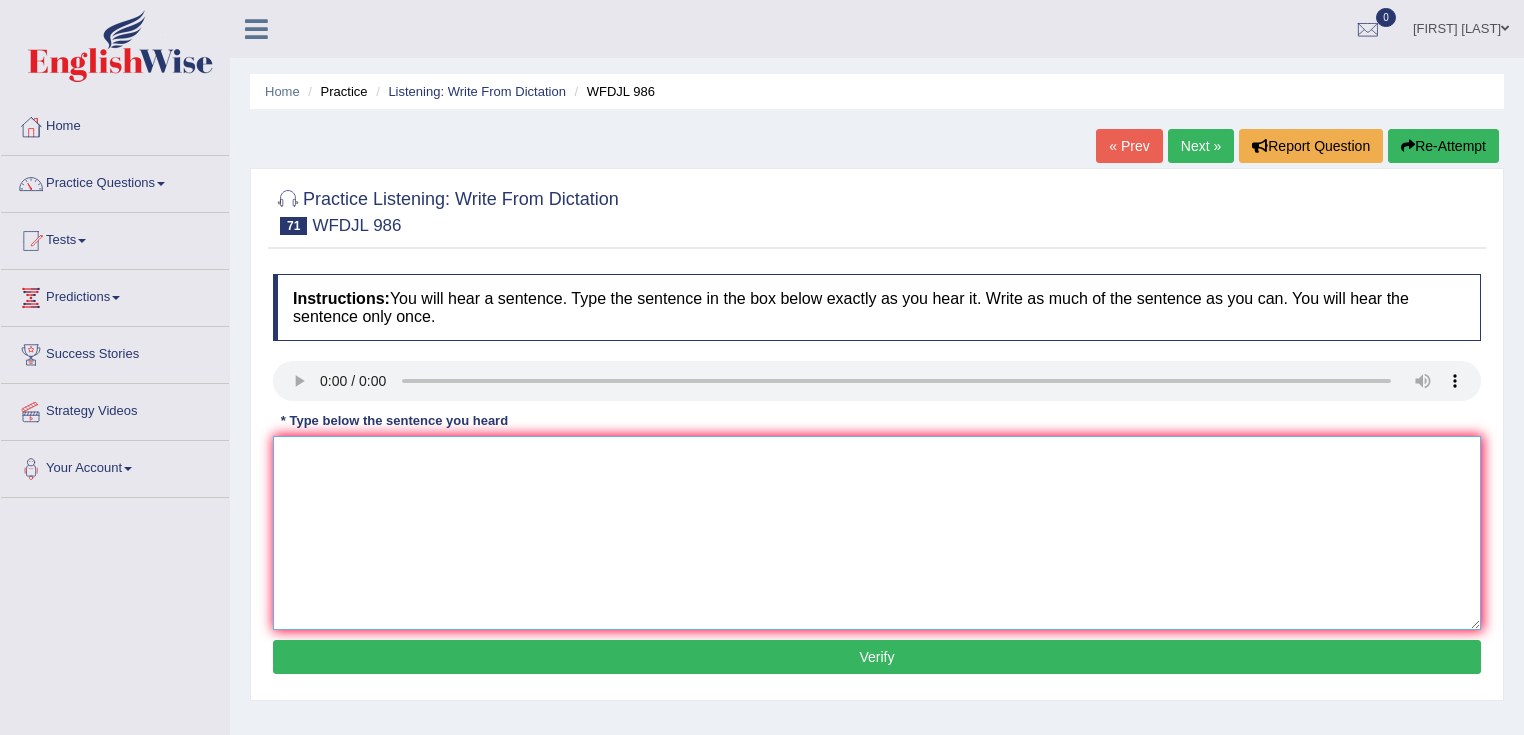 drag, startPoint x: 299, startPoint y: 444, endPoint x: 312, endPoint y: 455, distance: 17.029387 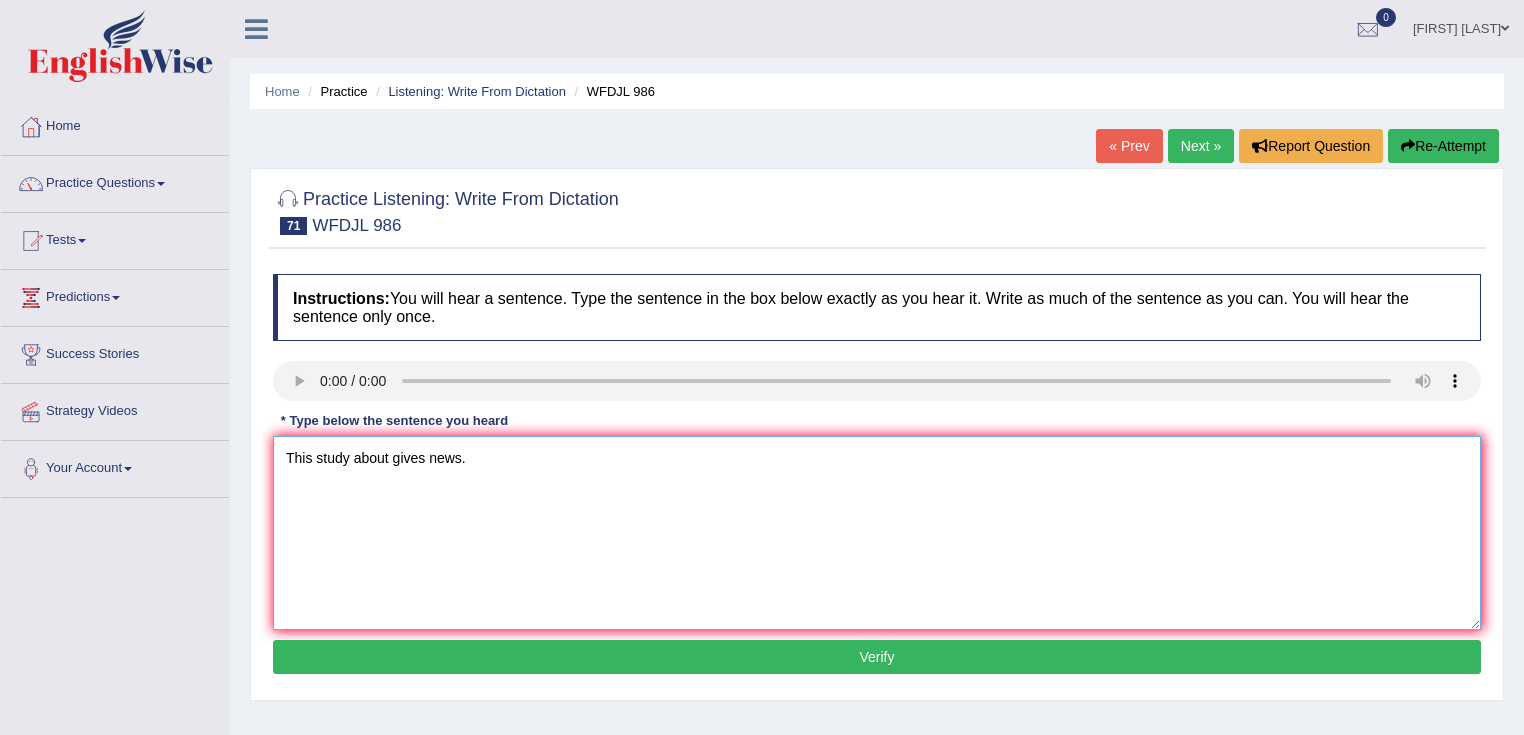 type on "This study about gives news." 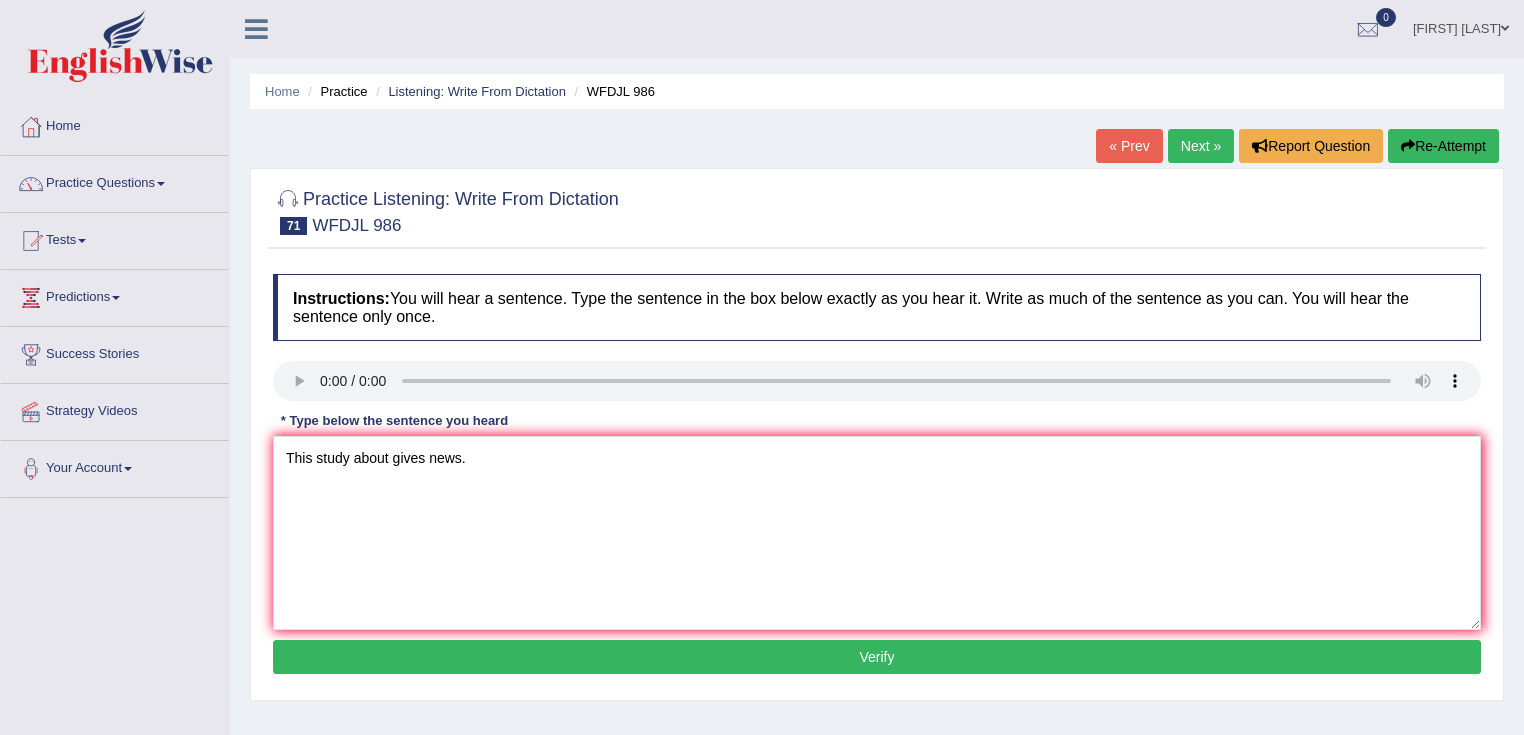 click on "Verify" at bounding box center (877, 657) 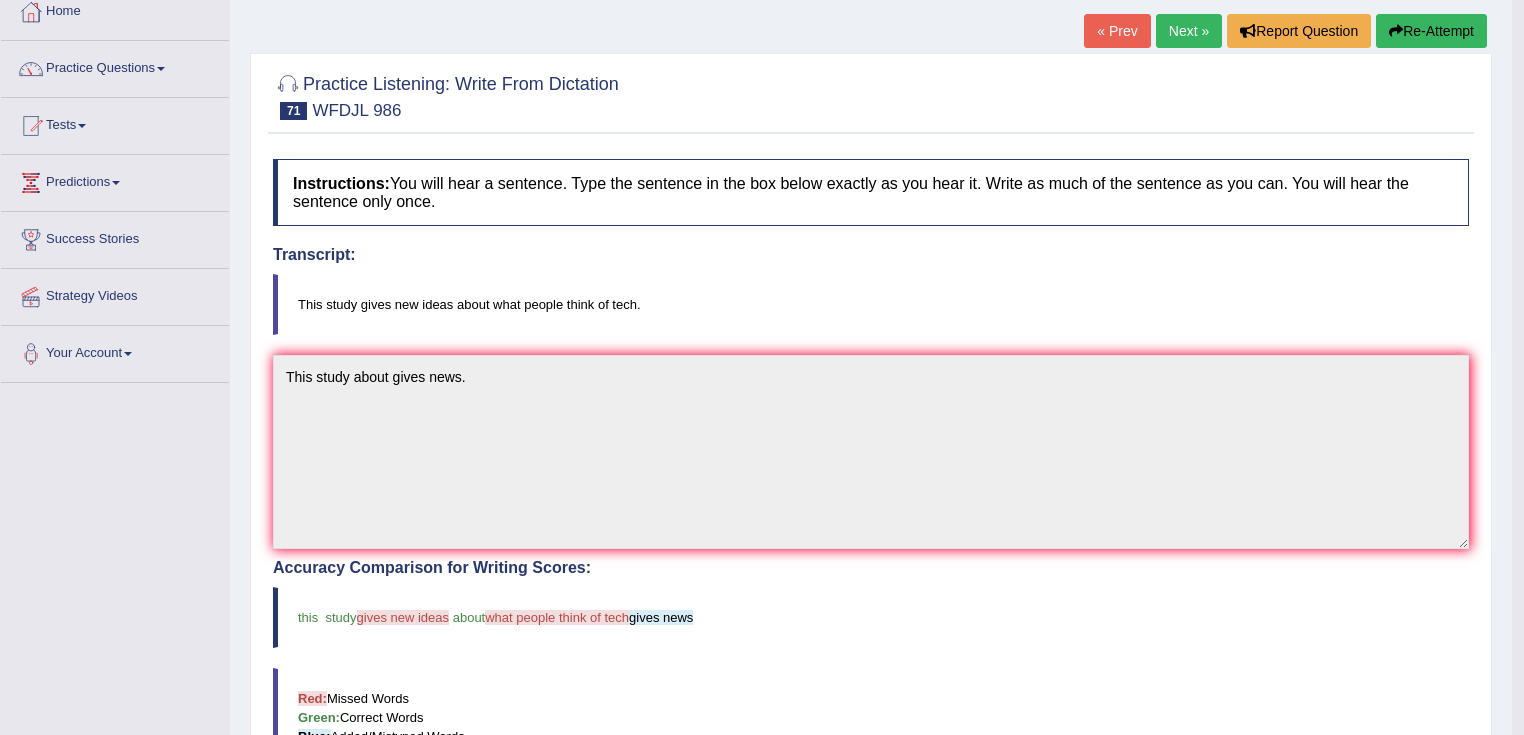 scroll, scrollTop: 75, scrollLeft: 0, axis: vertical 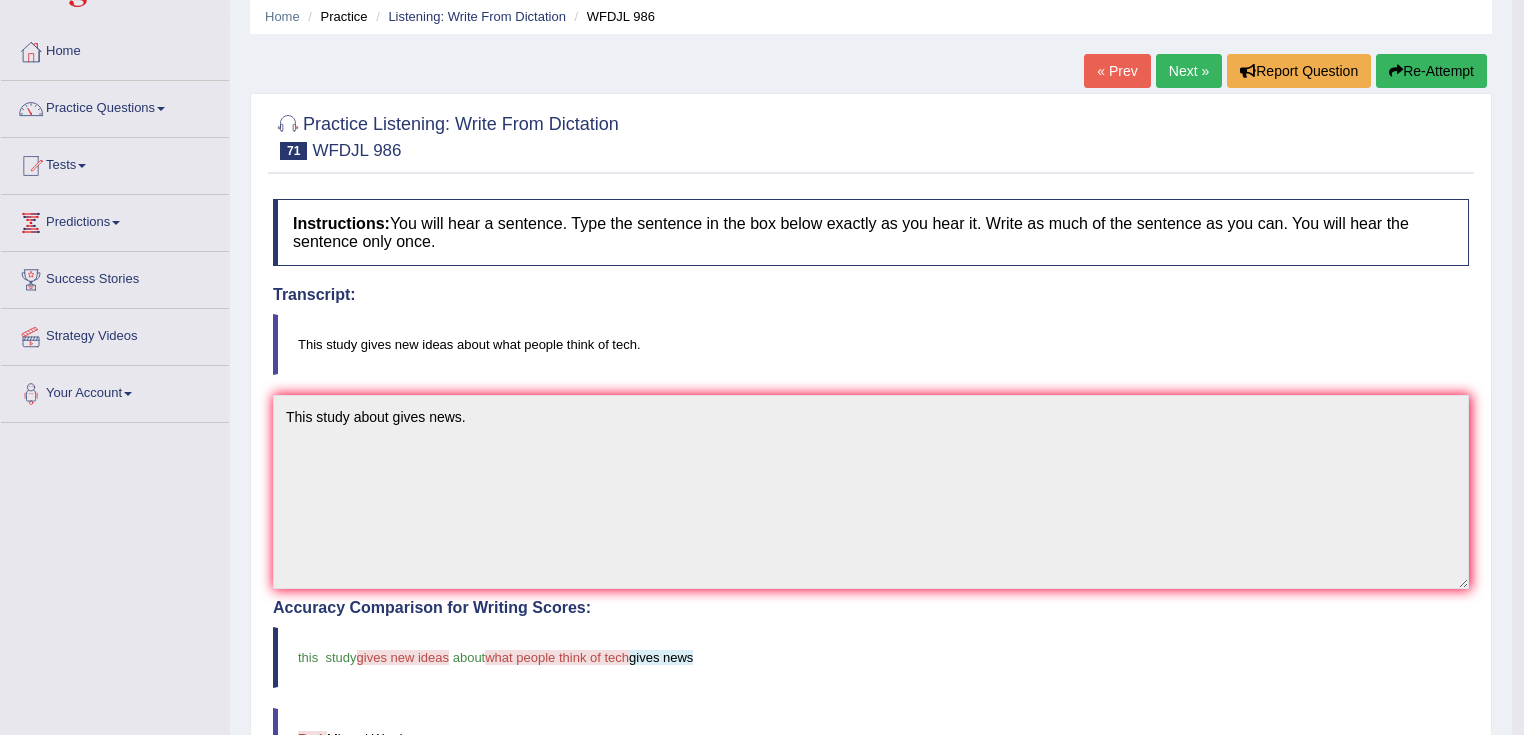 click on "Next »" at bounding box center (1189, 71) 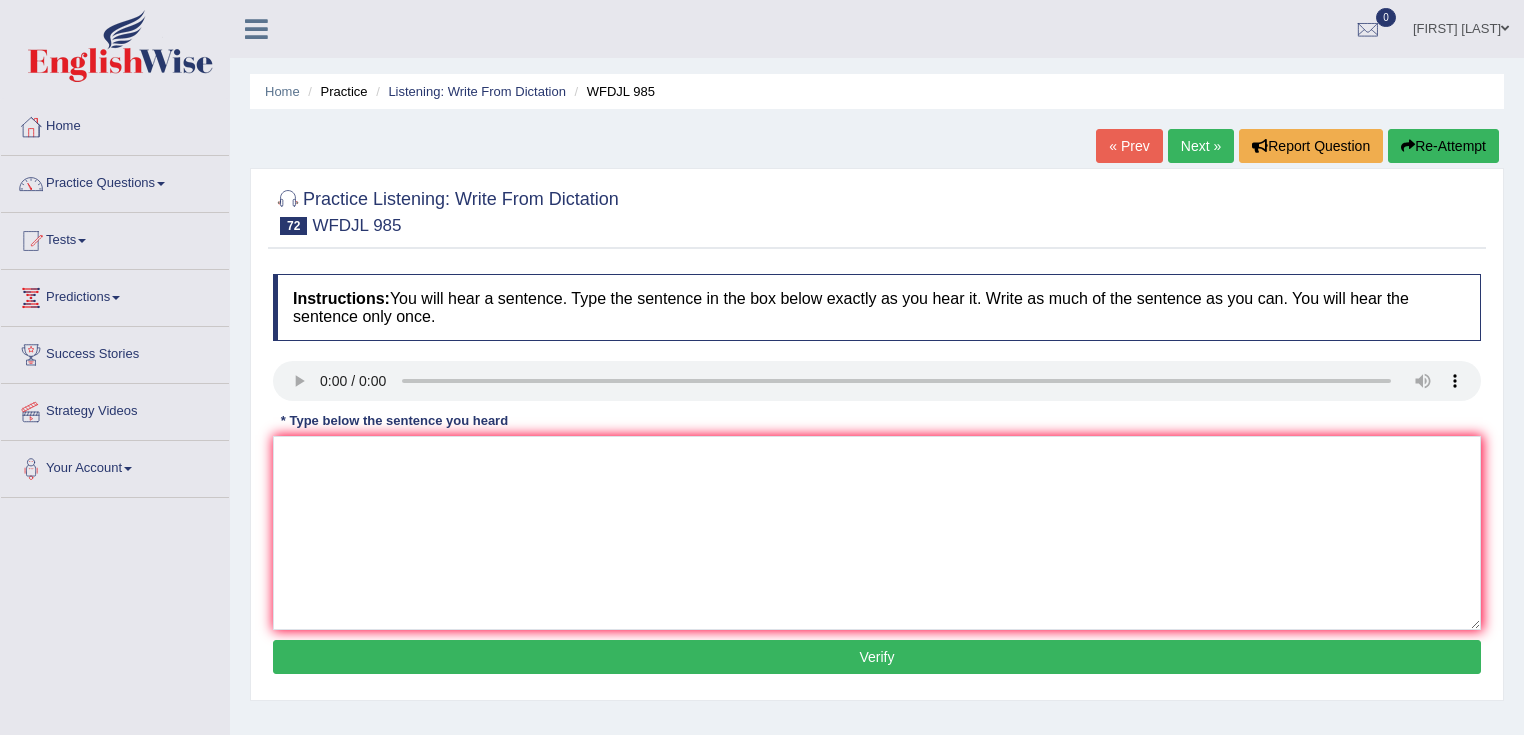 scroll, scrollTop: 0, scrollLeft: 0, axis: both 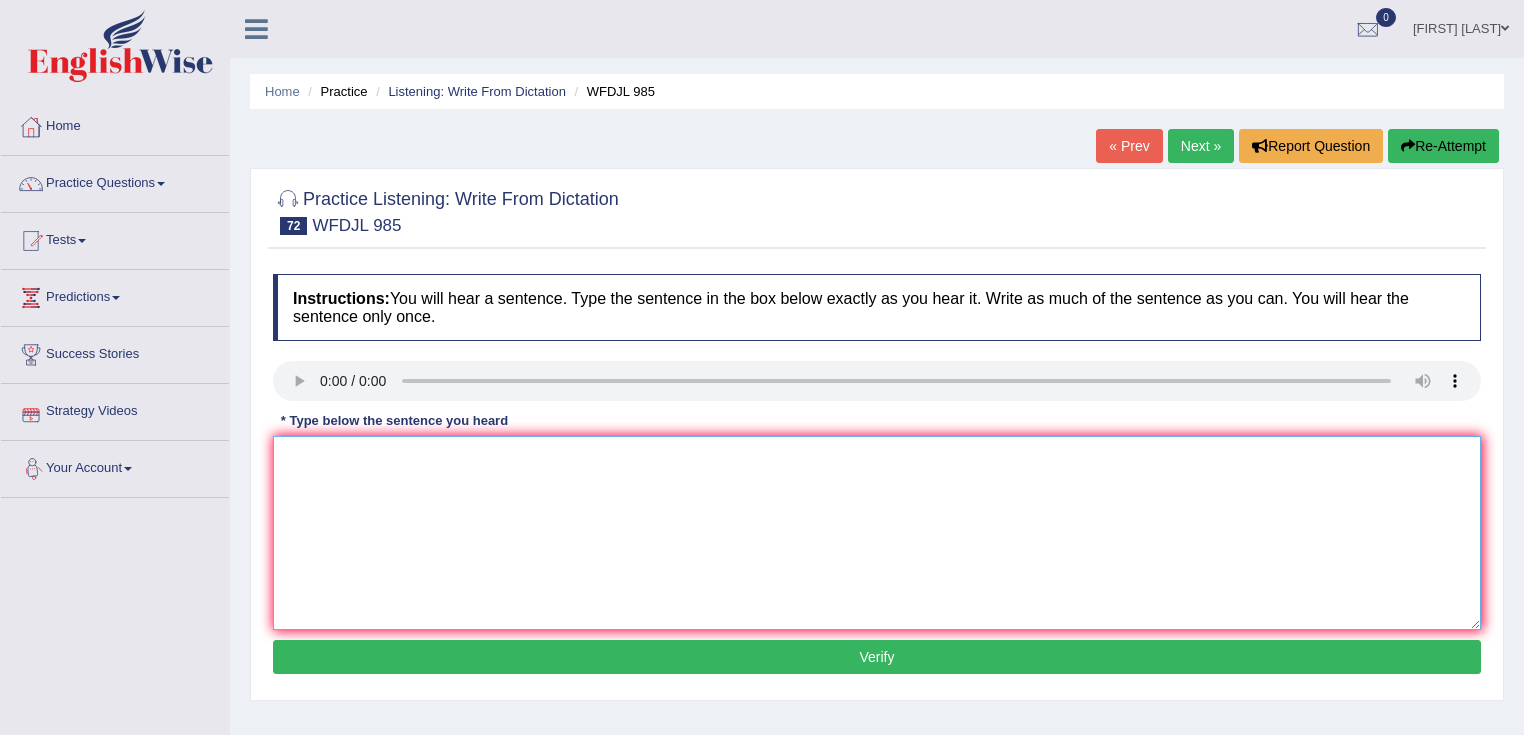 click at bounding box center (877, 533) 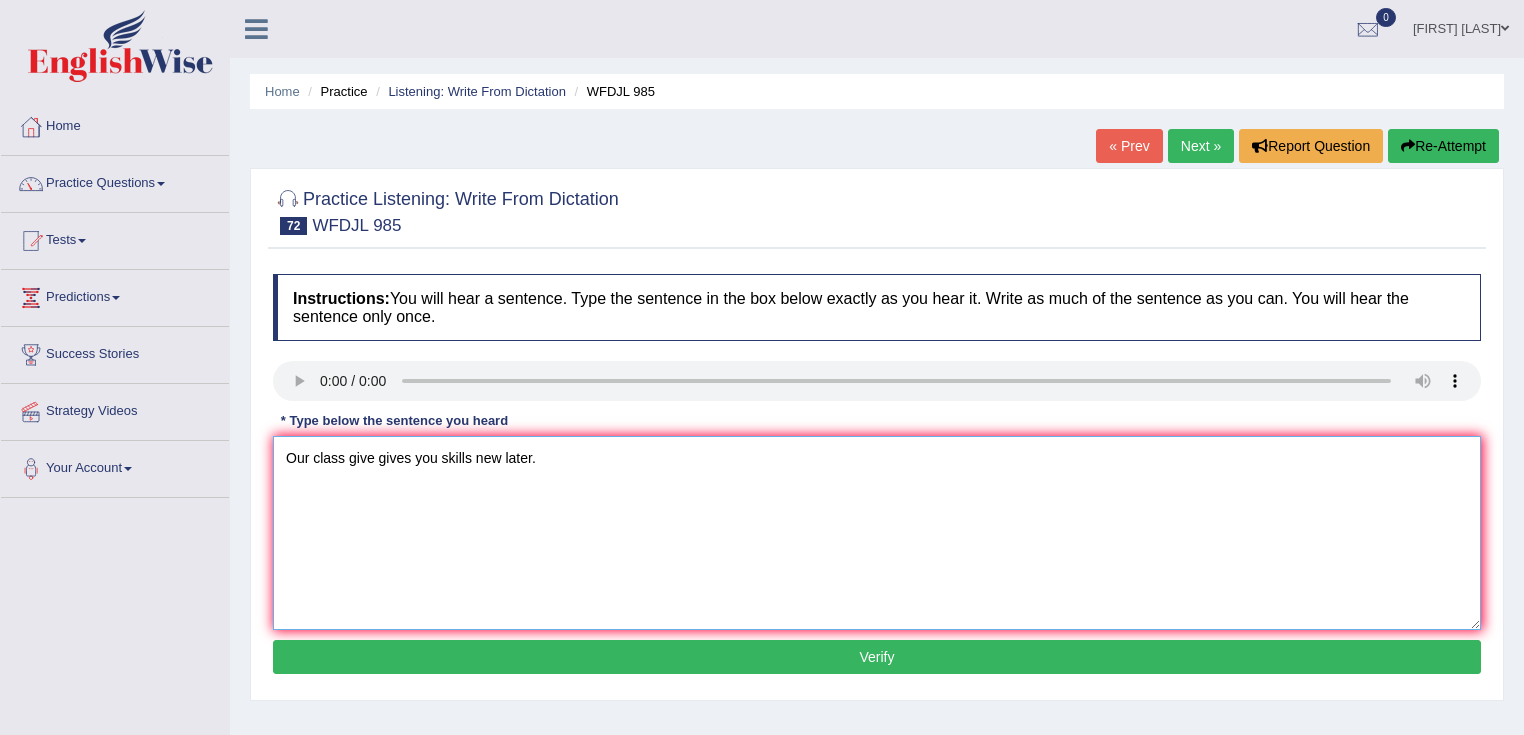 type on "Our class give gives you skills new later." 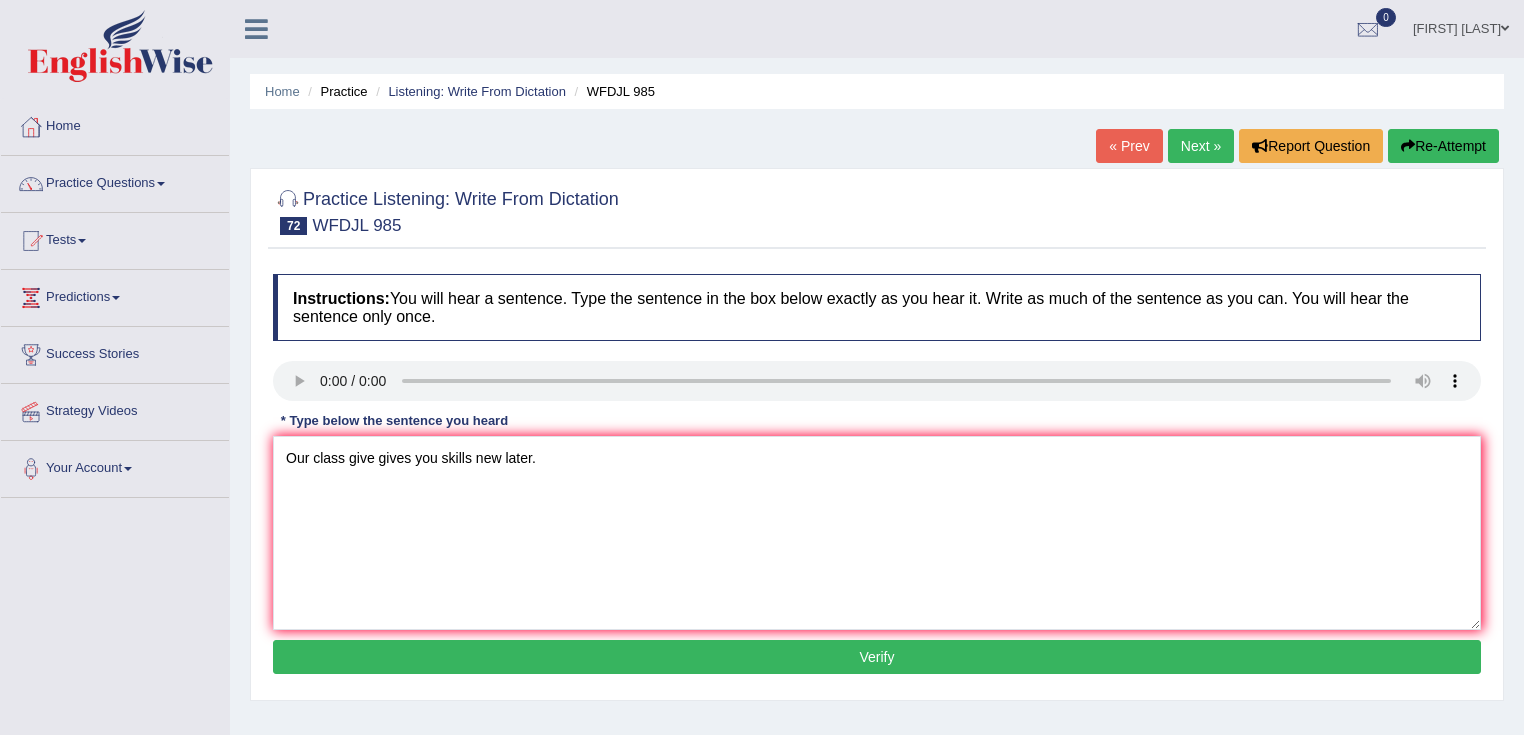 click on "Verify" at bounding box center [877, 657] 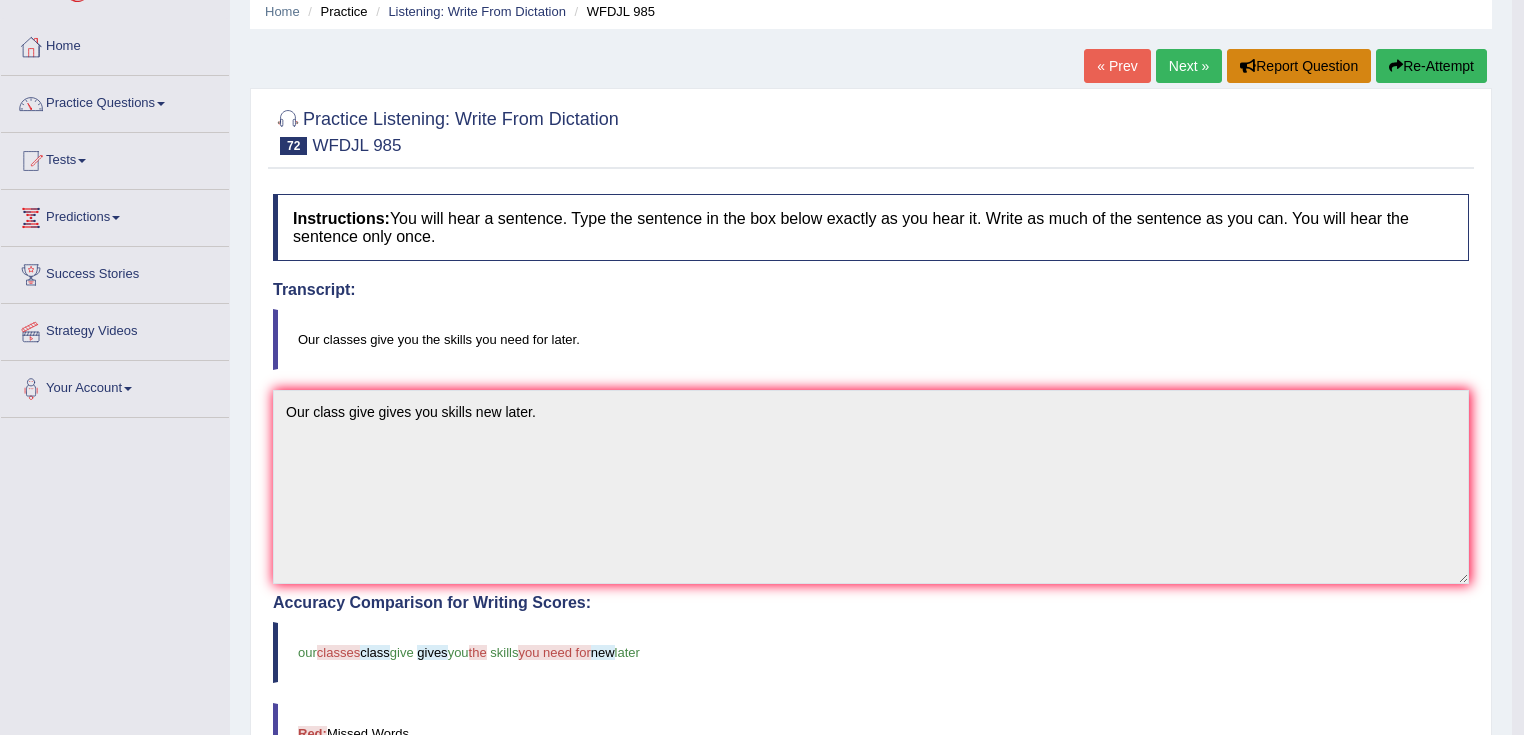 scroll, scrollTop: 0, scrollLeft: 0, axis: both 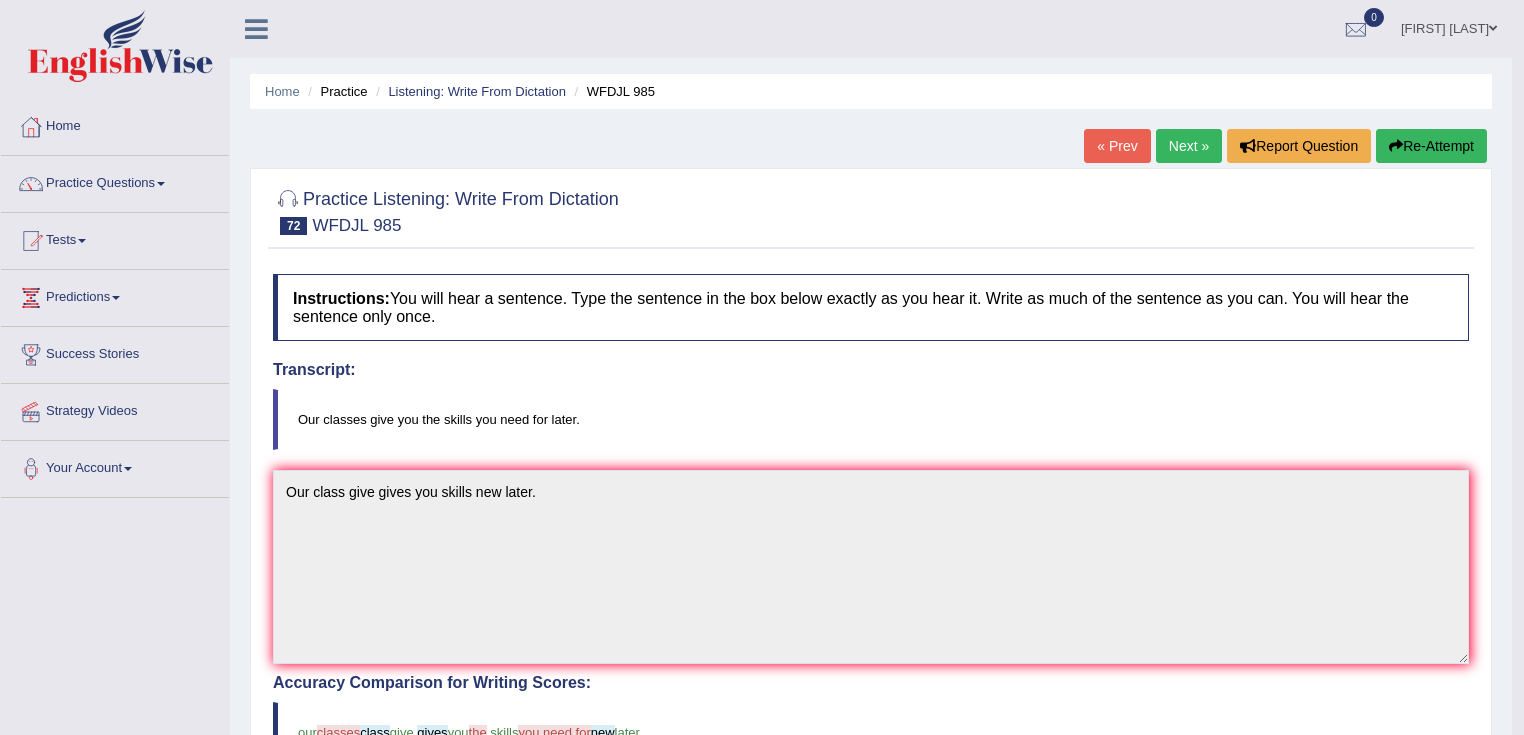 click on "Next »" at bounding box center [1189, 146] 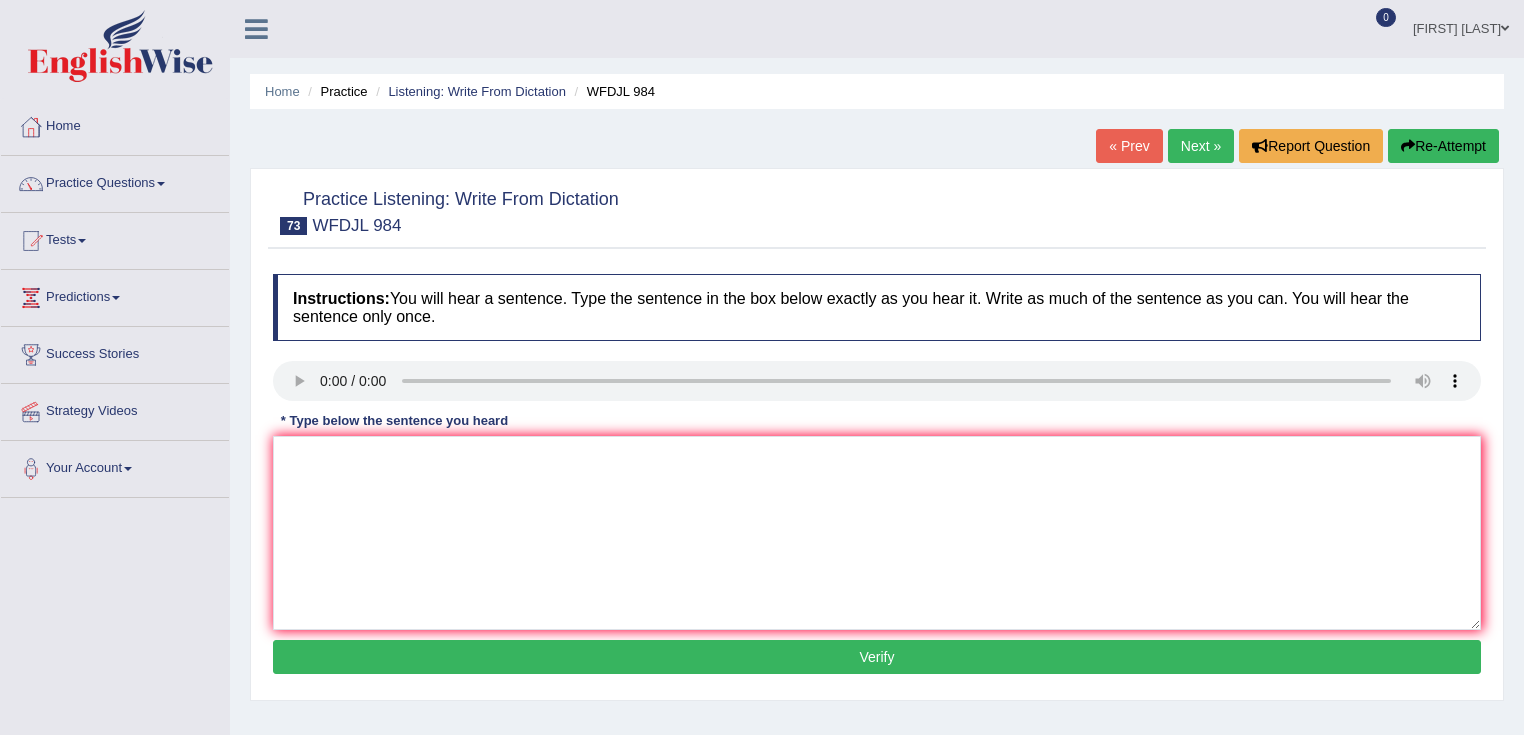 scroll, scrollTop: 0, scrollLeft: 0, axis: both 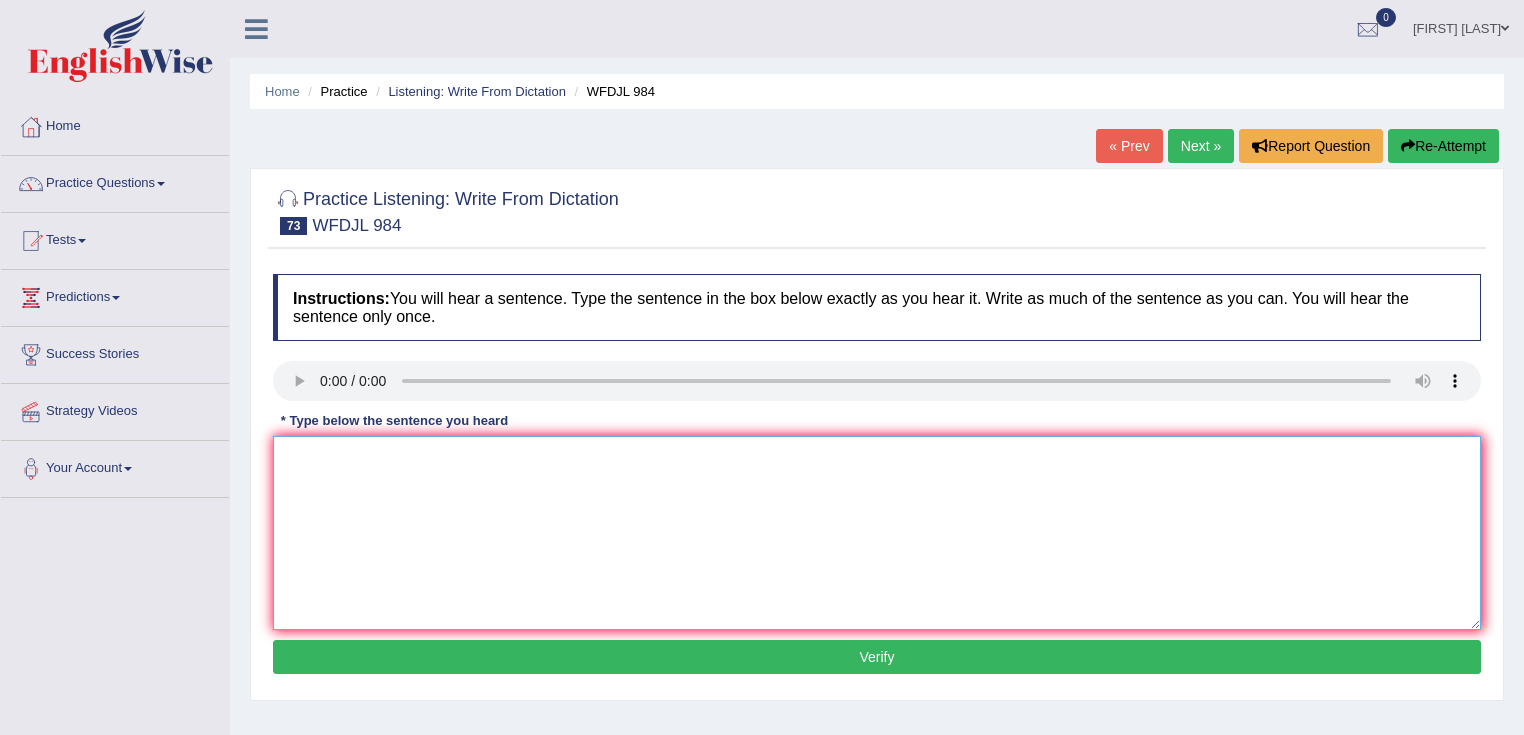 click at bounding box center (877, 533) 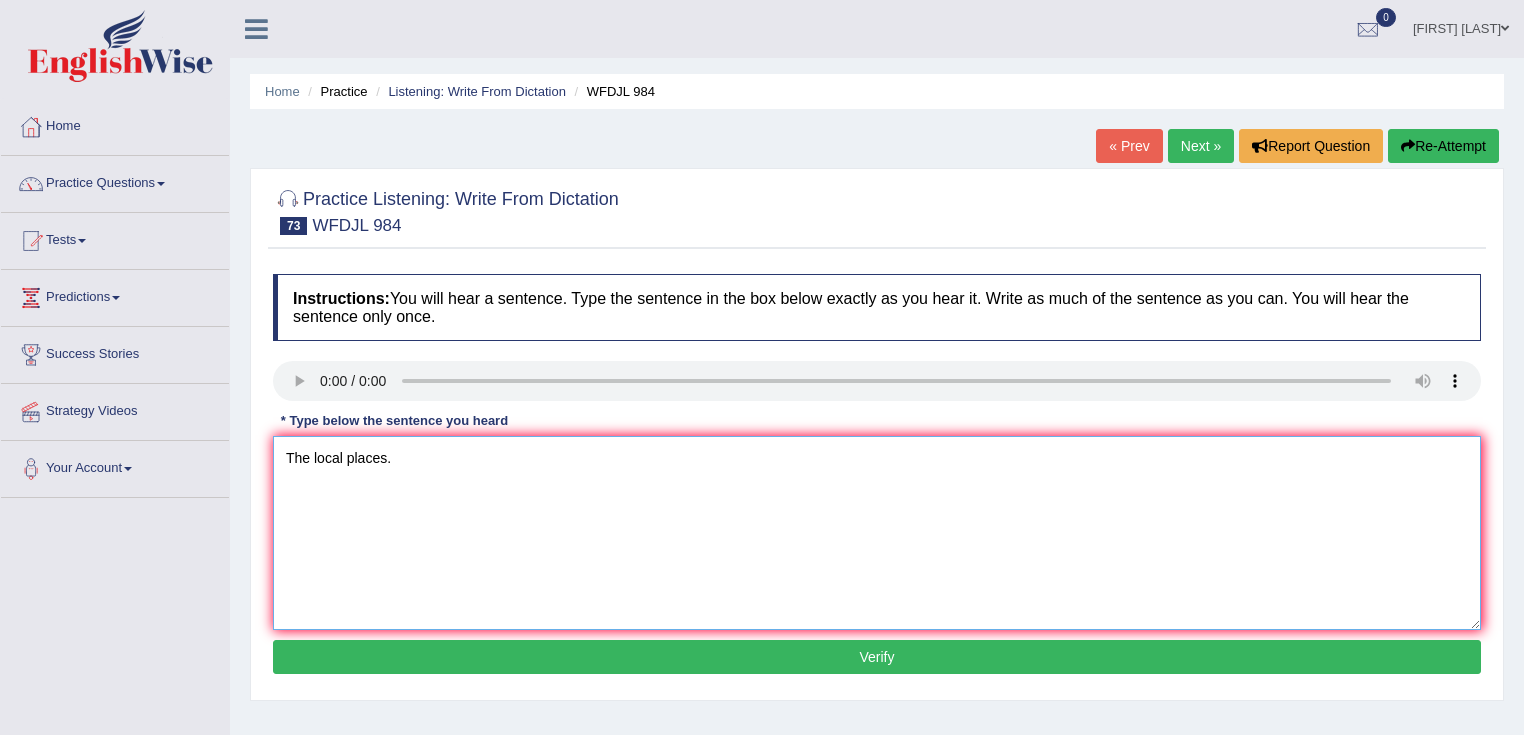 type on "The local places." 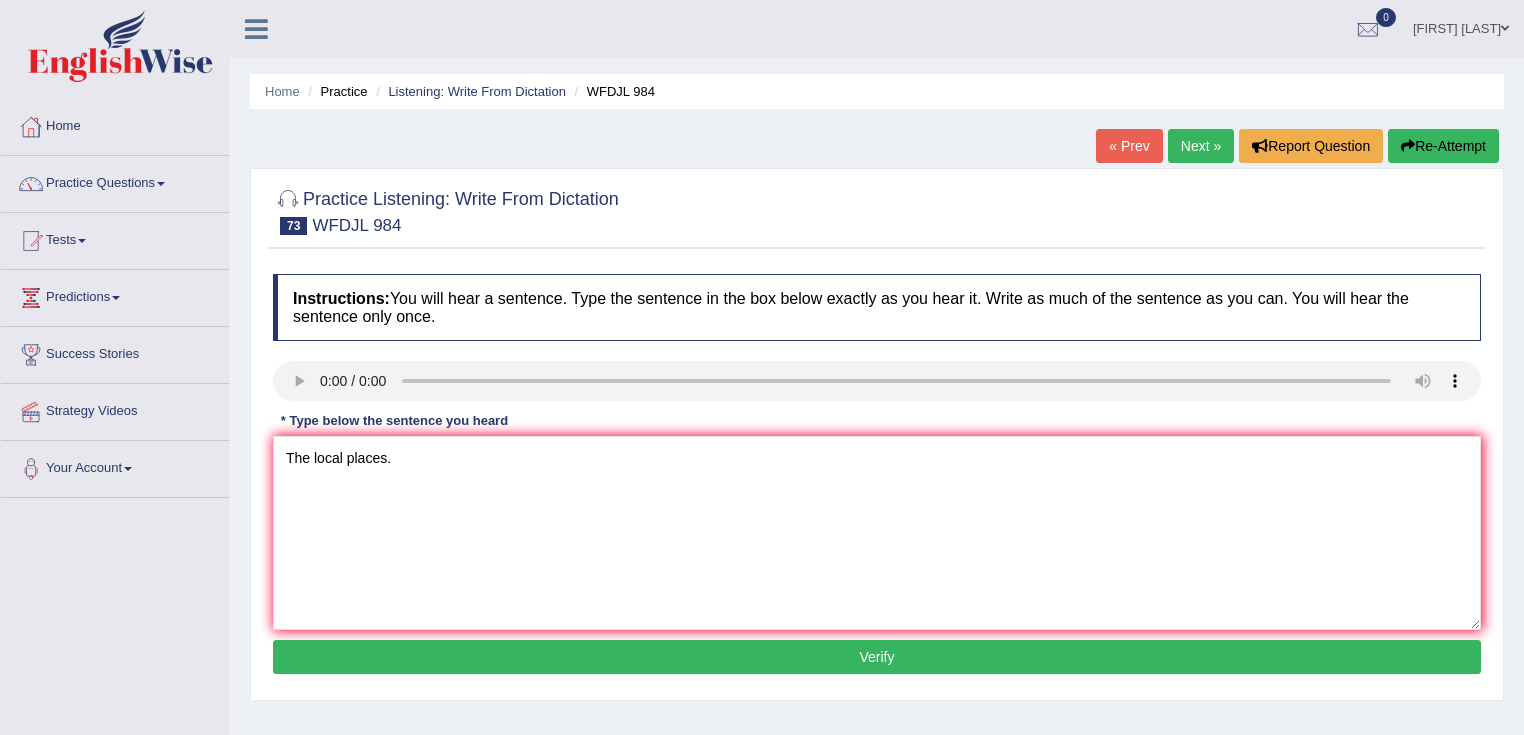 click on "Verify" at bounding box center (877, 657) 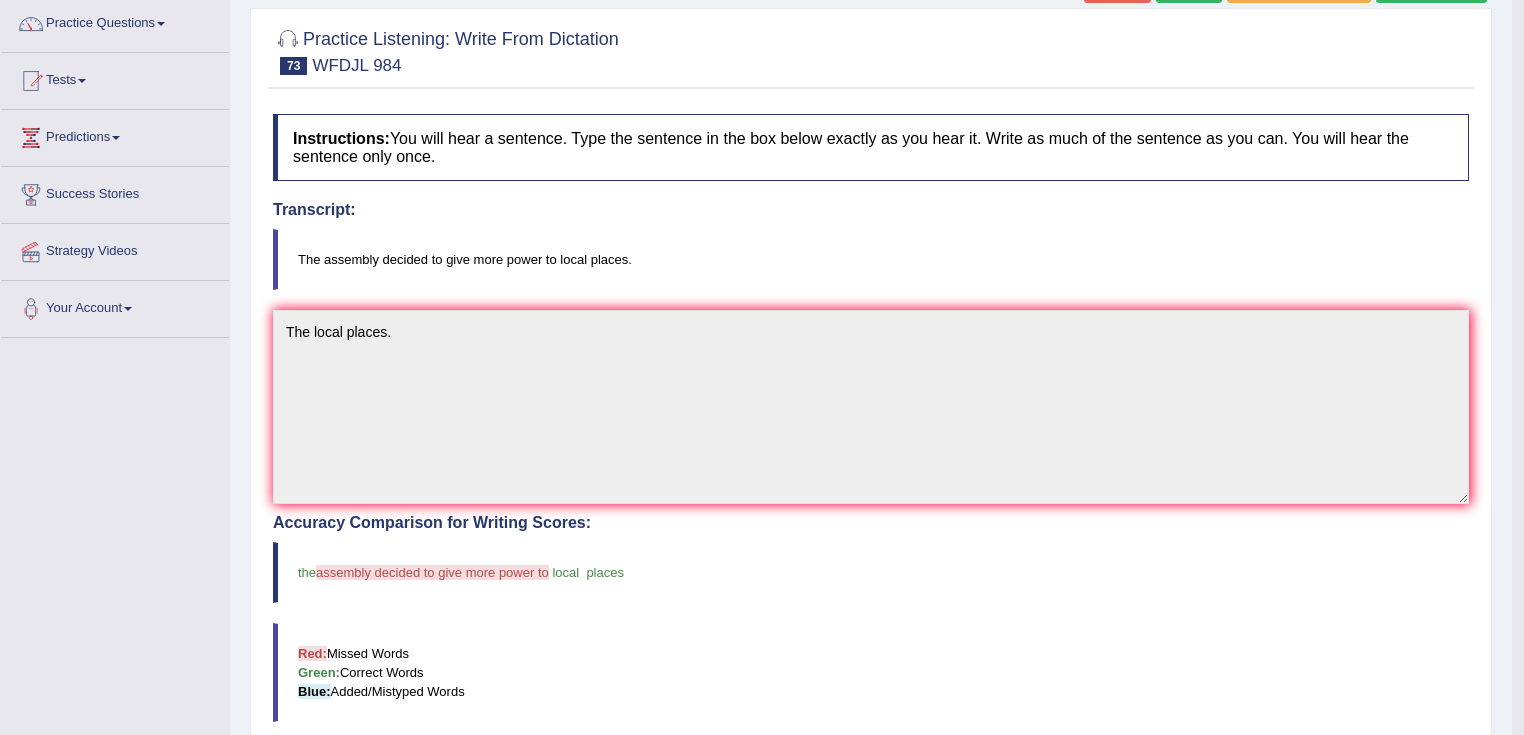 scroll, scrollTop: 0, scrollLeft: 0, axis: both 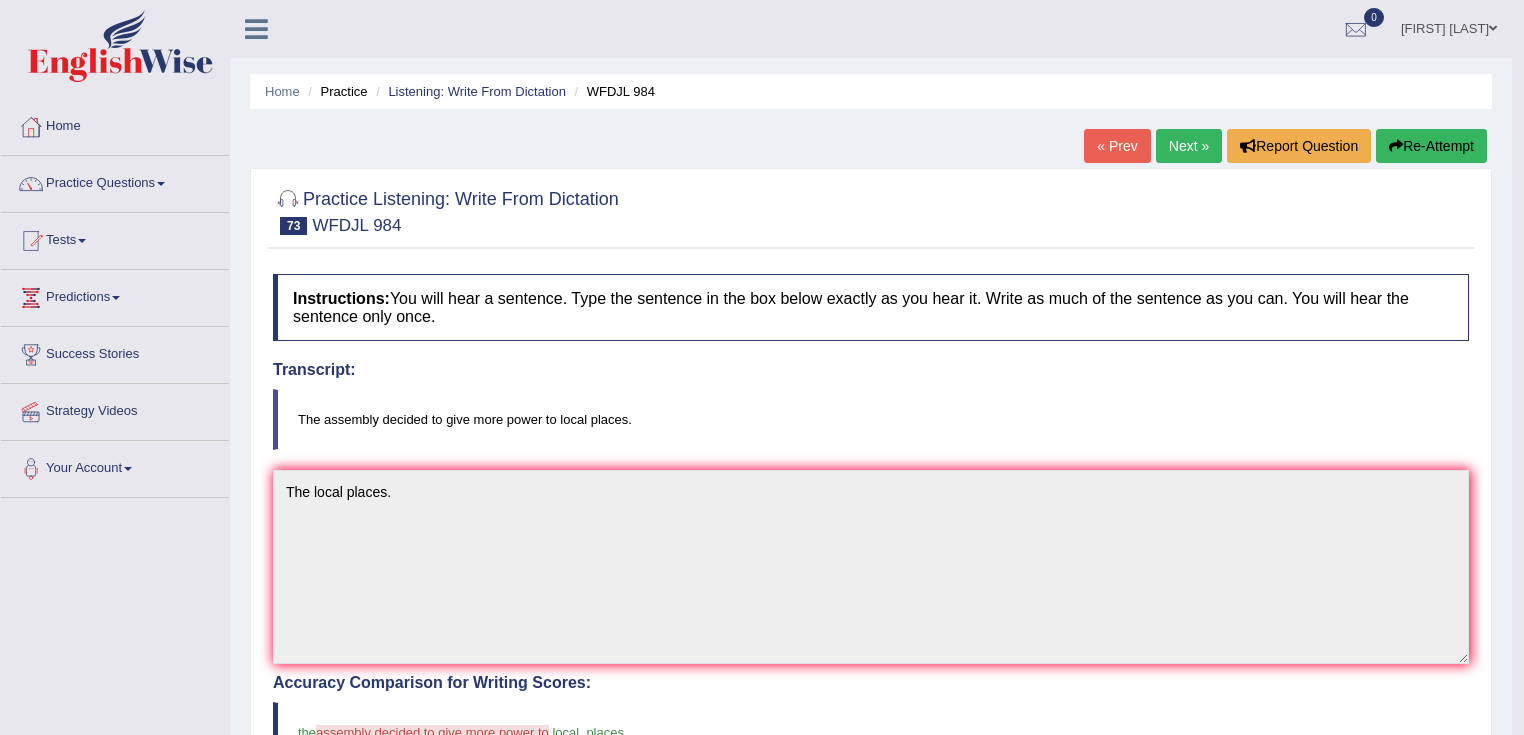 click at bounding box center [1396, 146] 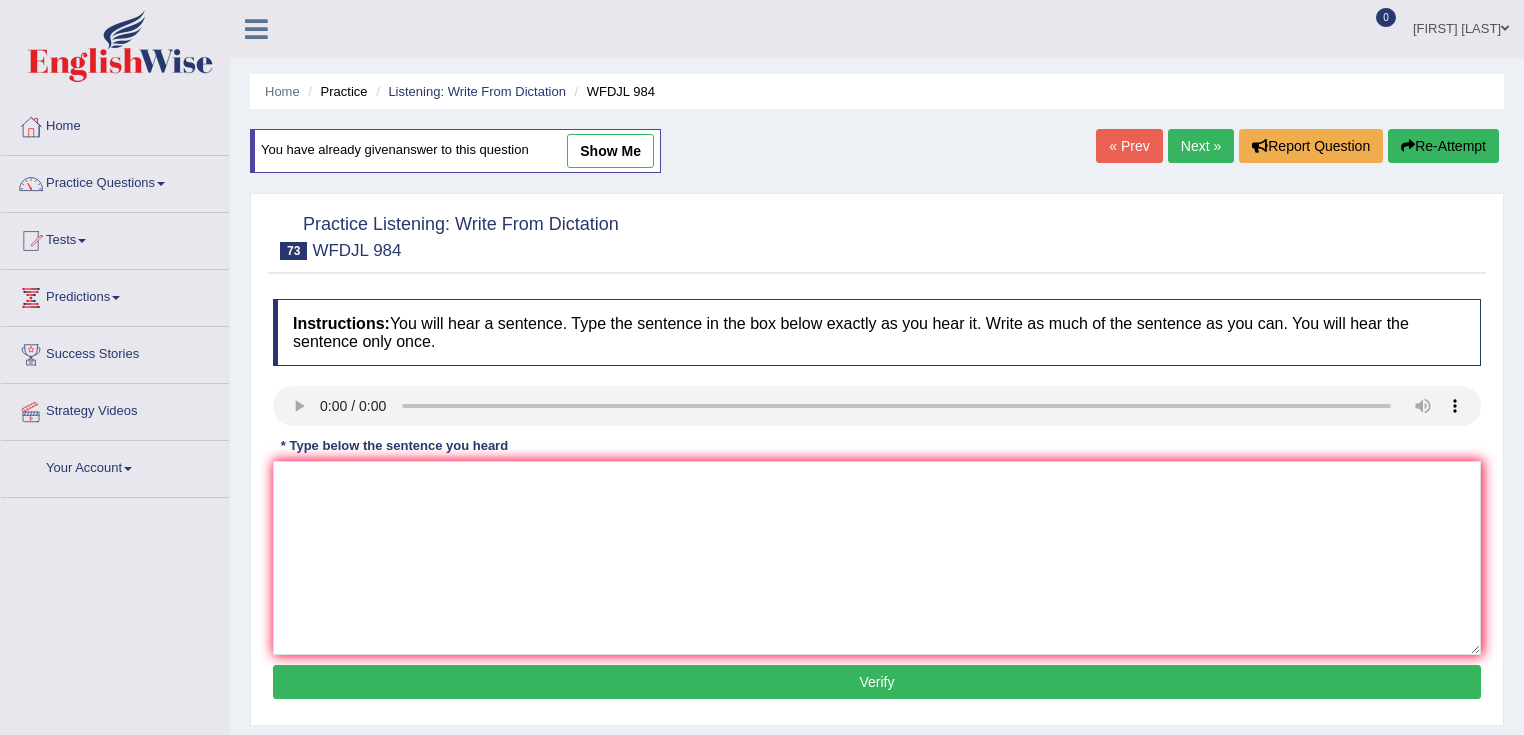 scroll, scrollTop: 0, scrollLeft: 0, axis: both 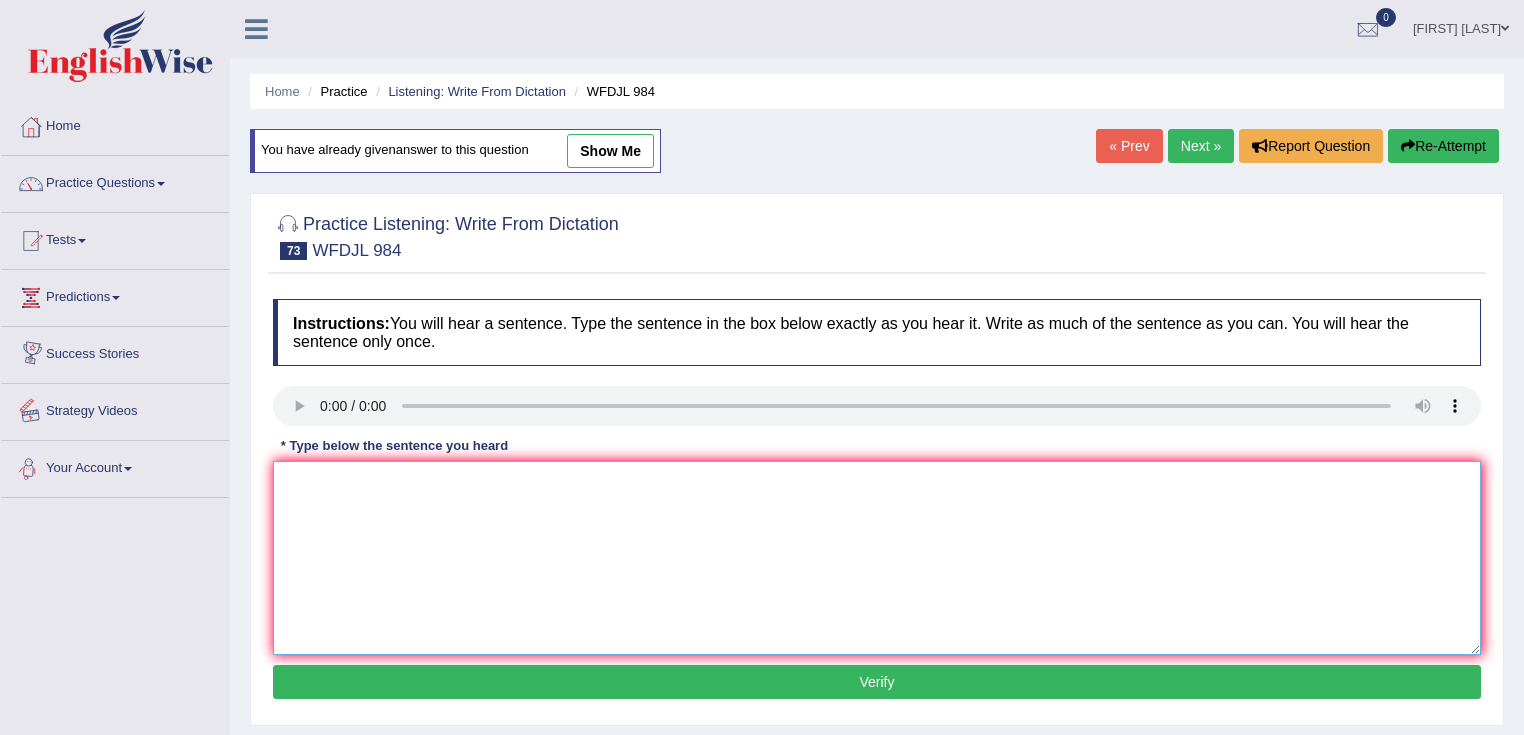 click at bounding box center (877, 558) 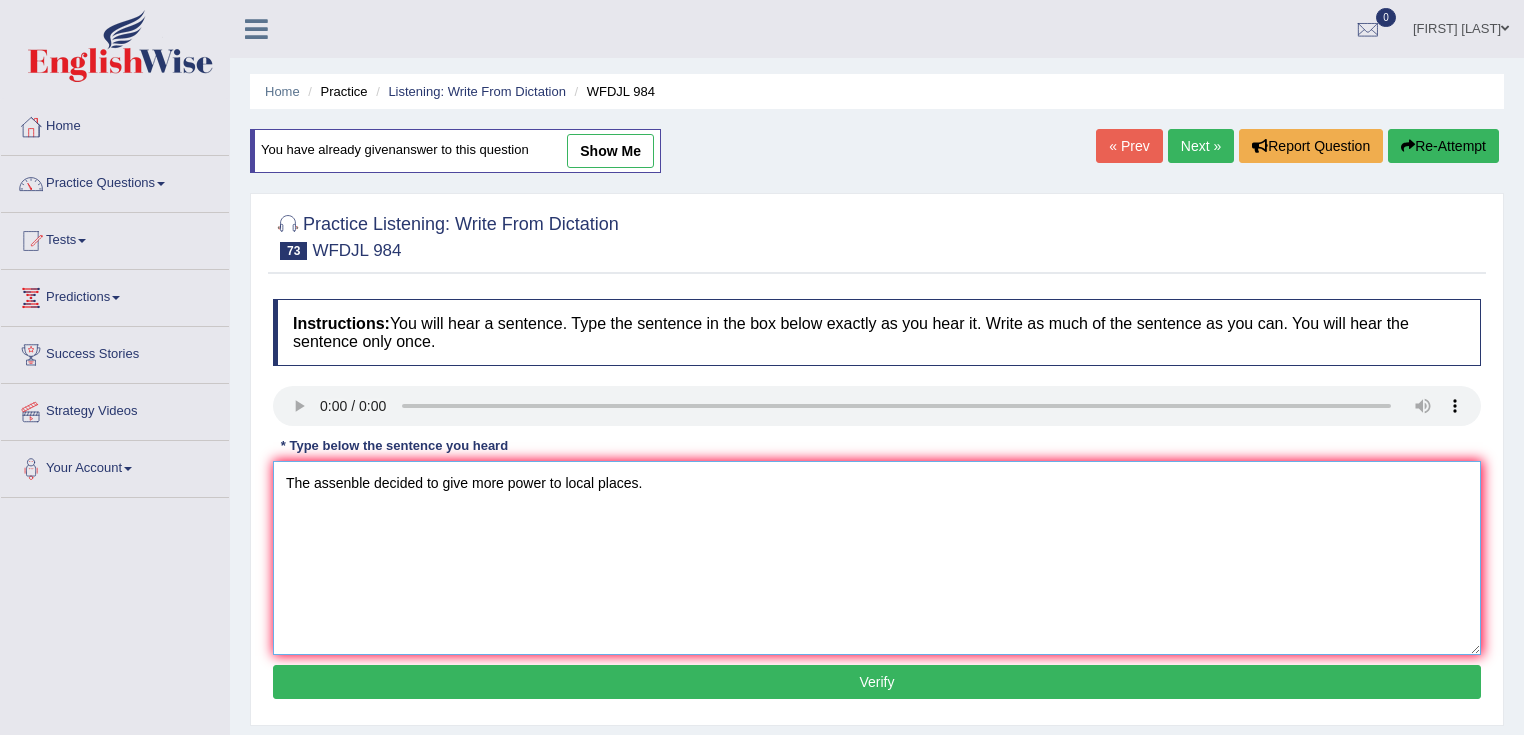 type on "The assenble decided to give more power to local places." 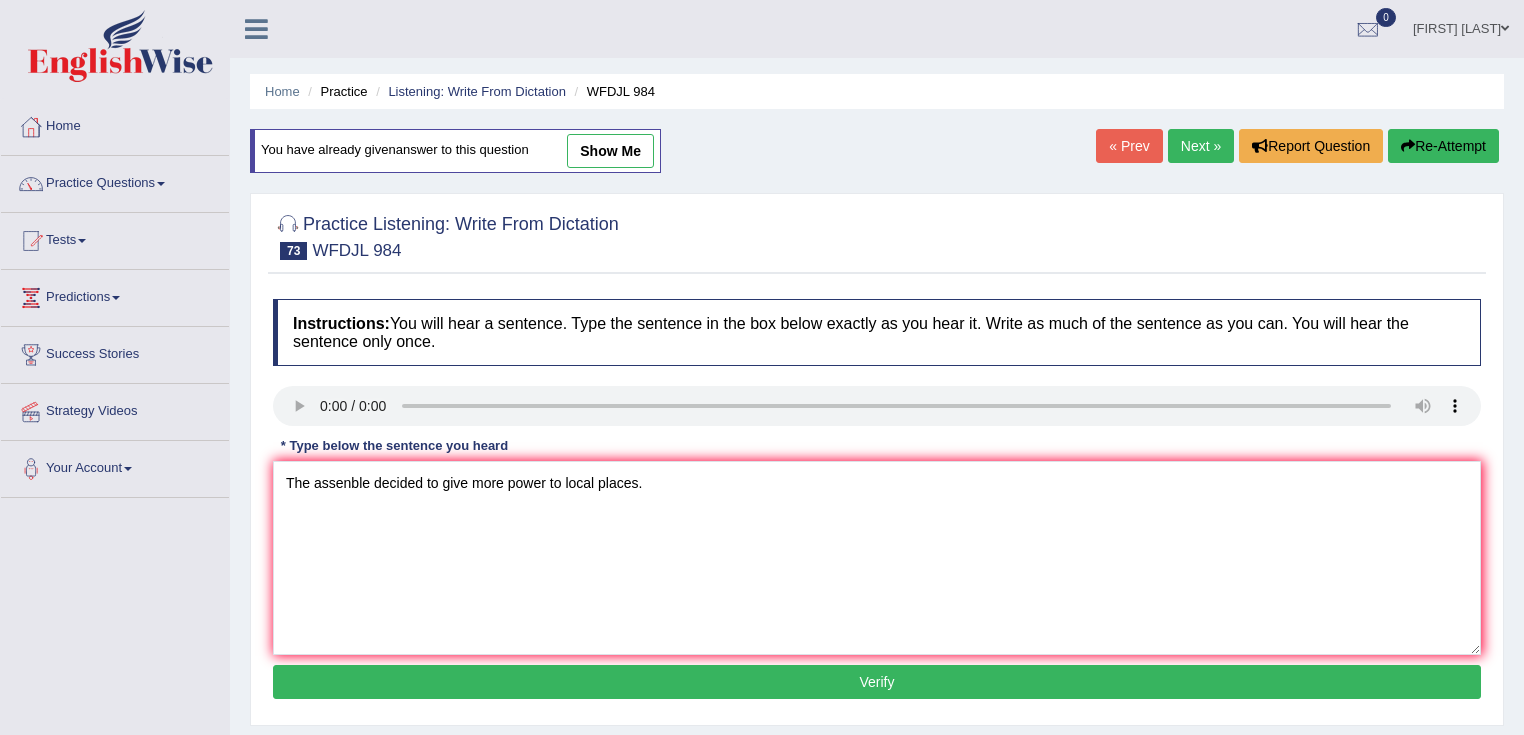 drag, startPoint x: 516, startPoint y: 672, endPoint x: 535, endPoint y: 654, distance: 26.172504 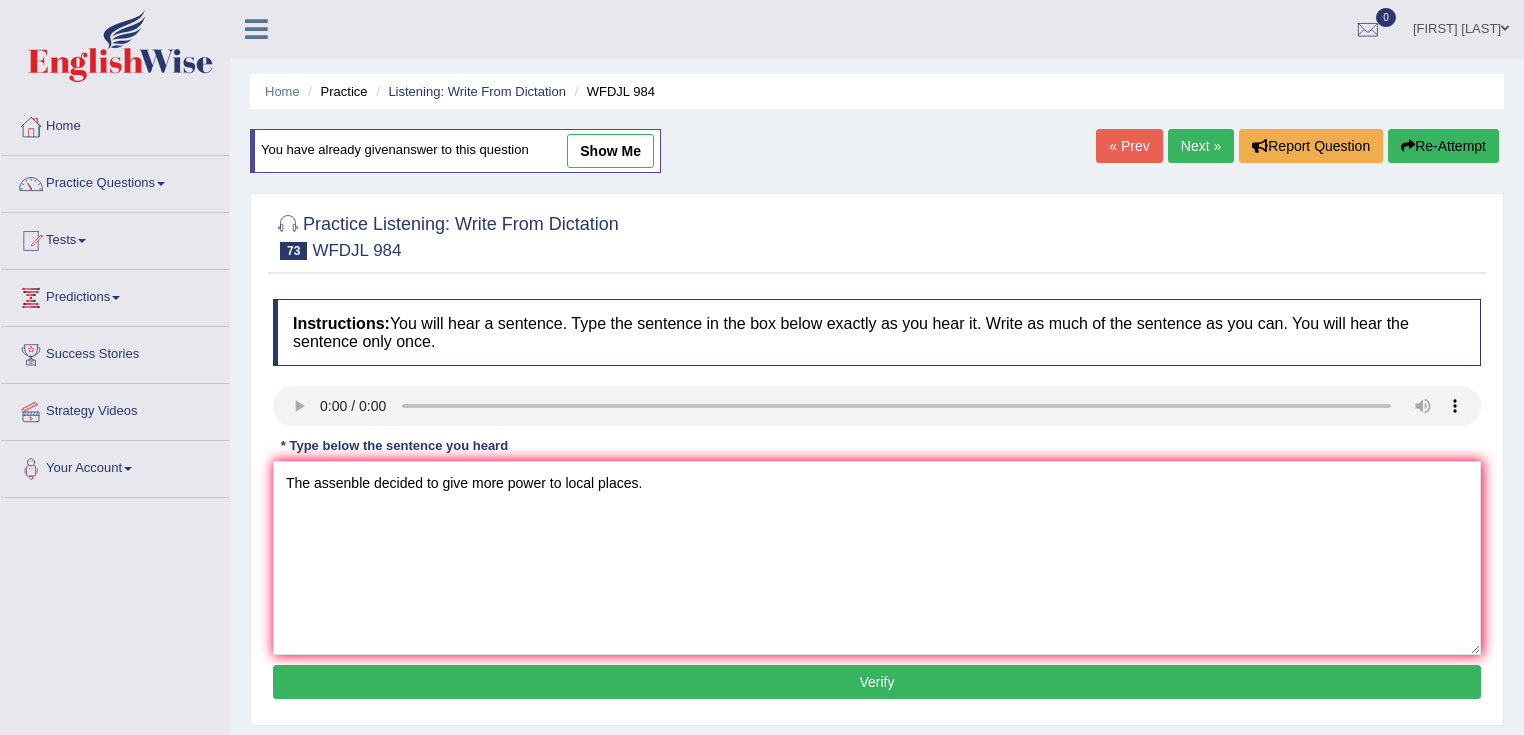 click on "Verify" at bounding box center [877, 682] 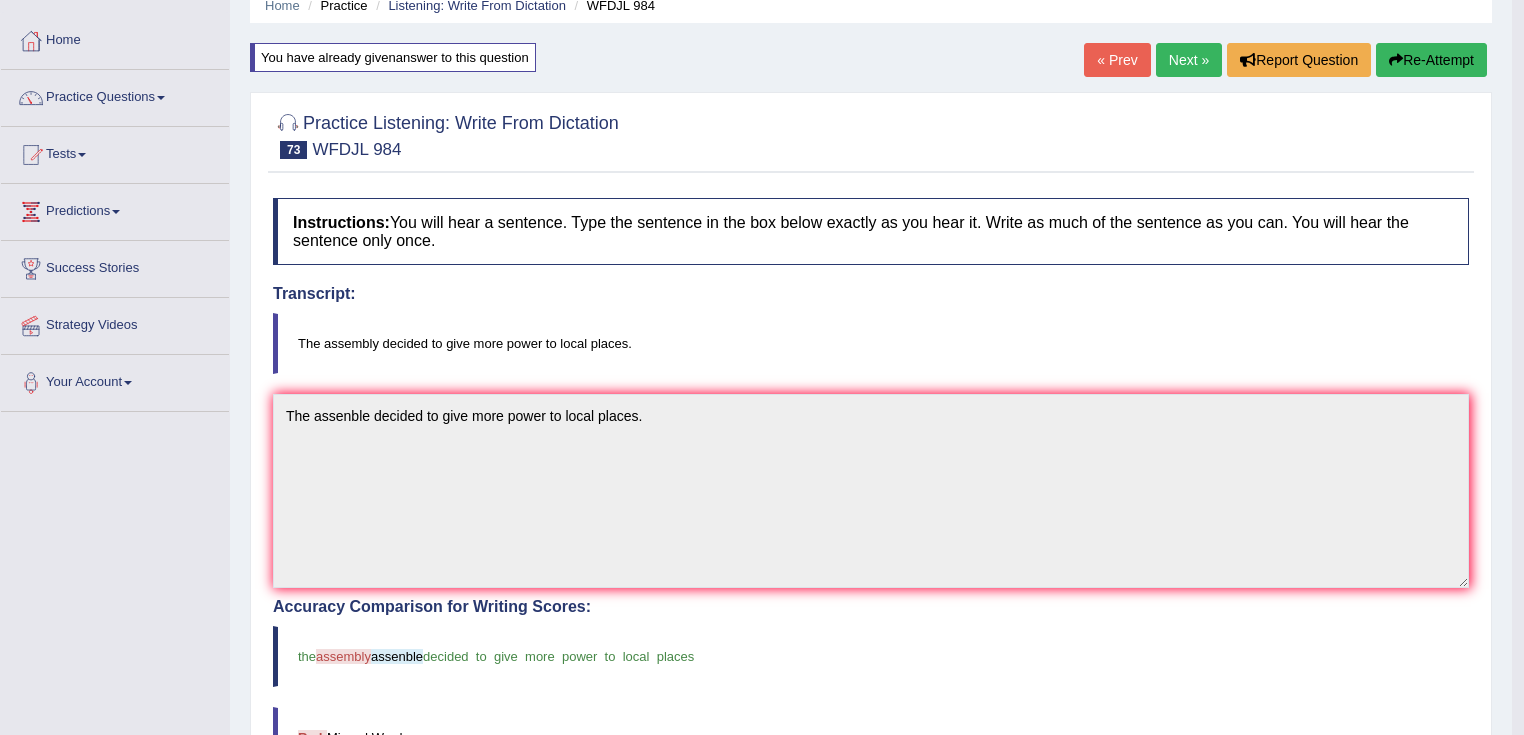 scroll, scrollTop: 85, scrollLeft: 0, axis: vertical 